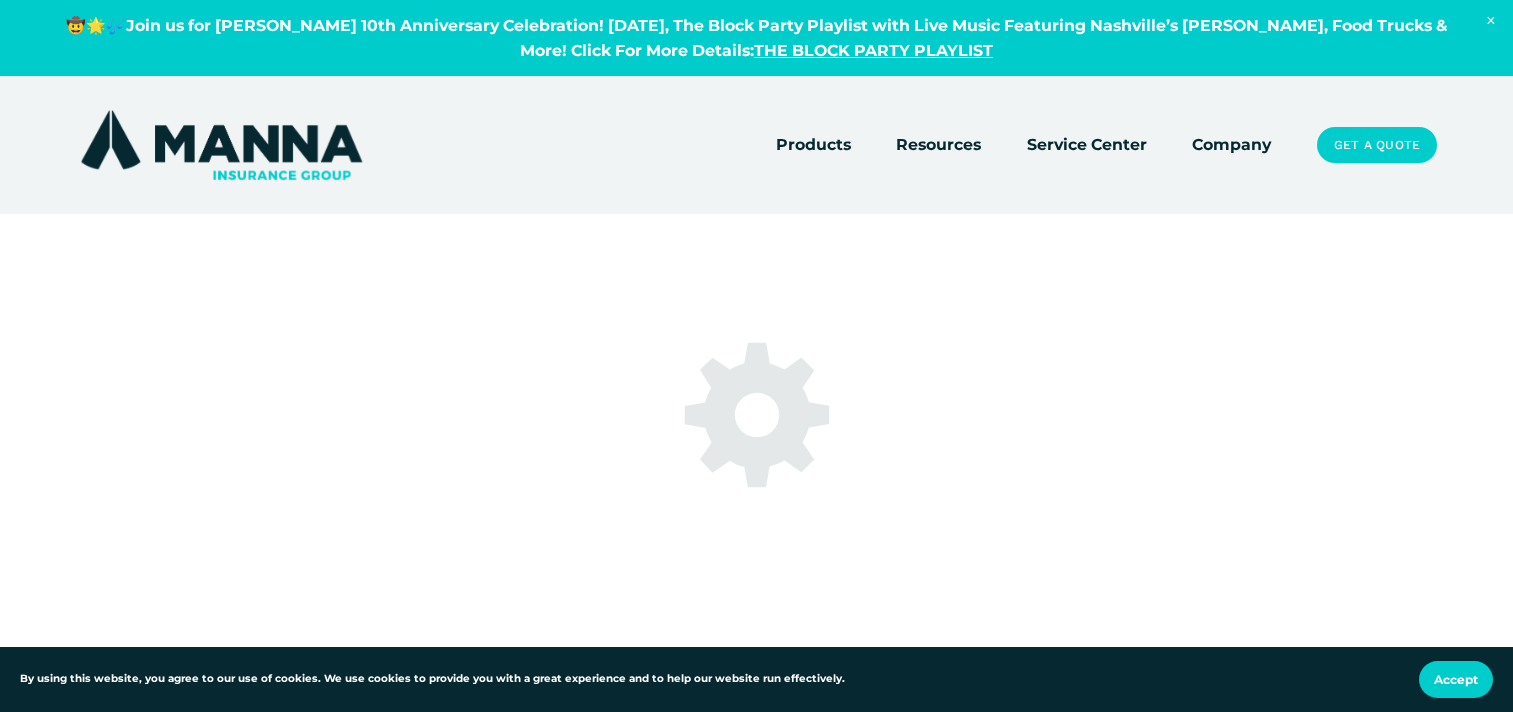 scroll, scrollTop: 0, scrollLeft: 0, axis: both 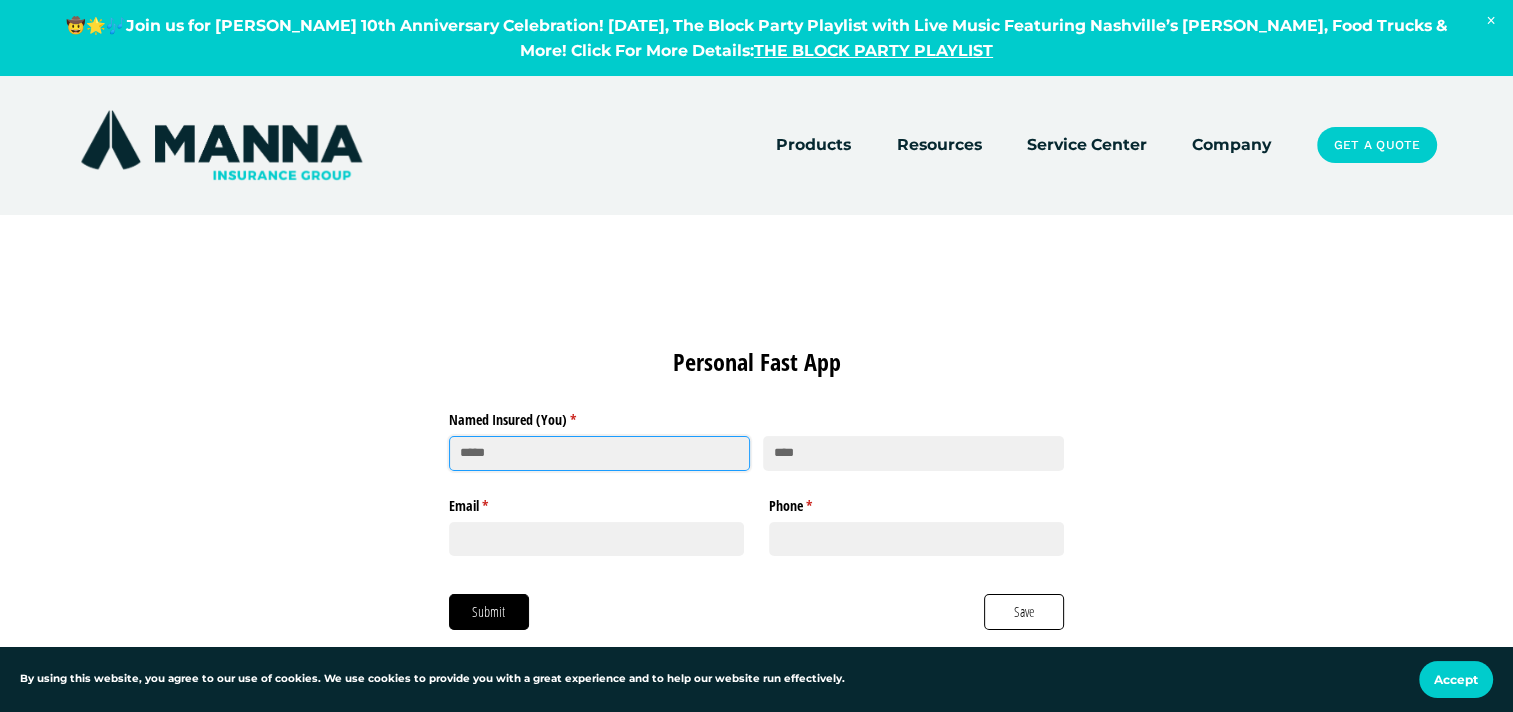 click 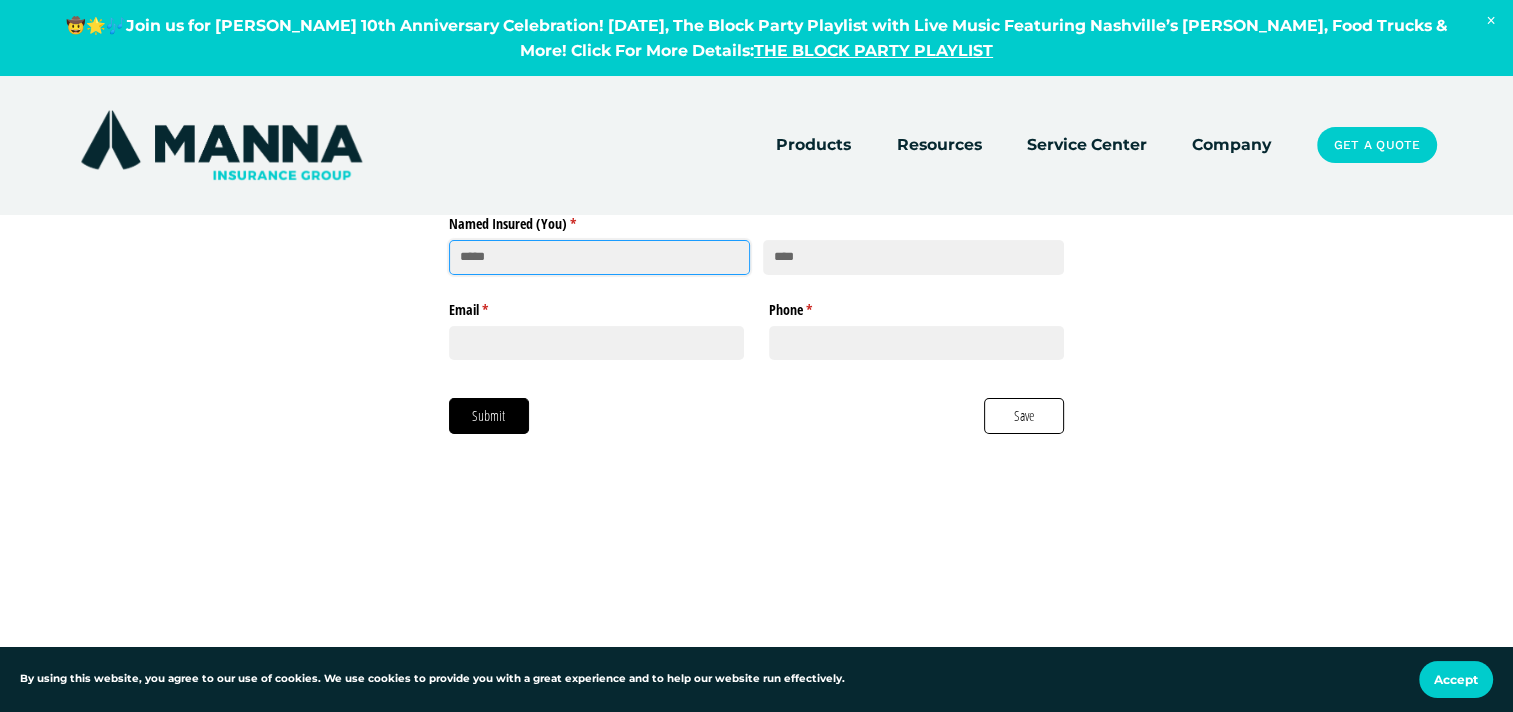 scroll, scrollTop: 199, scrollLeft: 0, axis: vertical 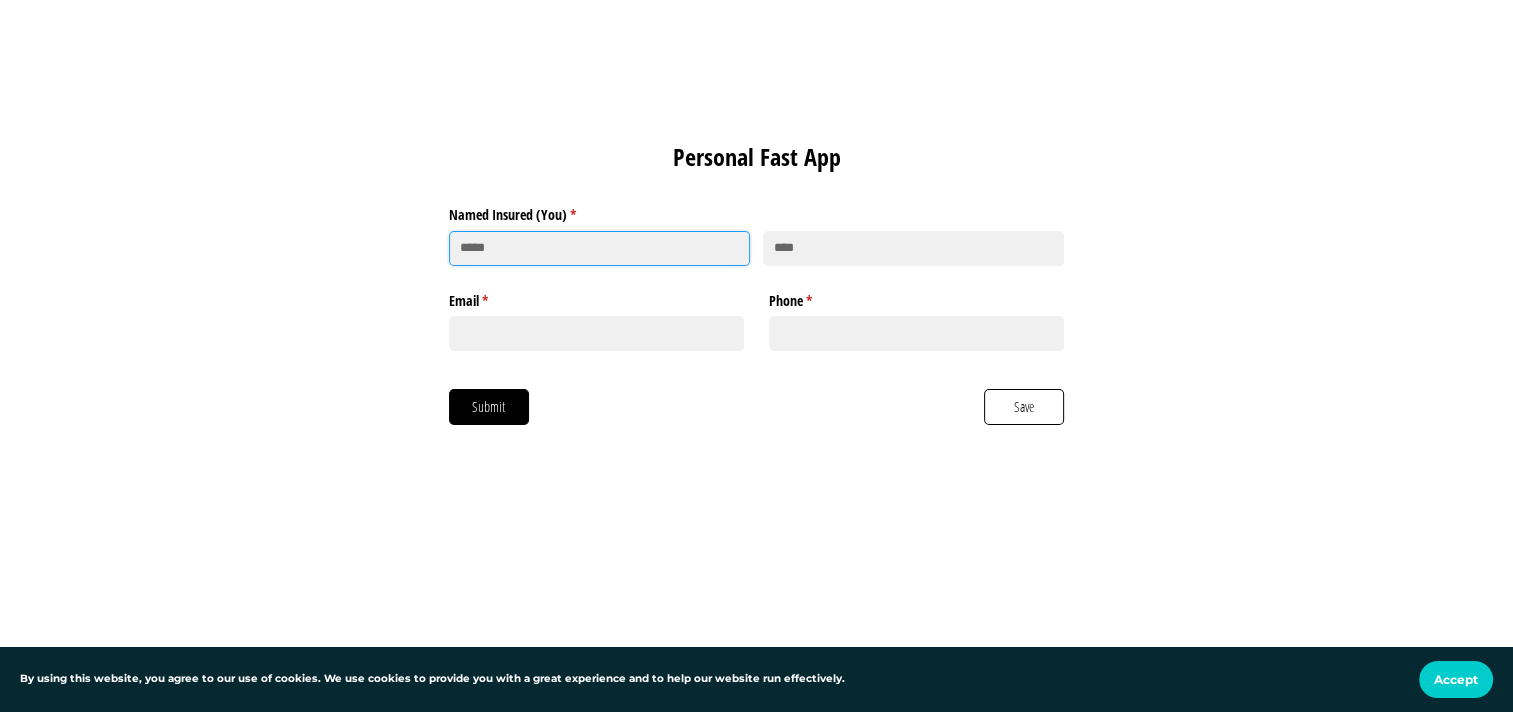 click 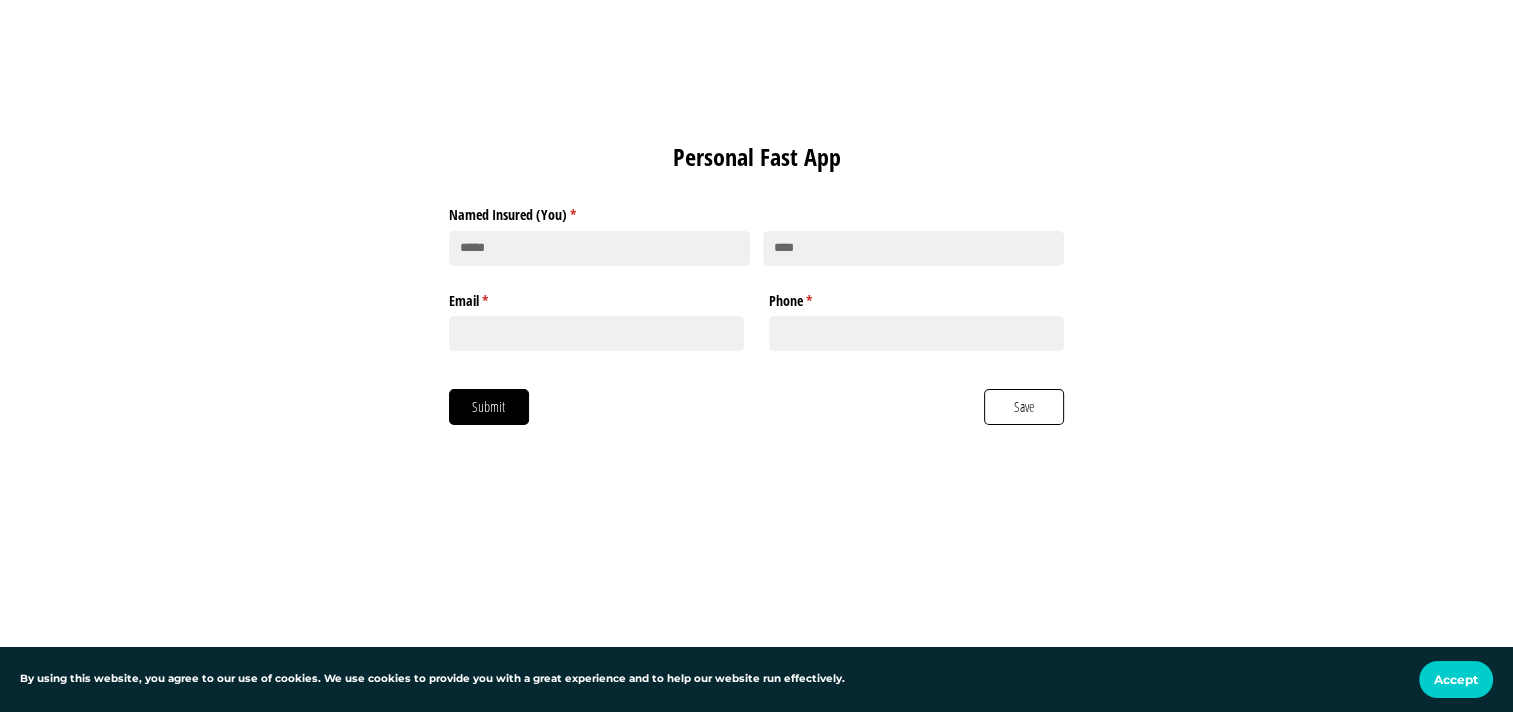 click on "Personal Fast App
Named Insured (You) *   (required)
Email *   (required)
Phone *   (required)
Submit
Save" at bounding box center [756, 282] 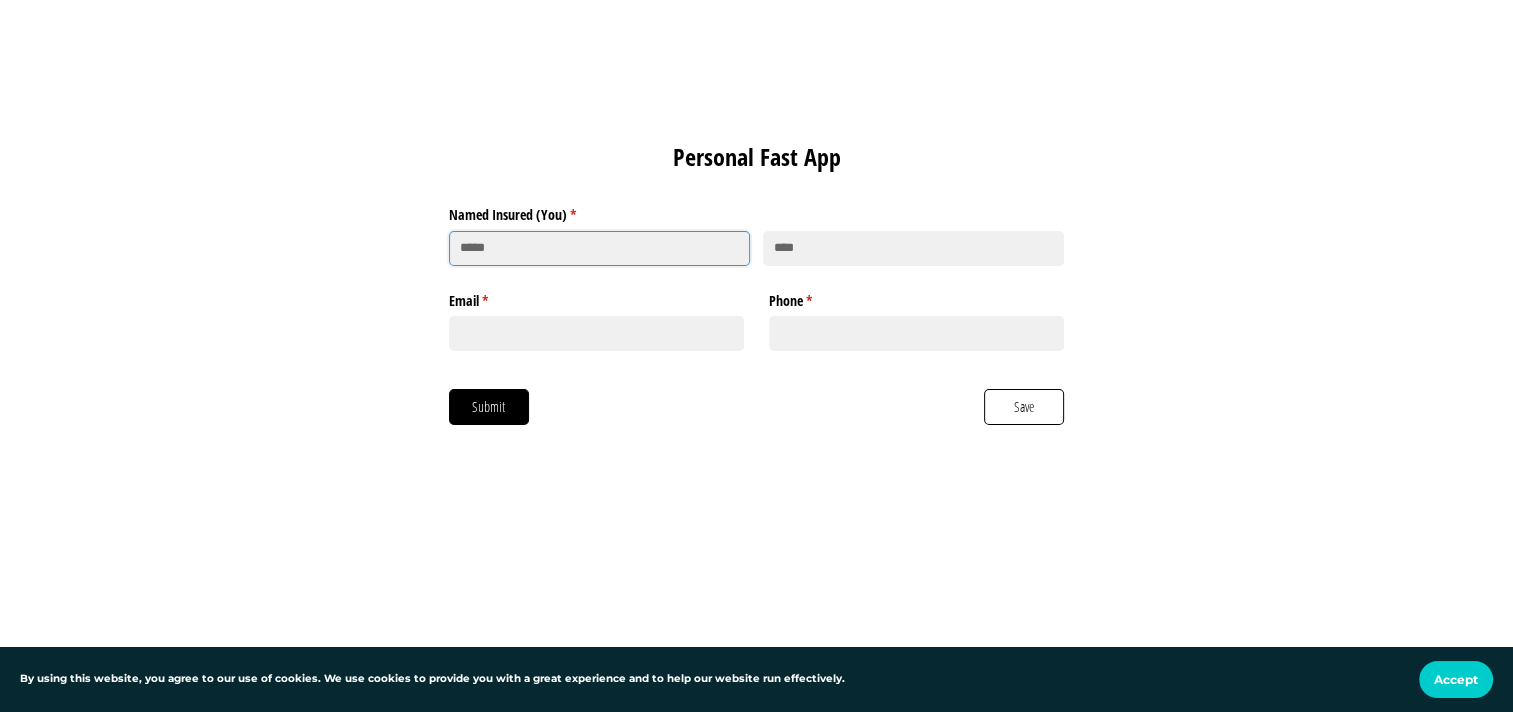 click 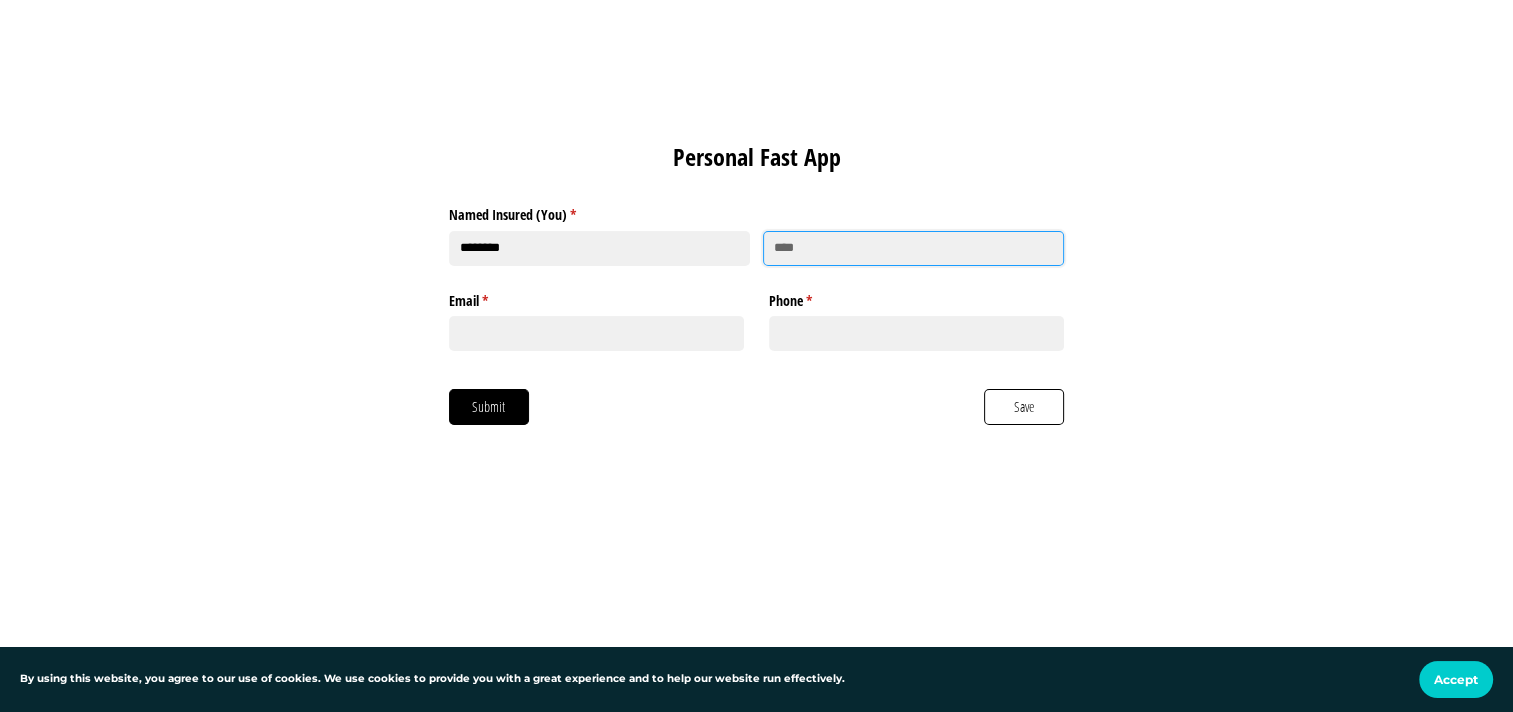 type on "*******" 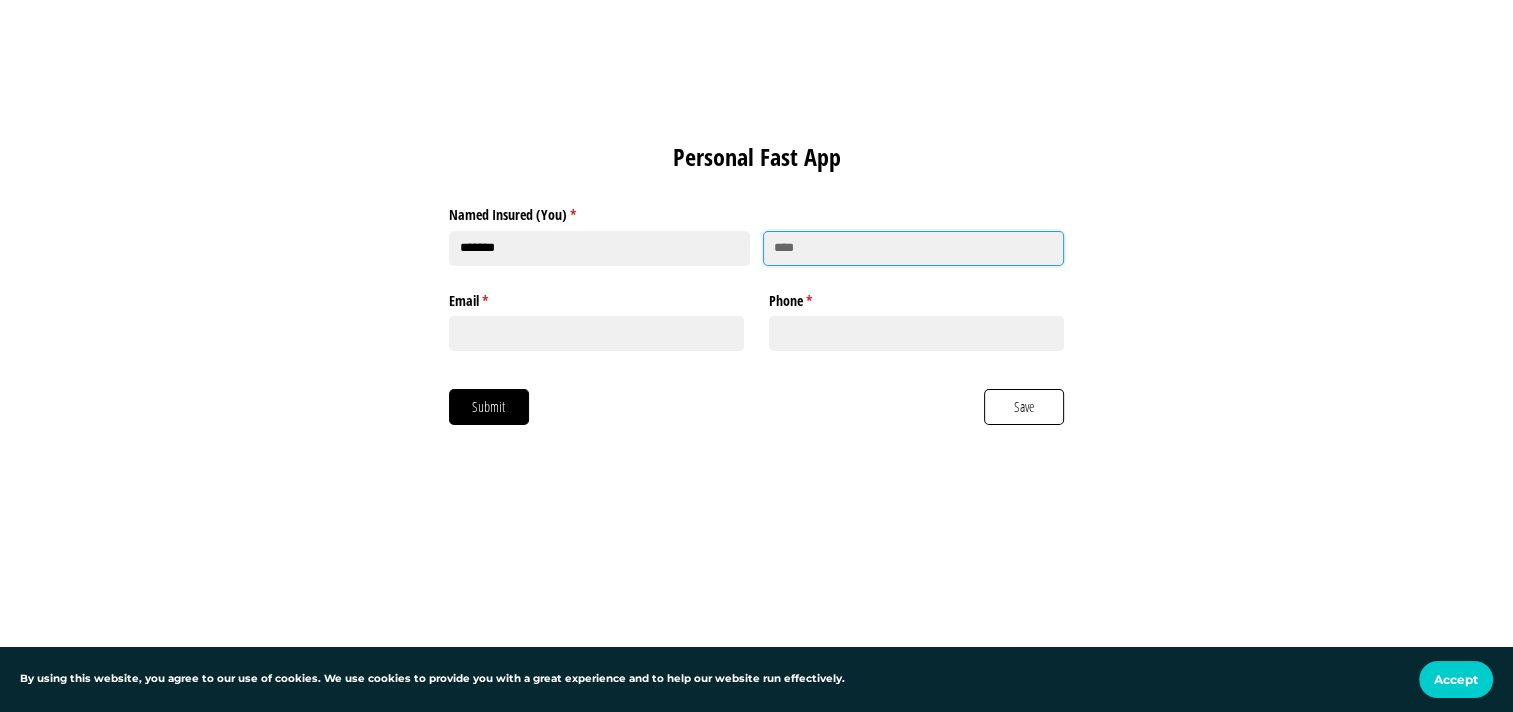 click 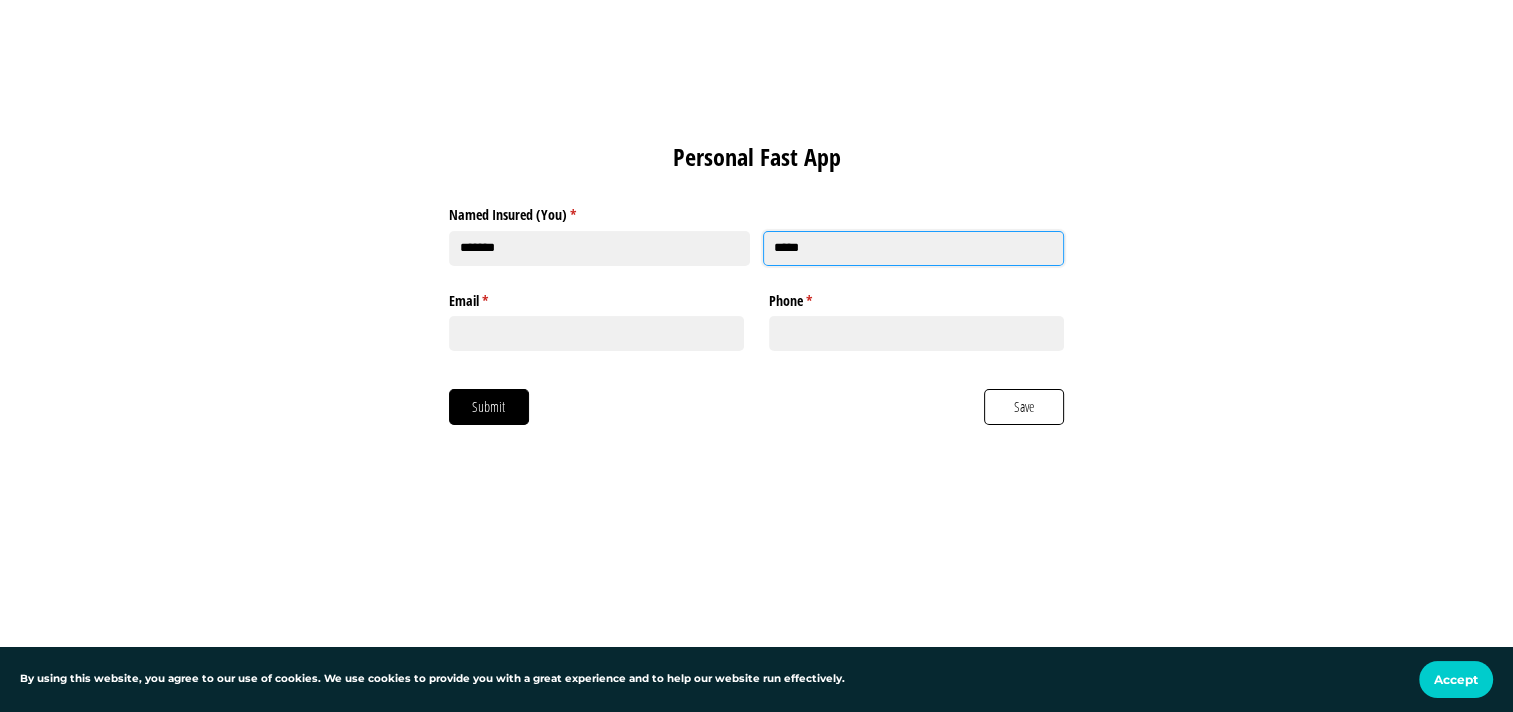 type on "*****" 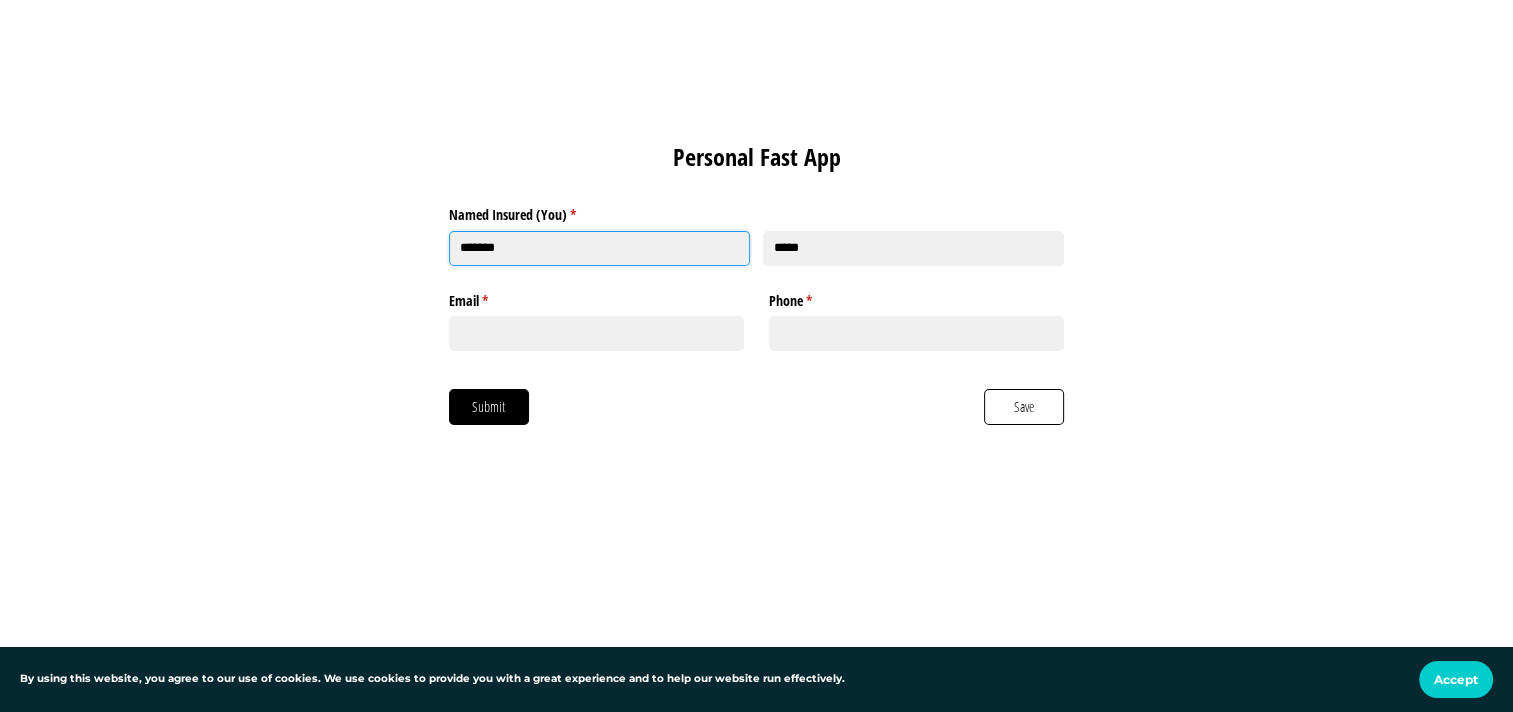 click on "*******" 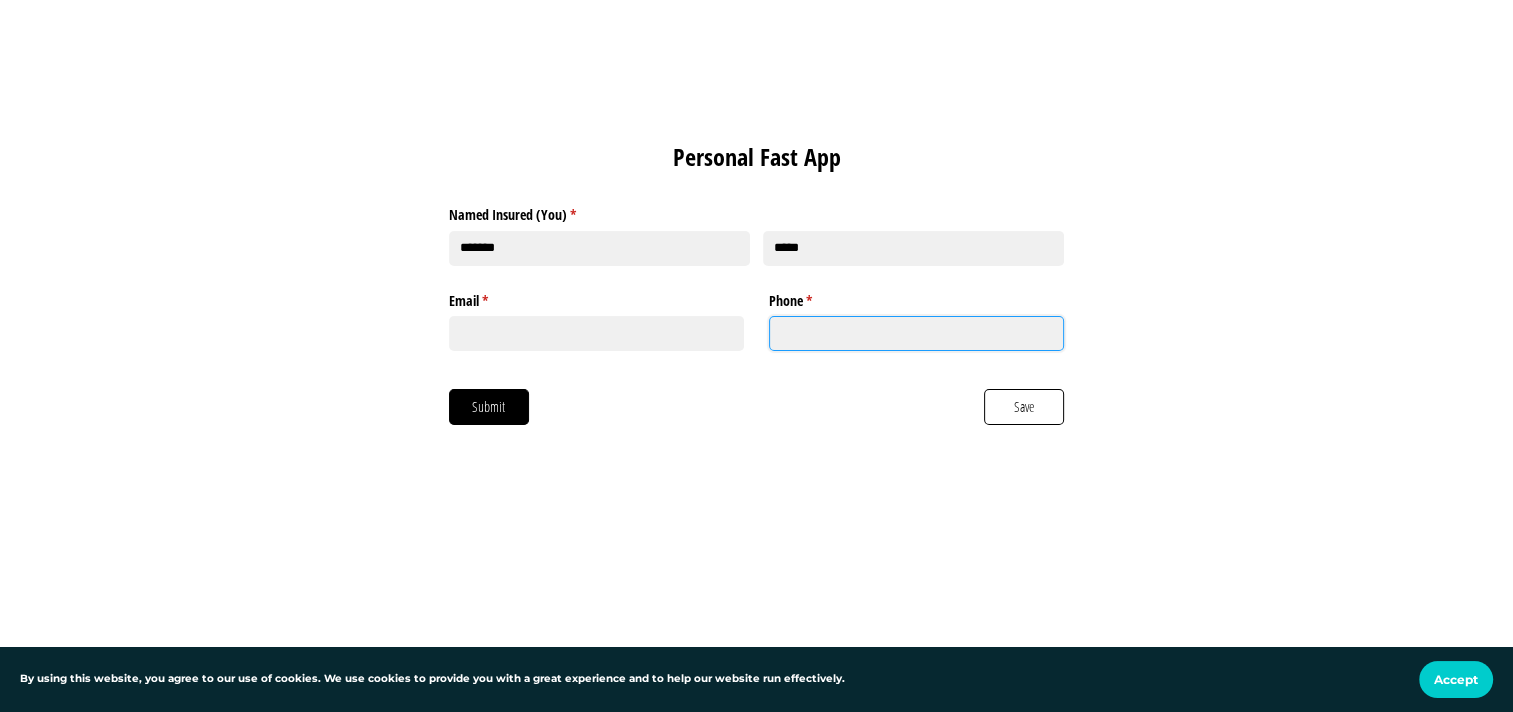 click on "Phone *   (required)" 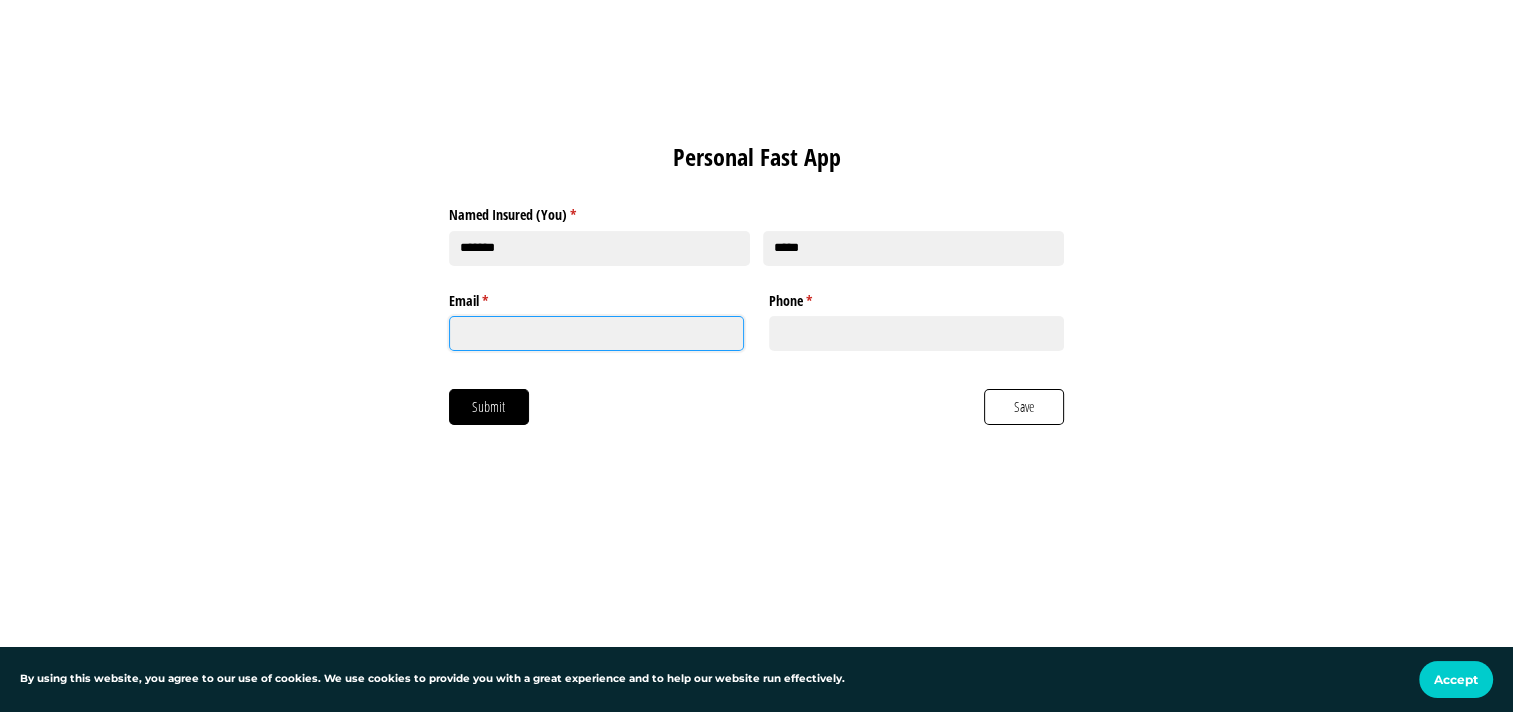 click on "Email *   (required)" 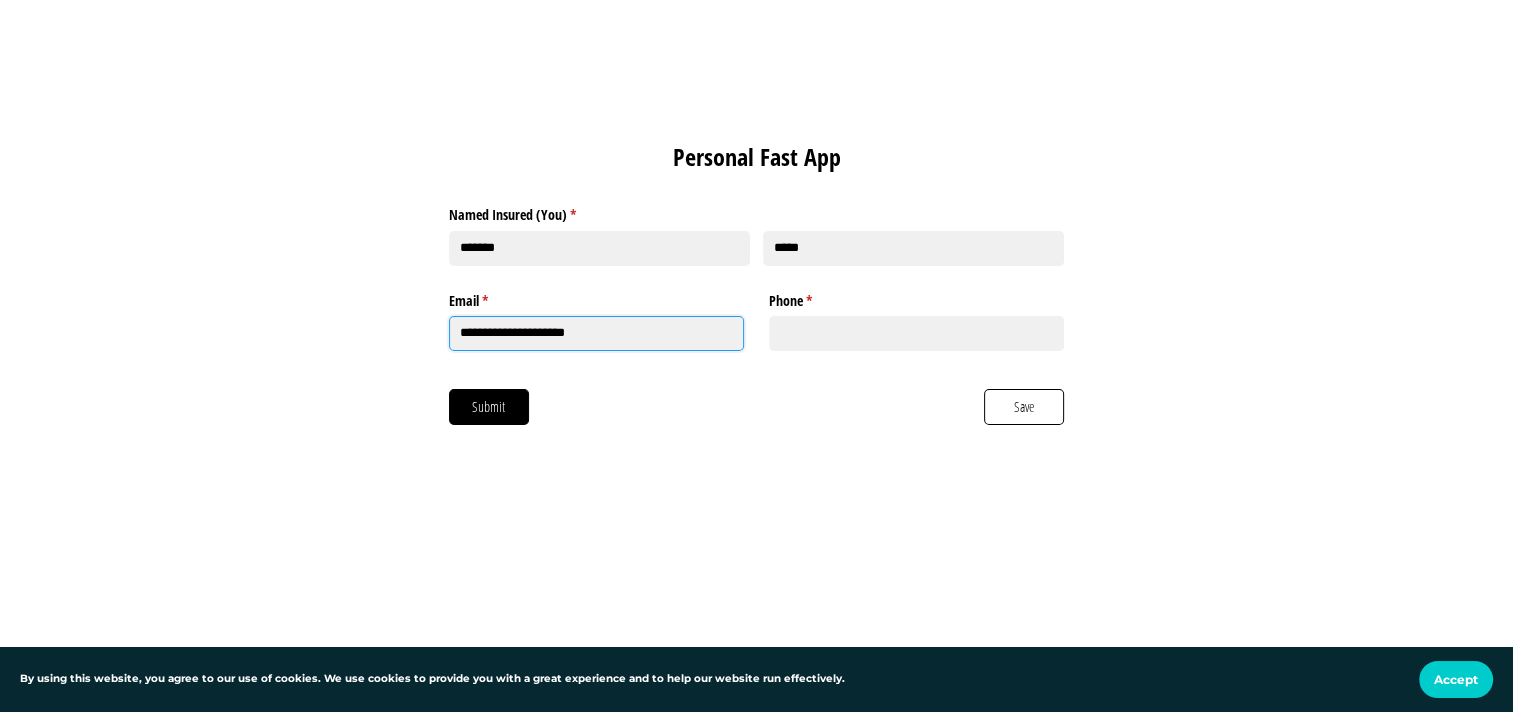 type on "**********" 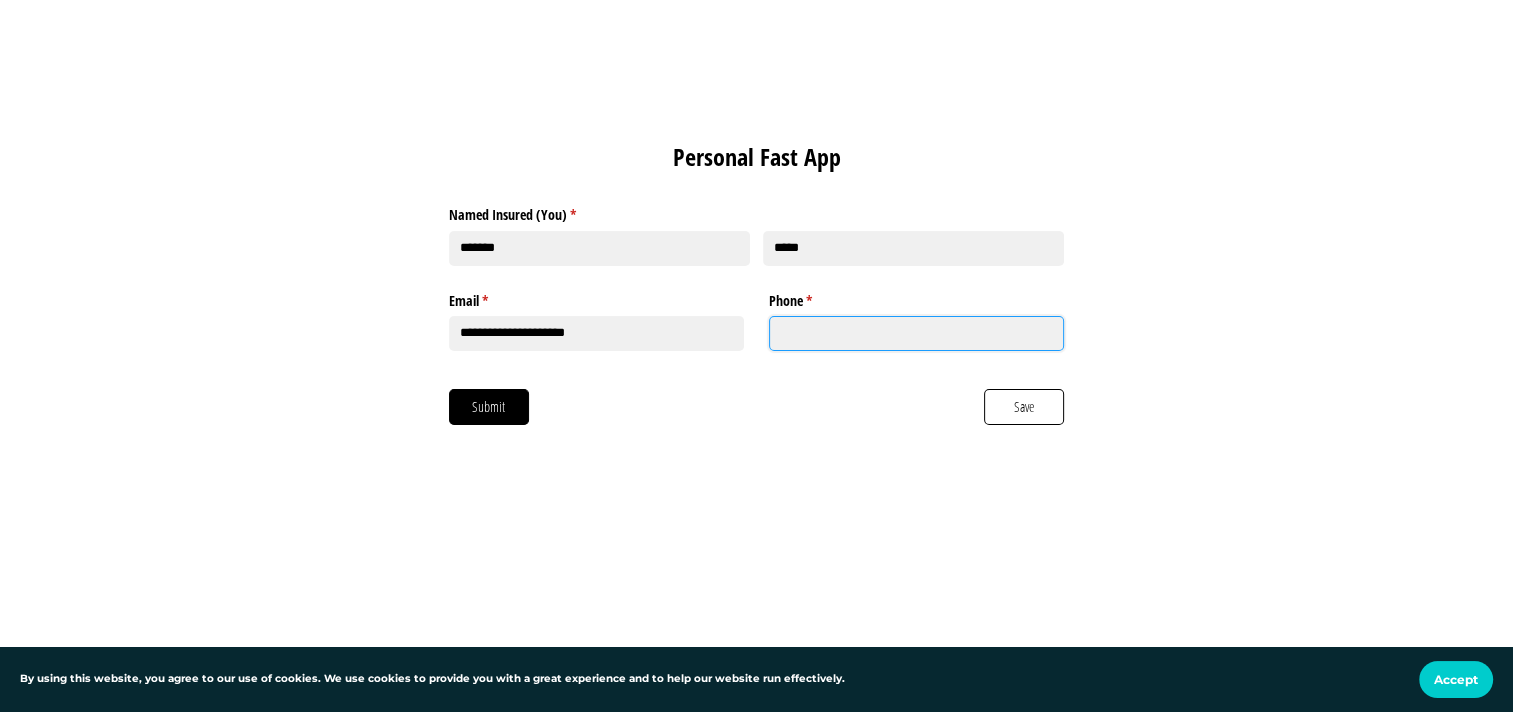 click on "Phone *   (required)" 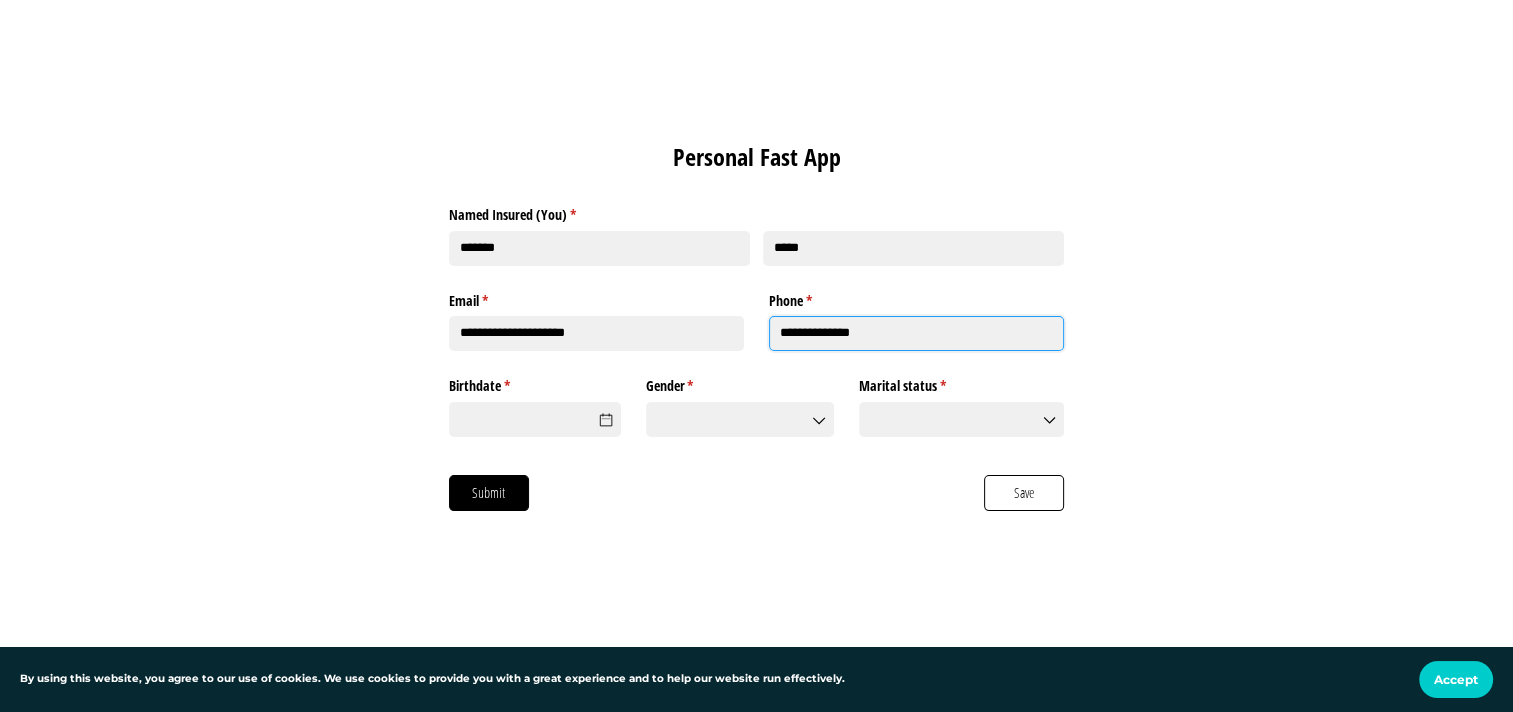 type on "**********" 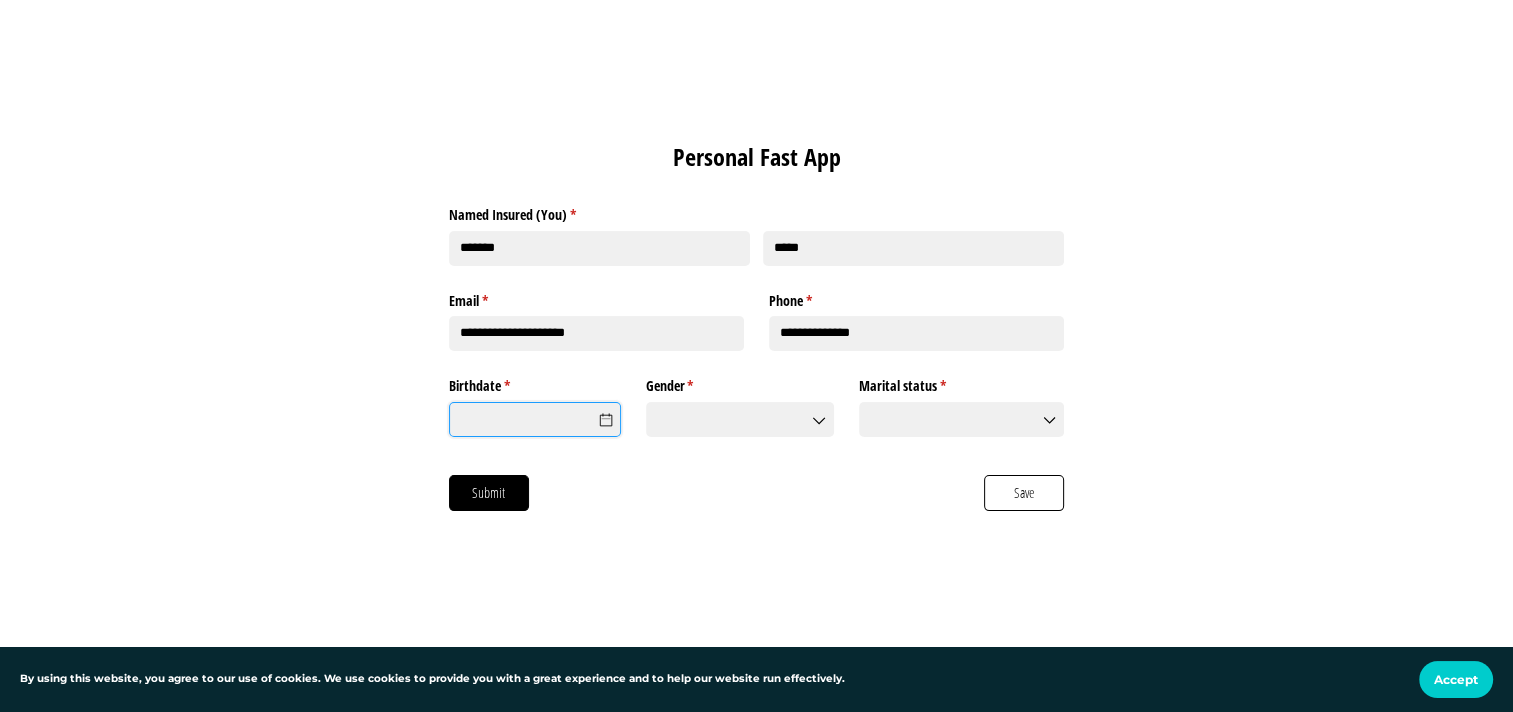 click on "Birthdate *   (required)" 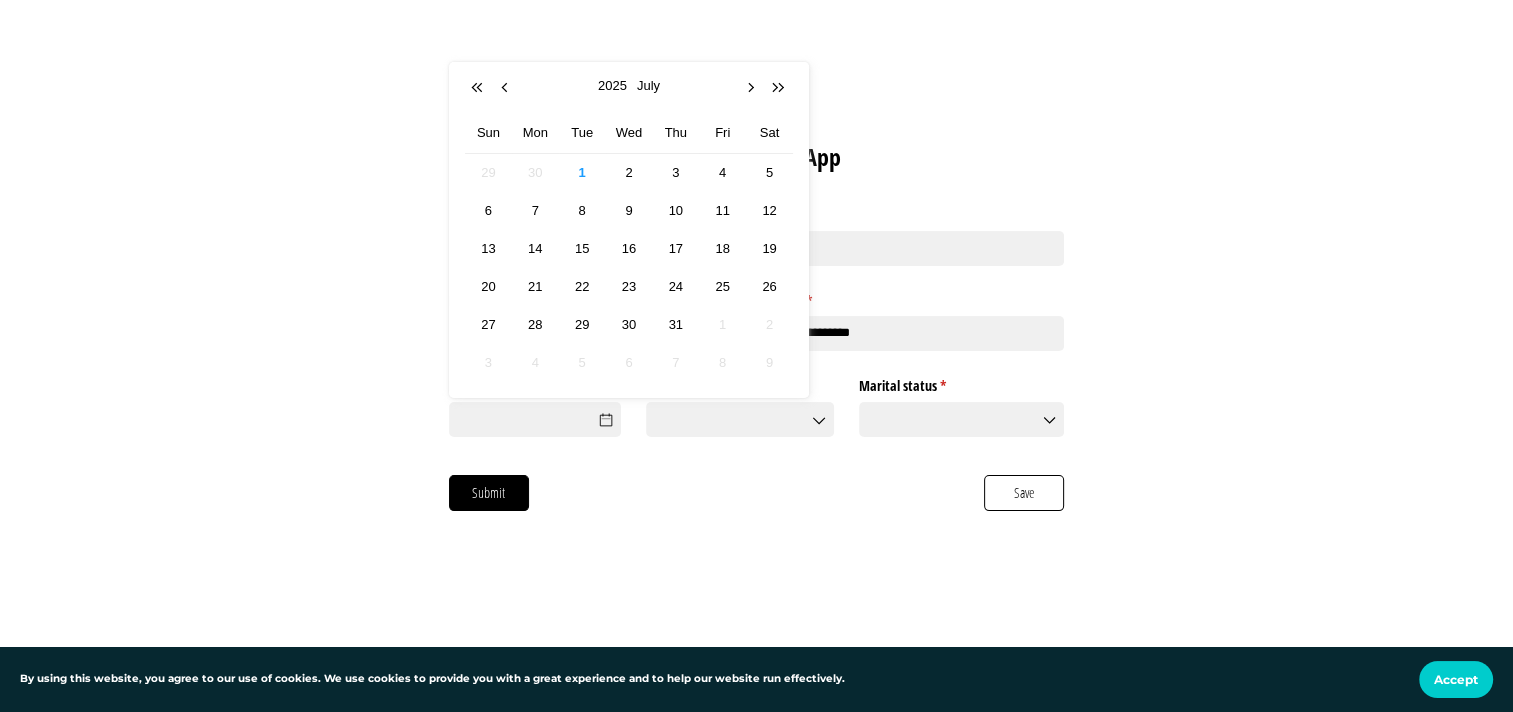 click on "**********" at bounding box center [756, 325] 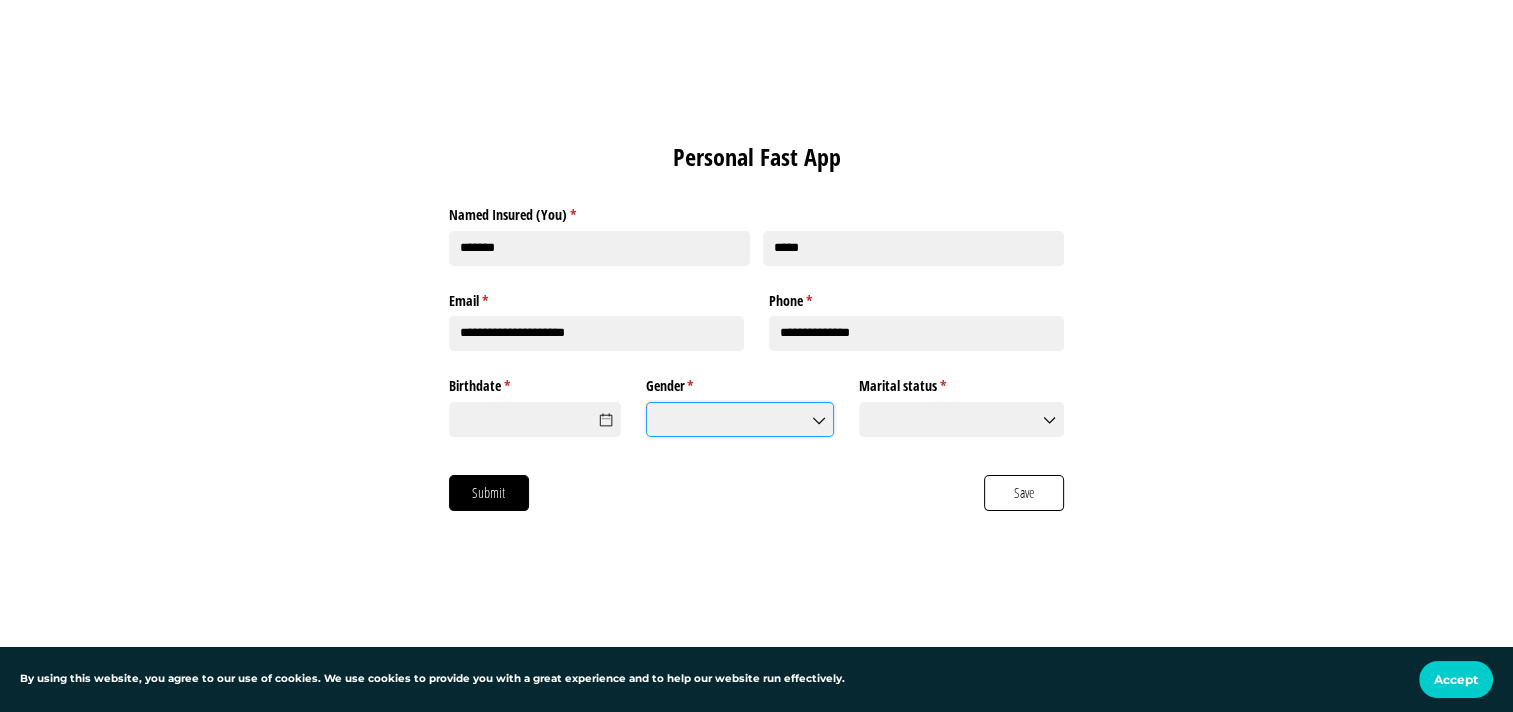 click on "Gender *   (required)" 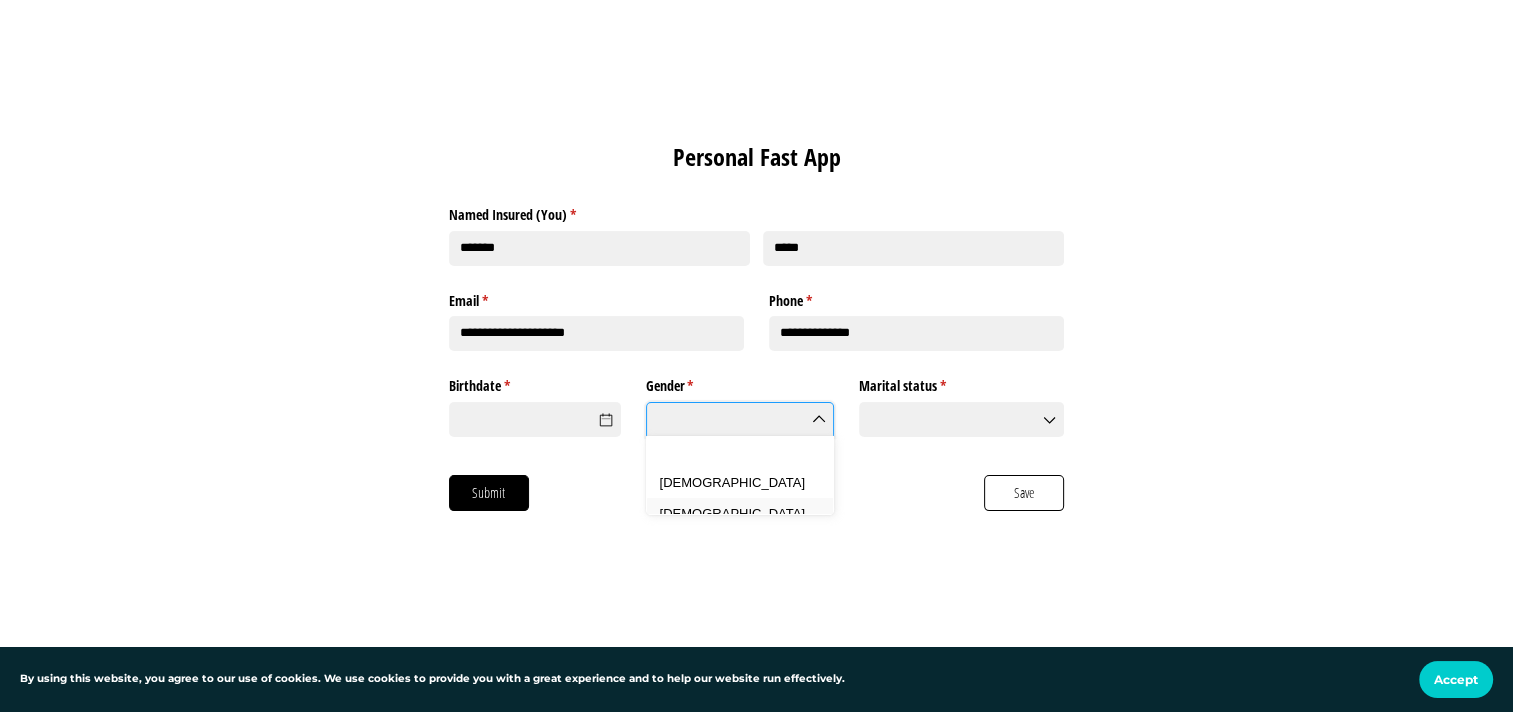 click on "[DEMOGRAPHIC_DATA]" at bounding box center (748, 514) 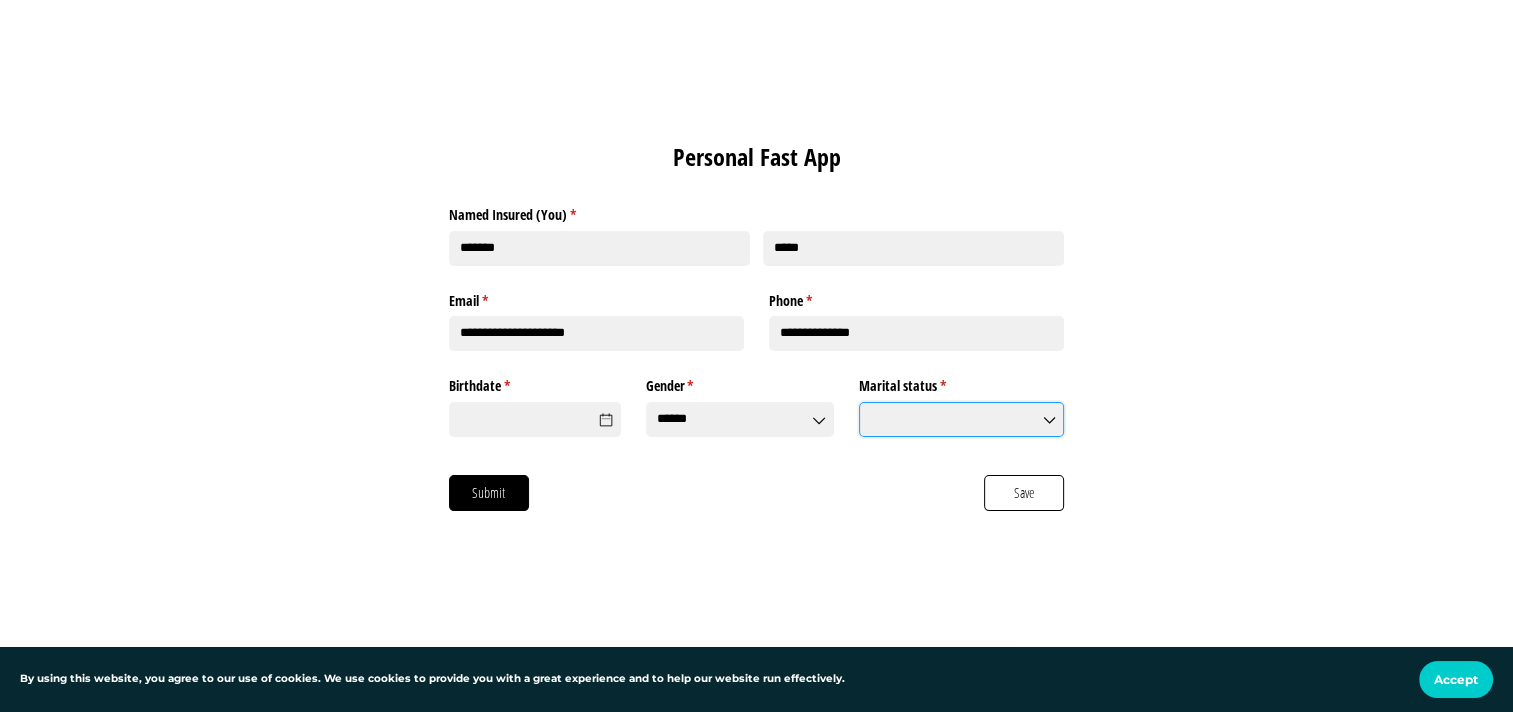 click on "Marital status *   (required)" 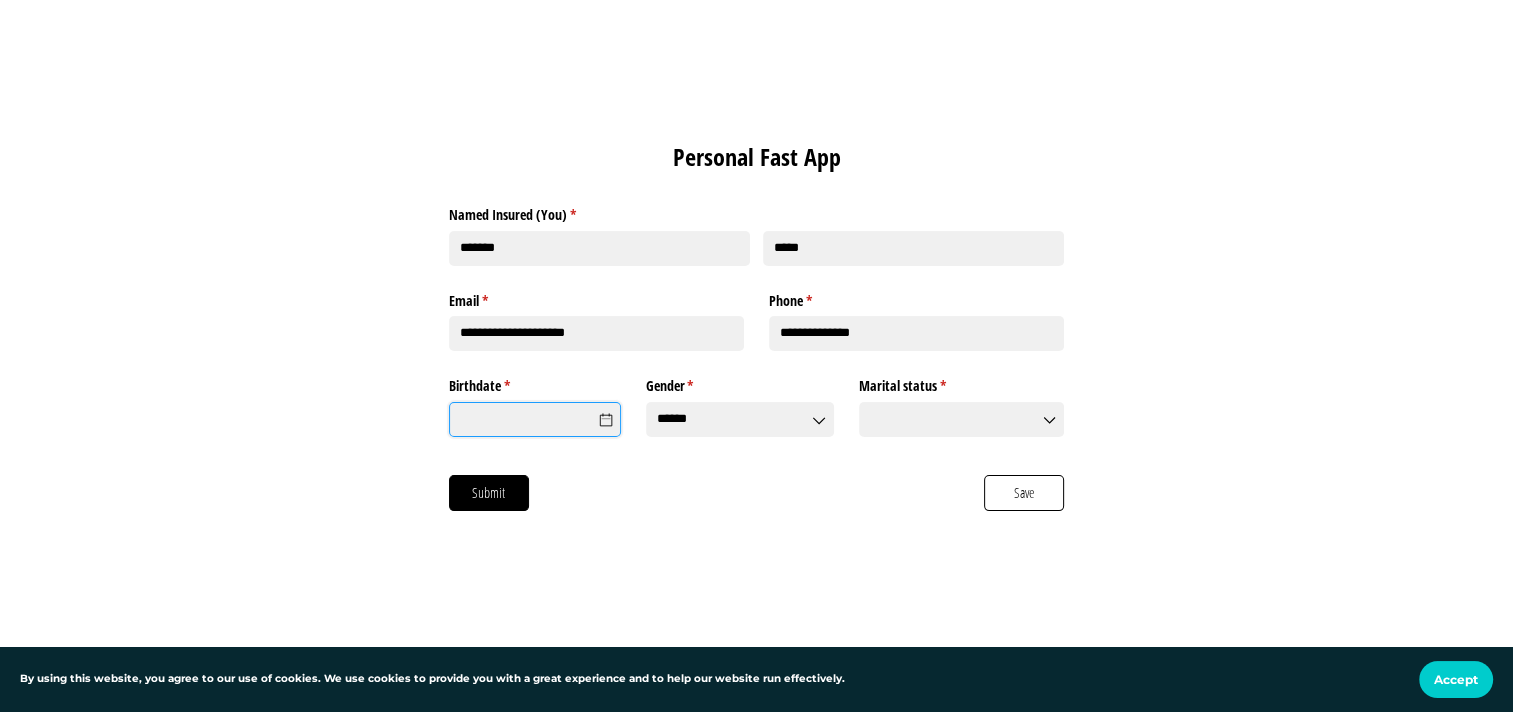 click on "Birthdate *   (required)" 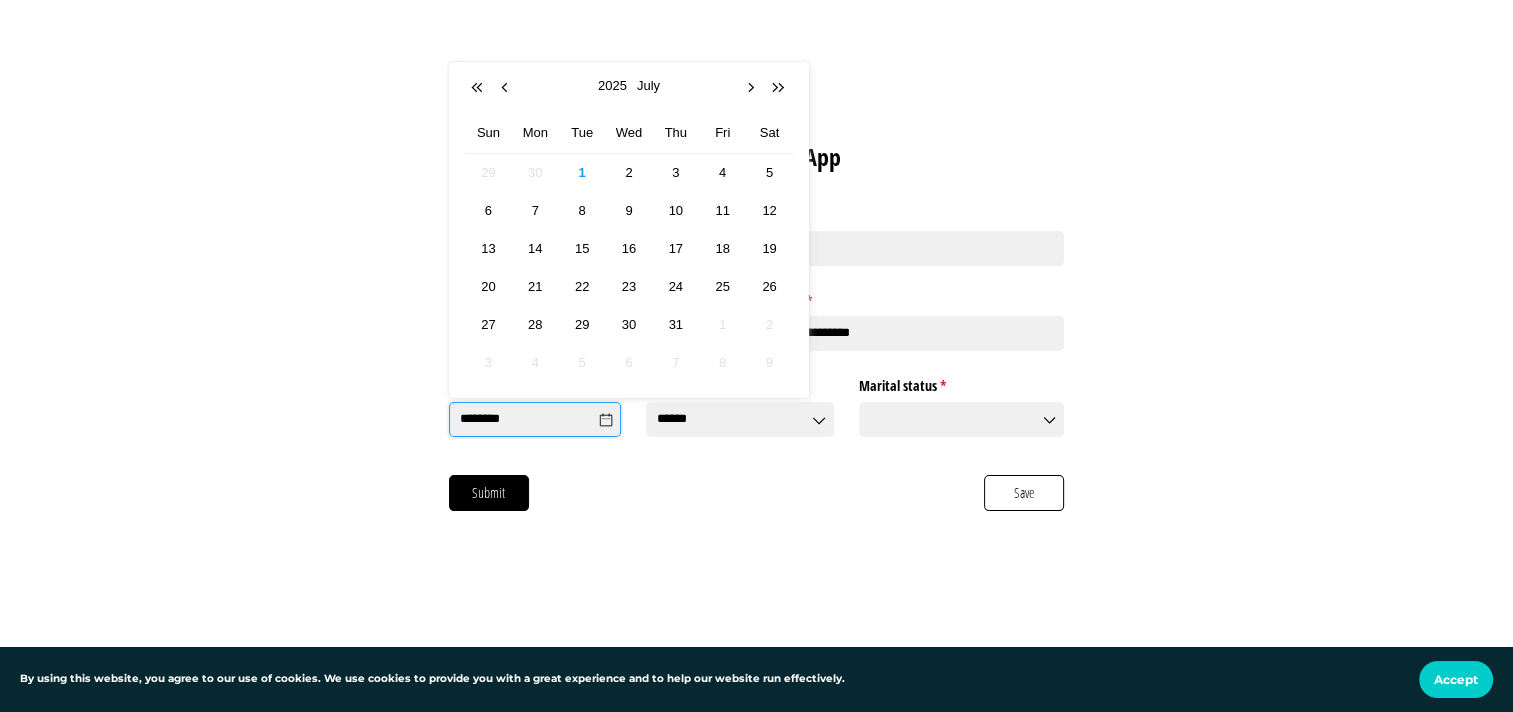 click on "********" 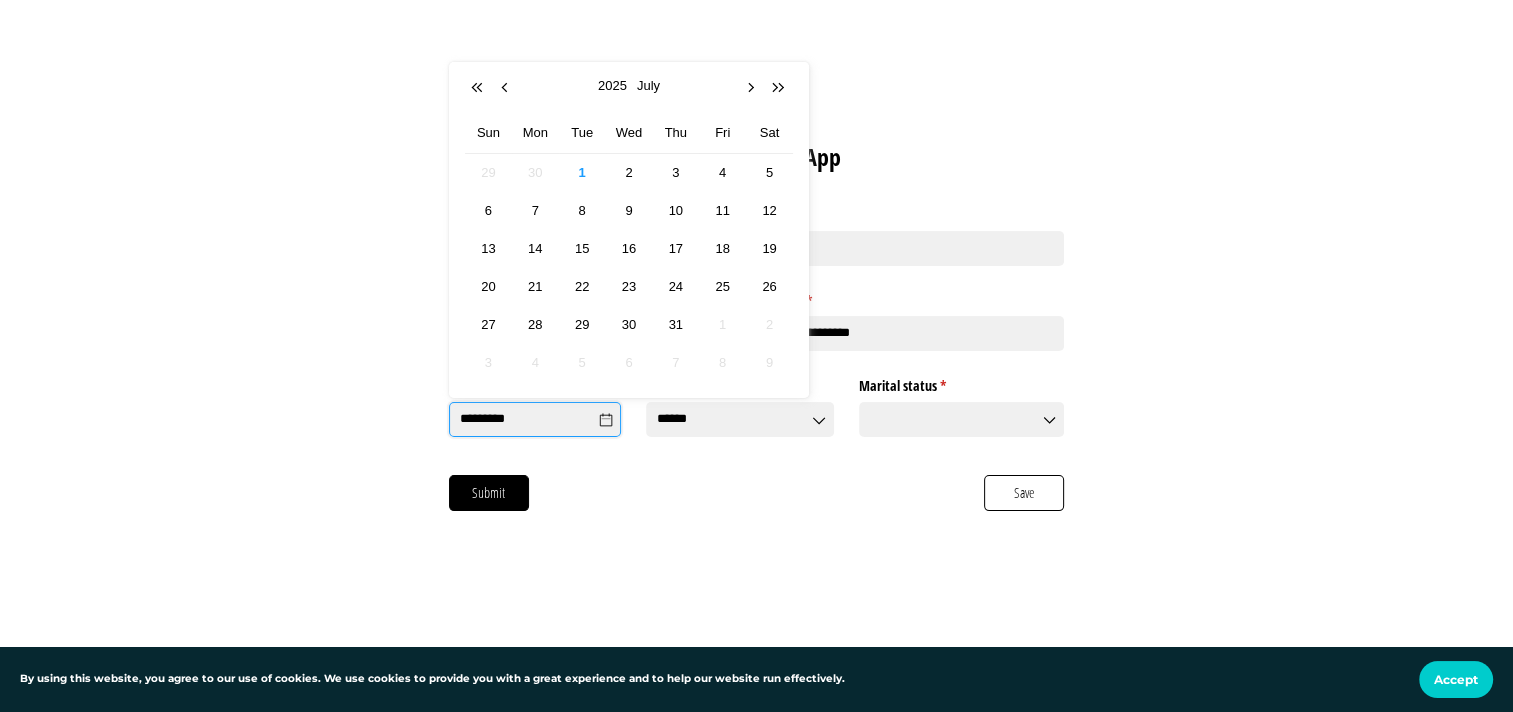 click on "*********" 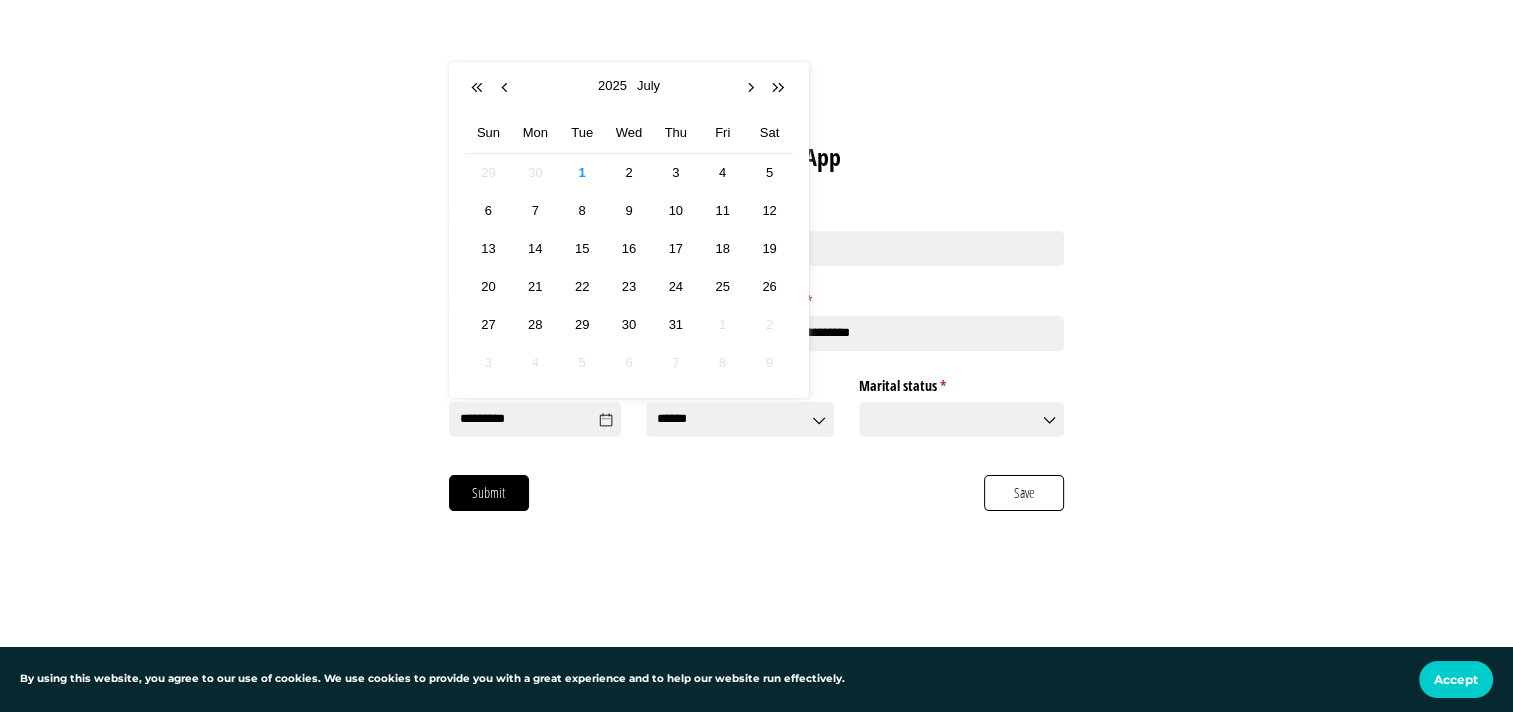click 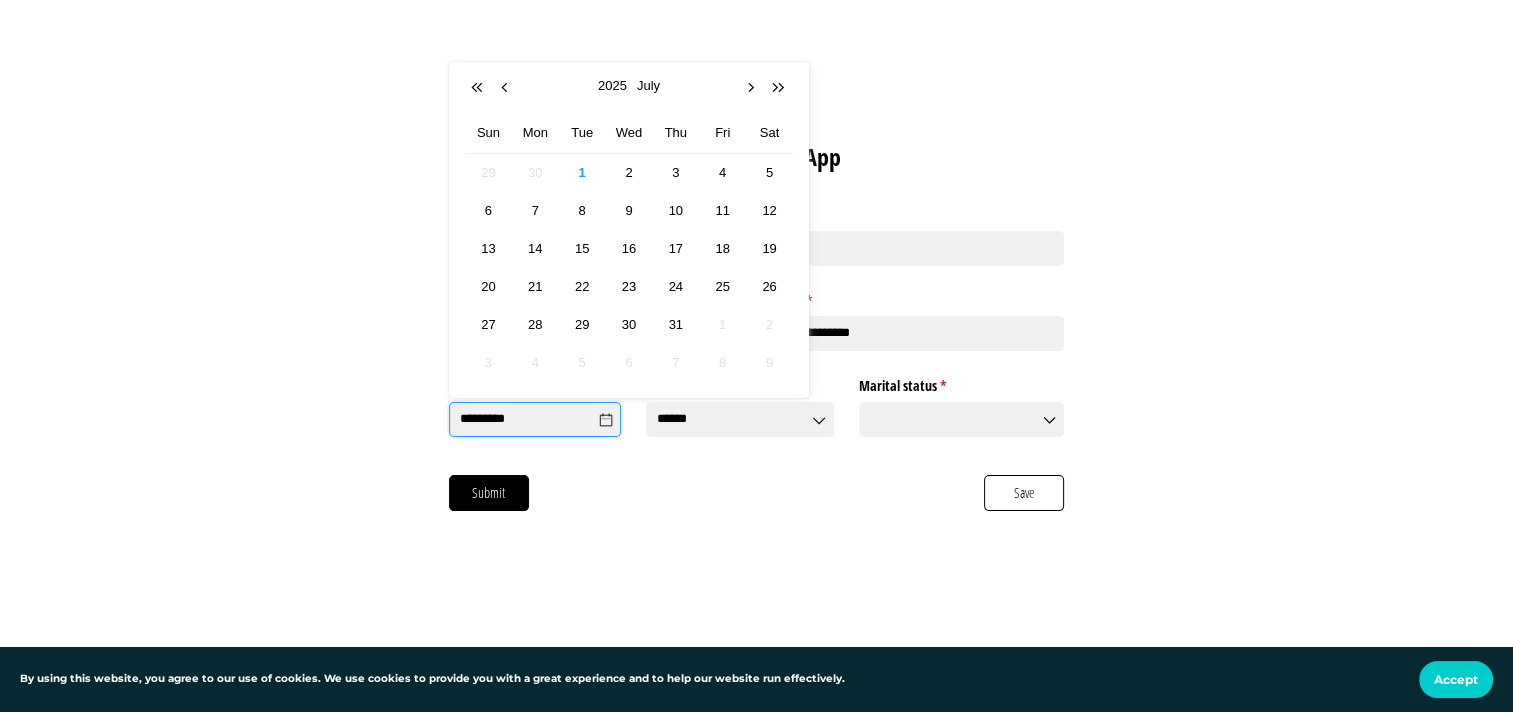 click on "*********" 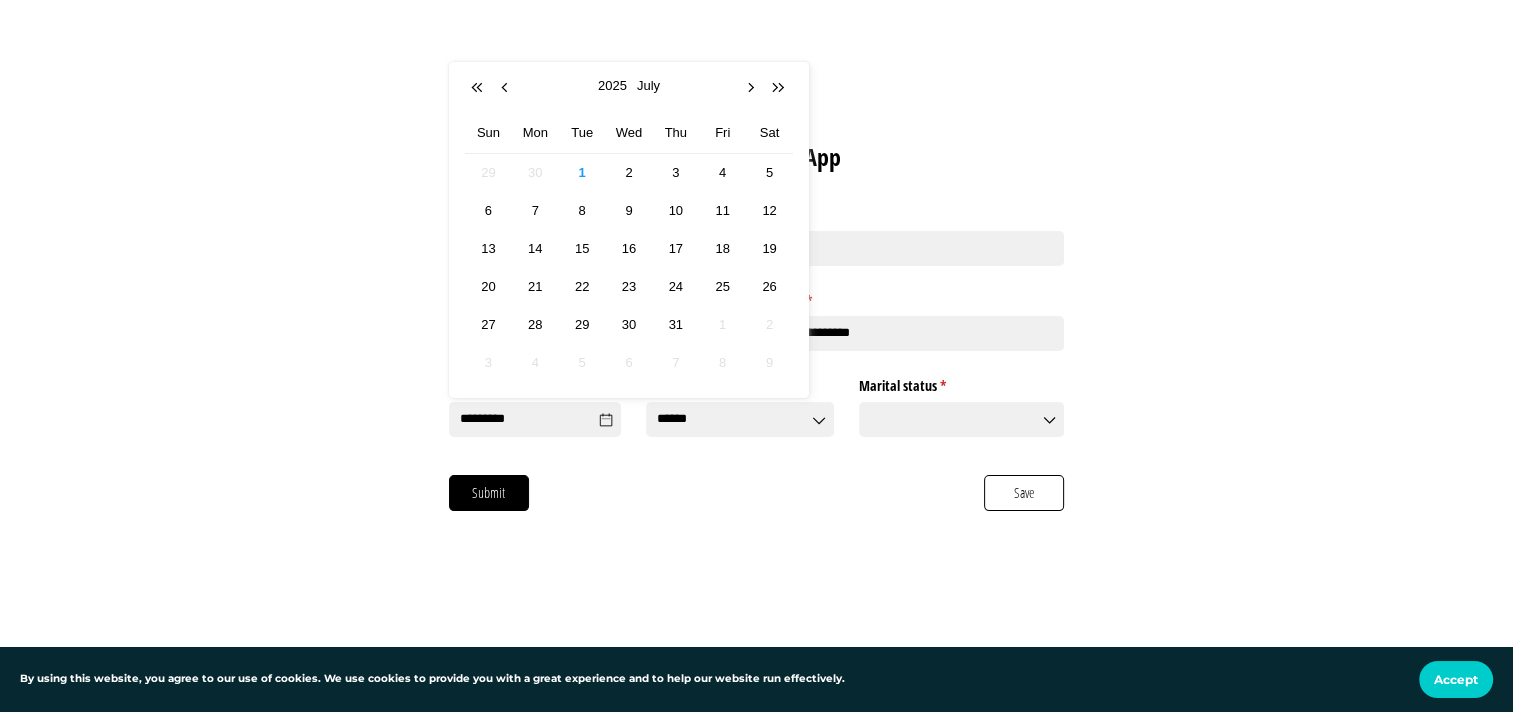 click 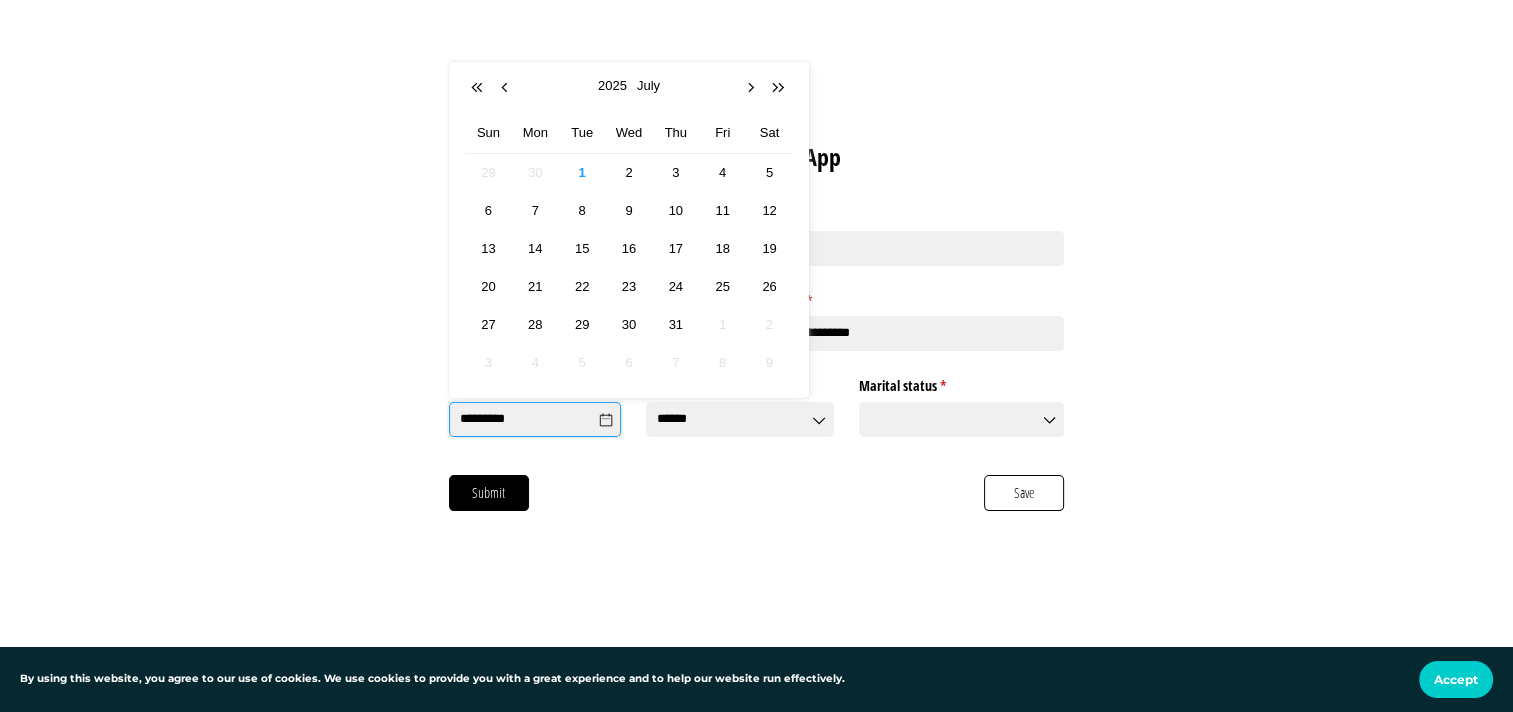 click on "*********" 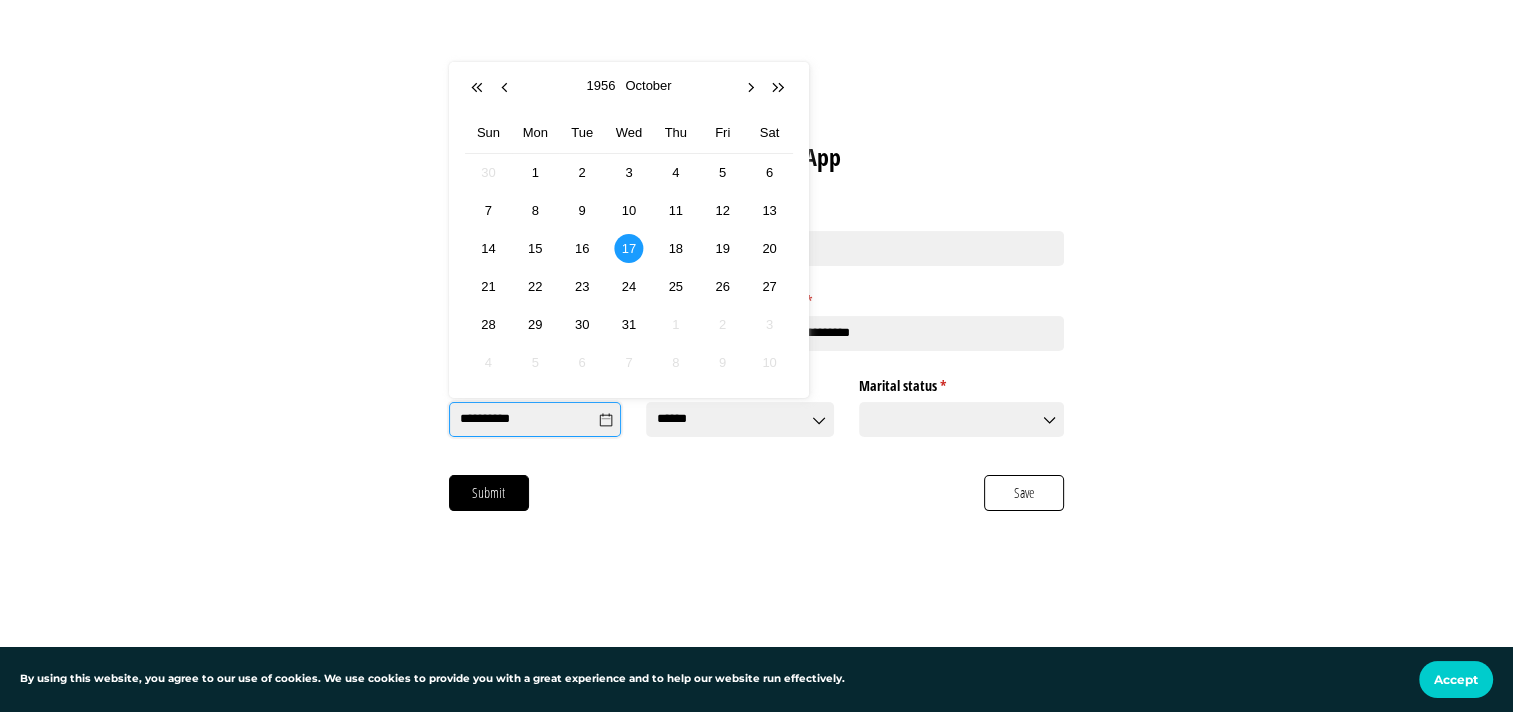 type on "**********" 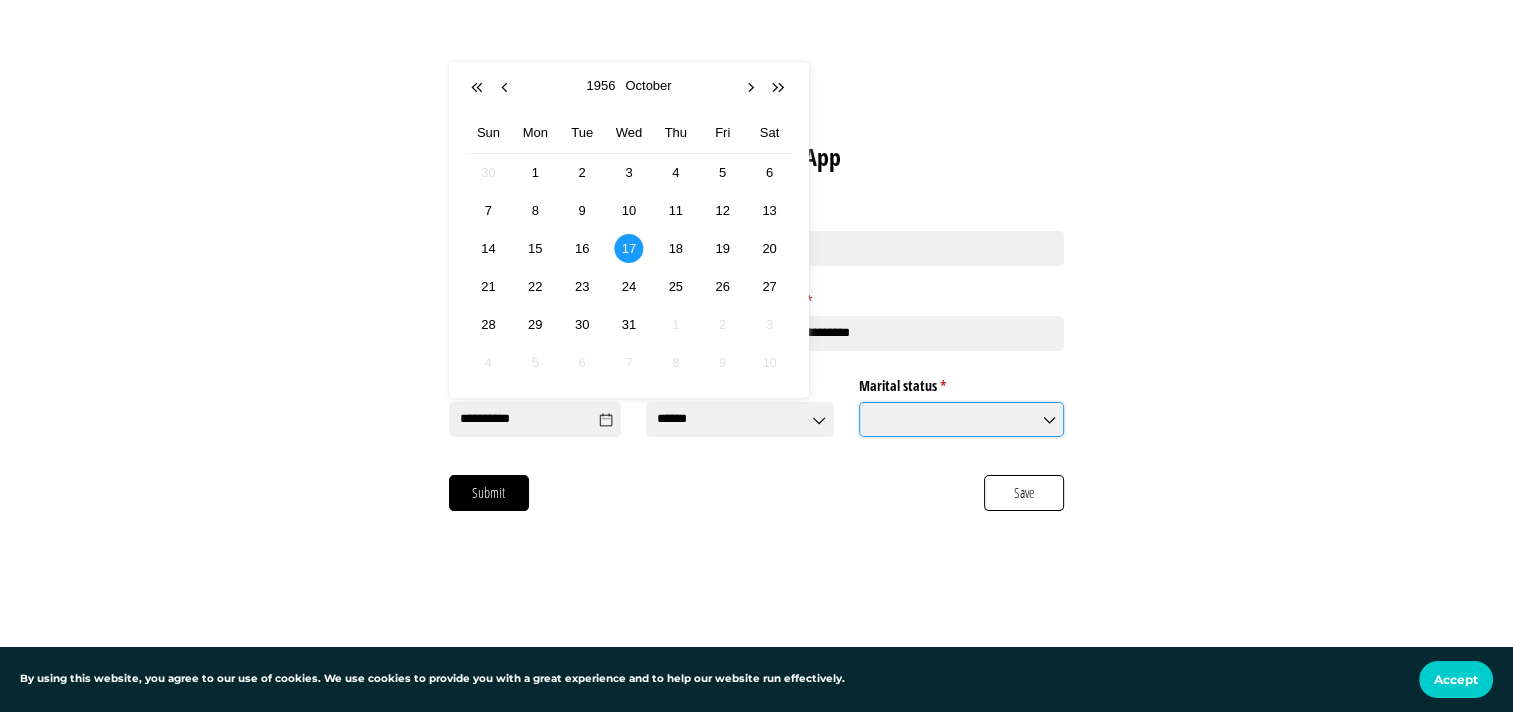 click on "Marital status *   (required)" 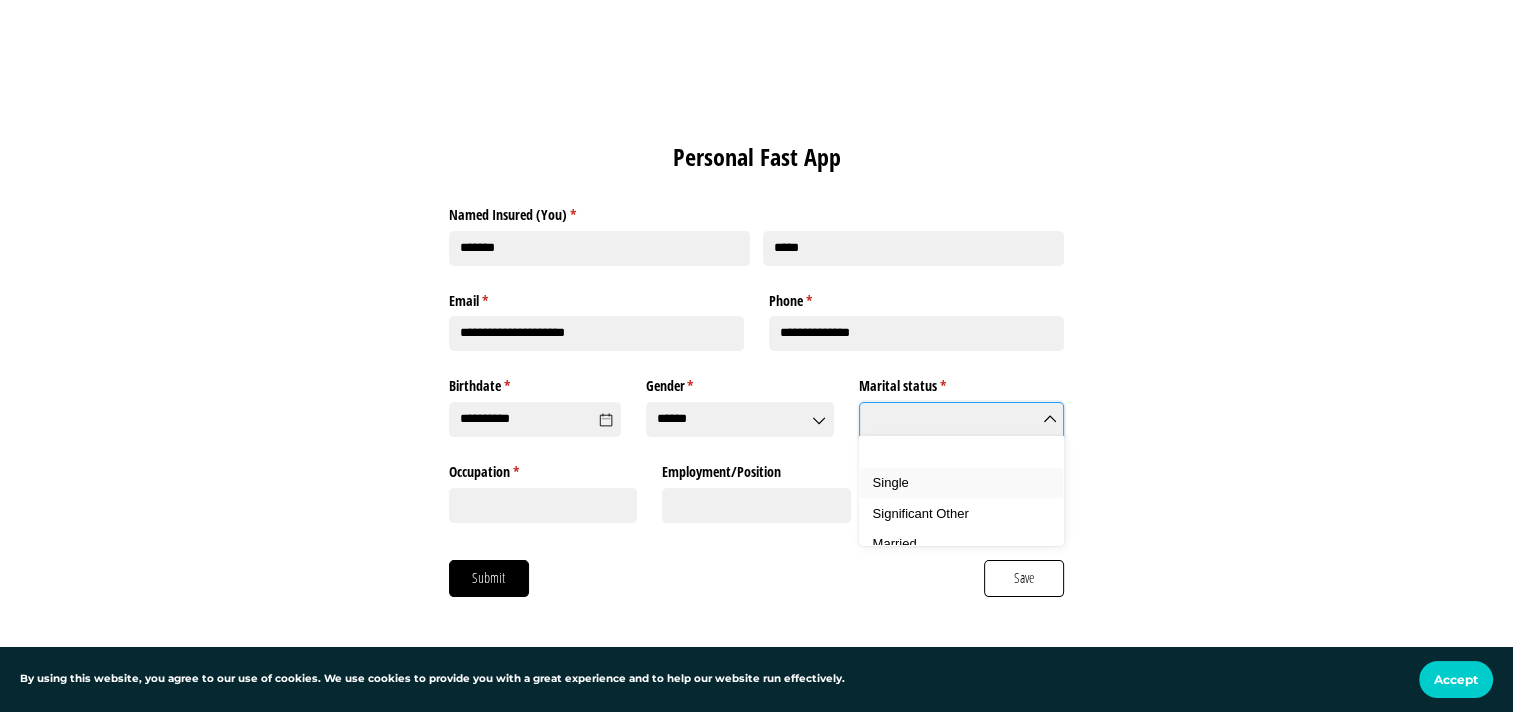 click on "Single" at bounding box center (969, 483) 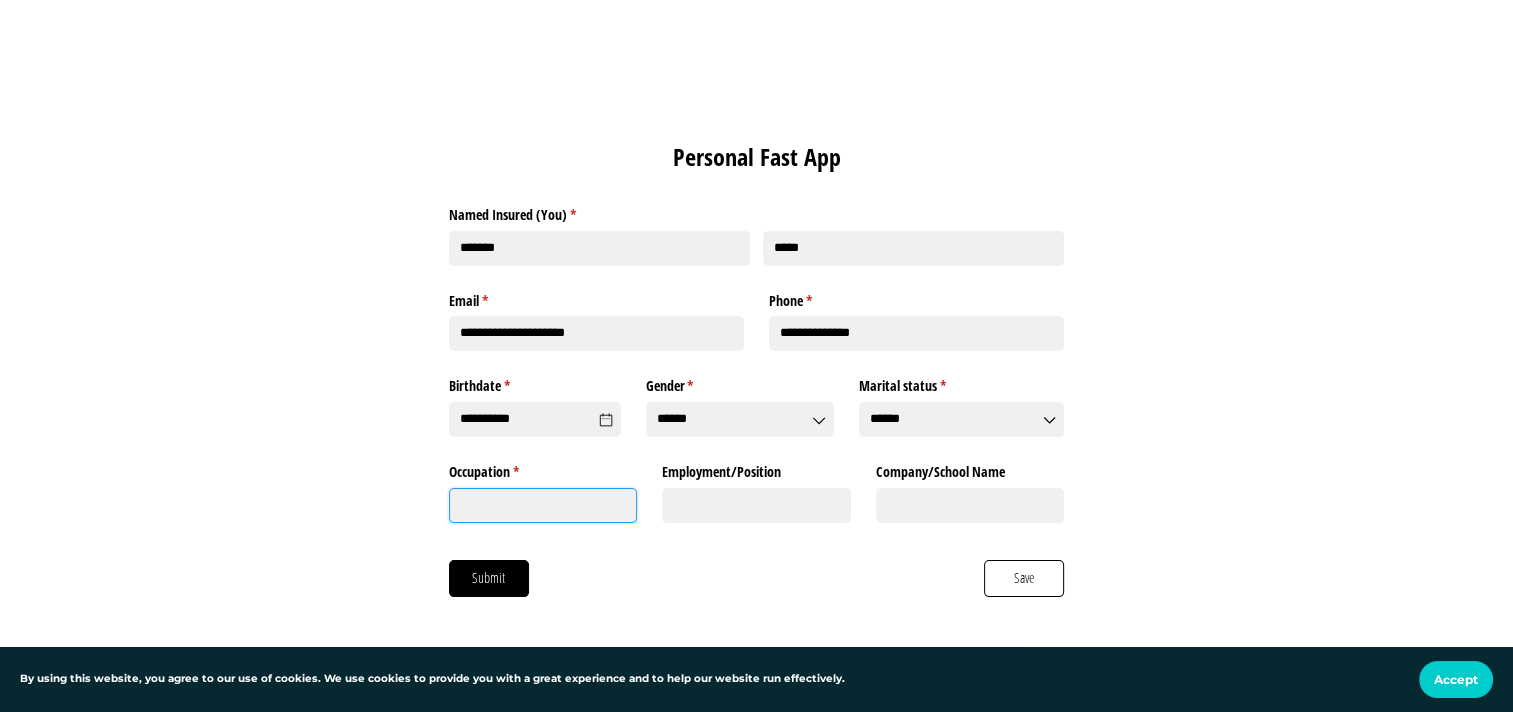click on "Occupation *   (required)" 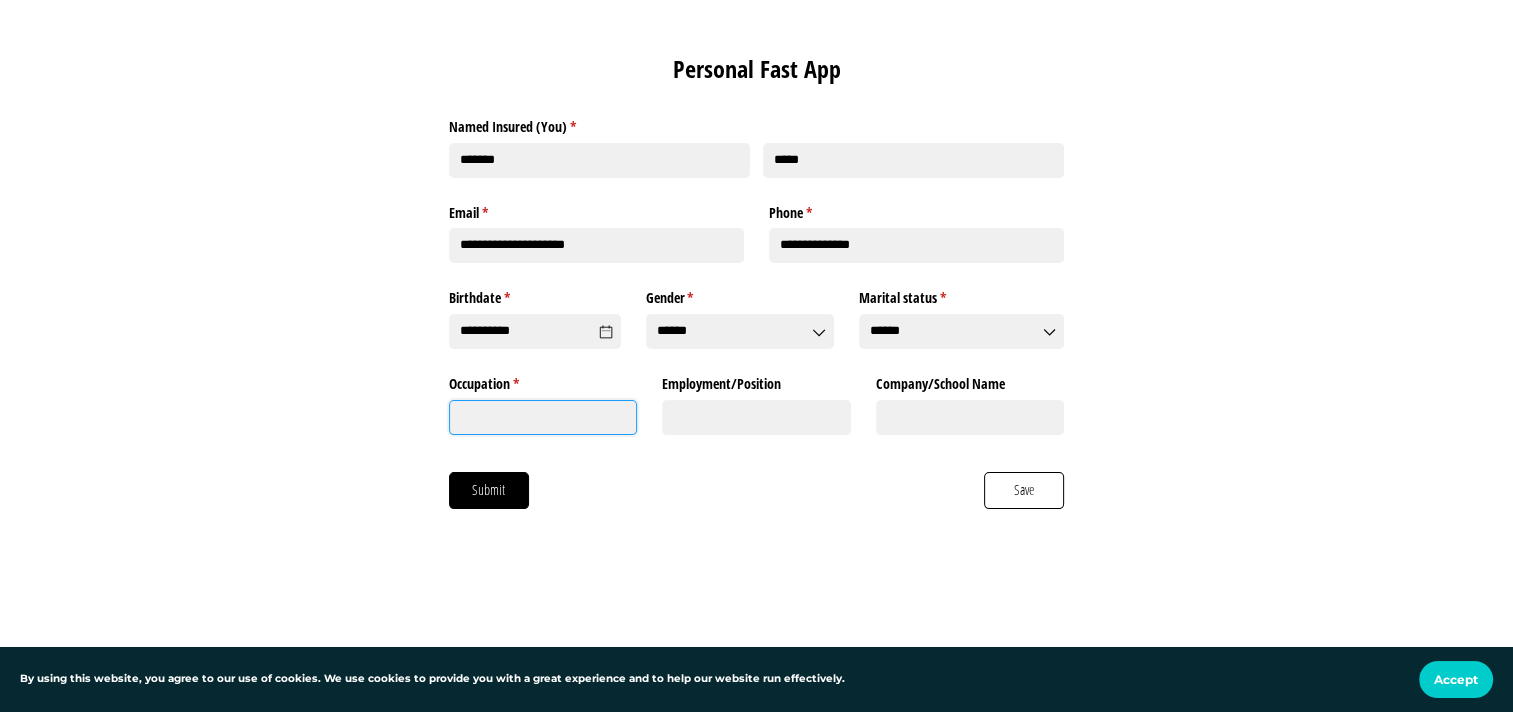 scroll, scrollTop: 288, scrollLeft: 0, axis: vertical 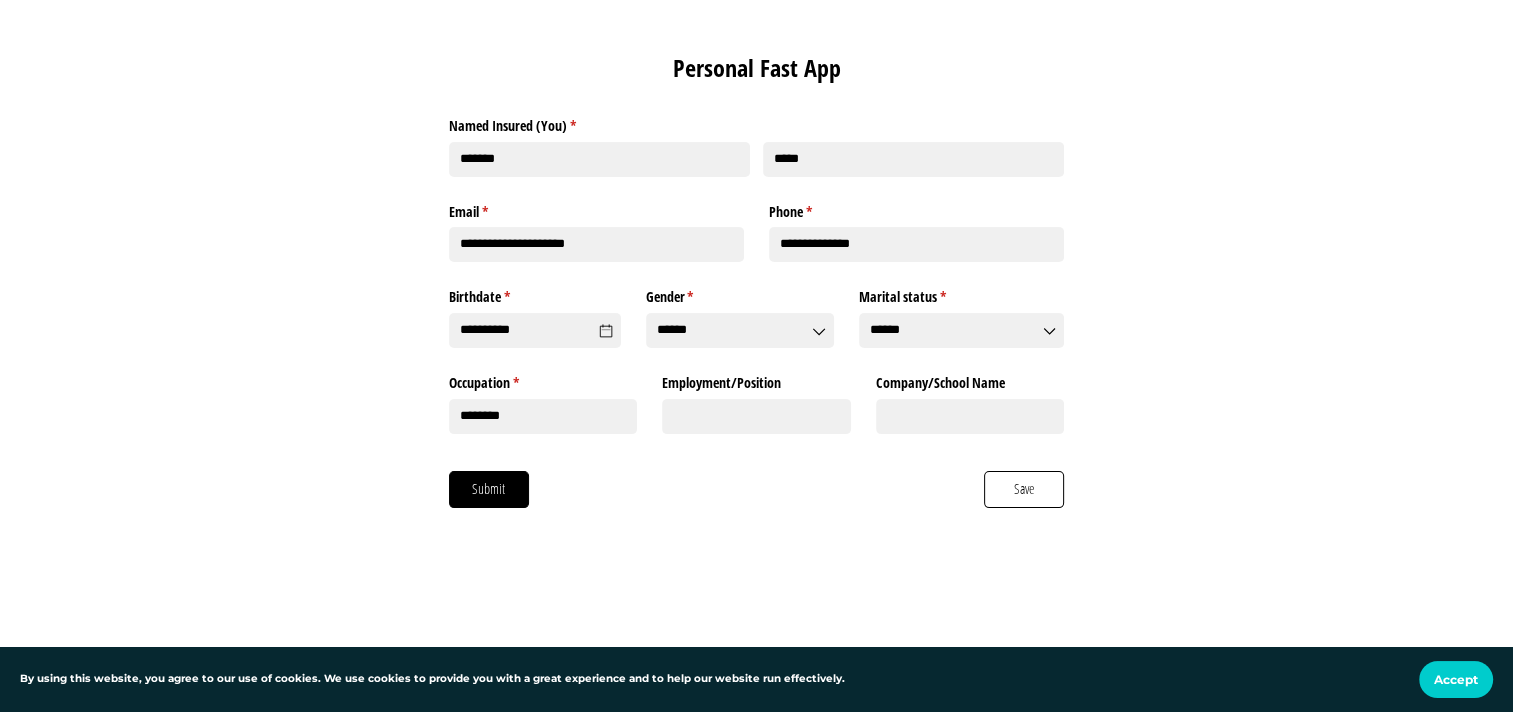 type on "*******" 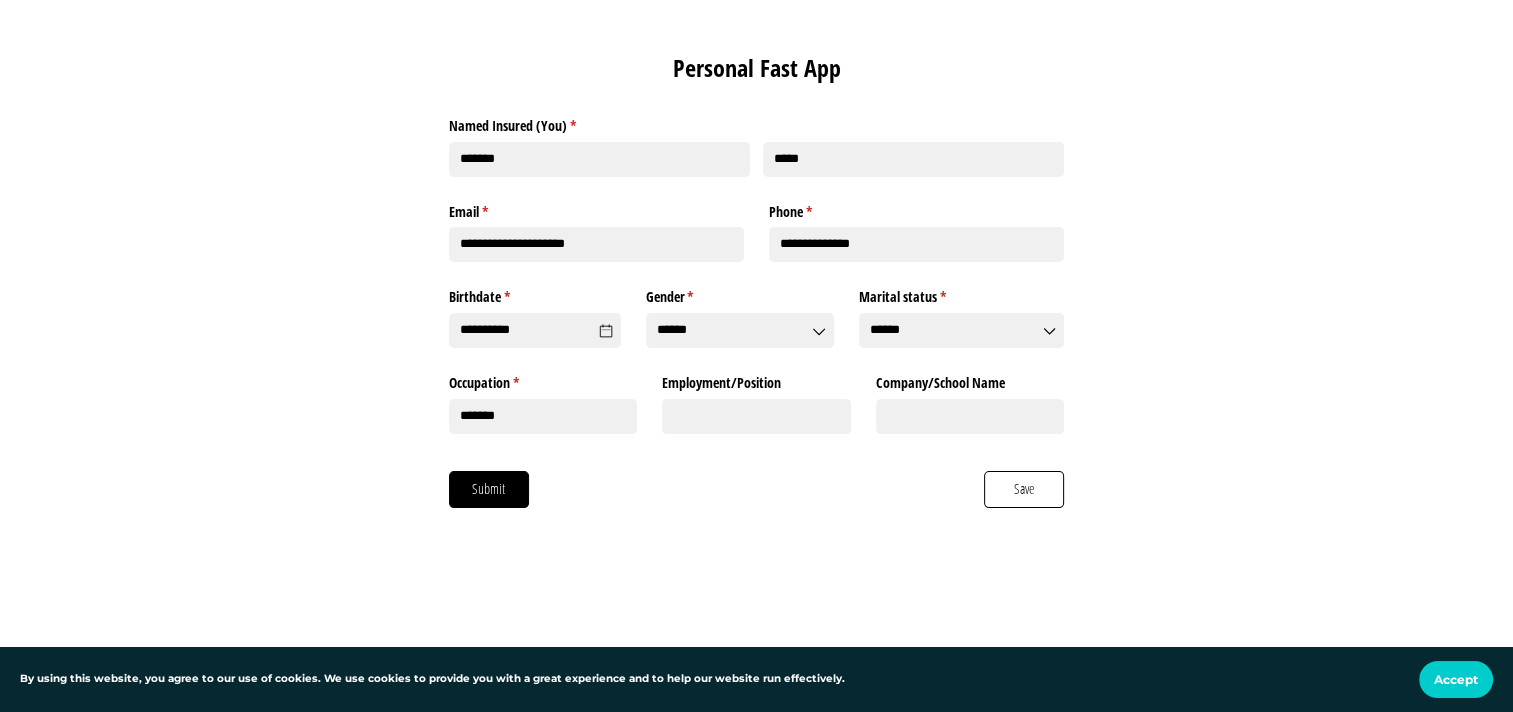 click on "**********" 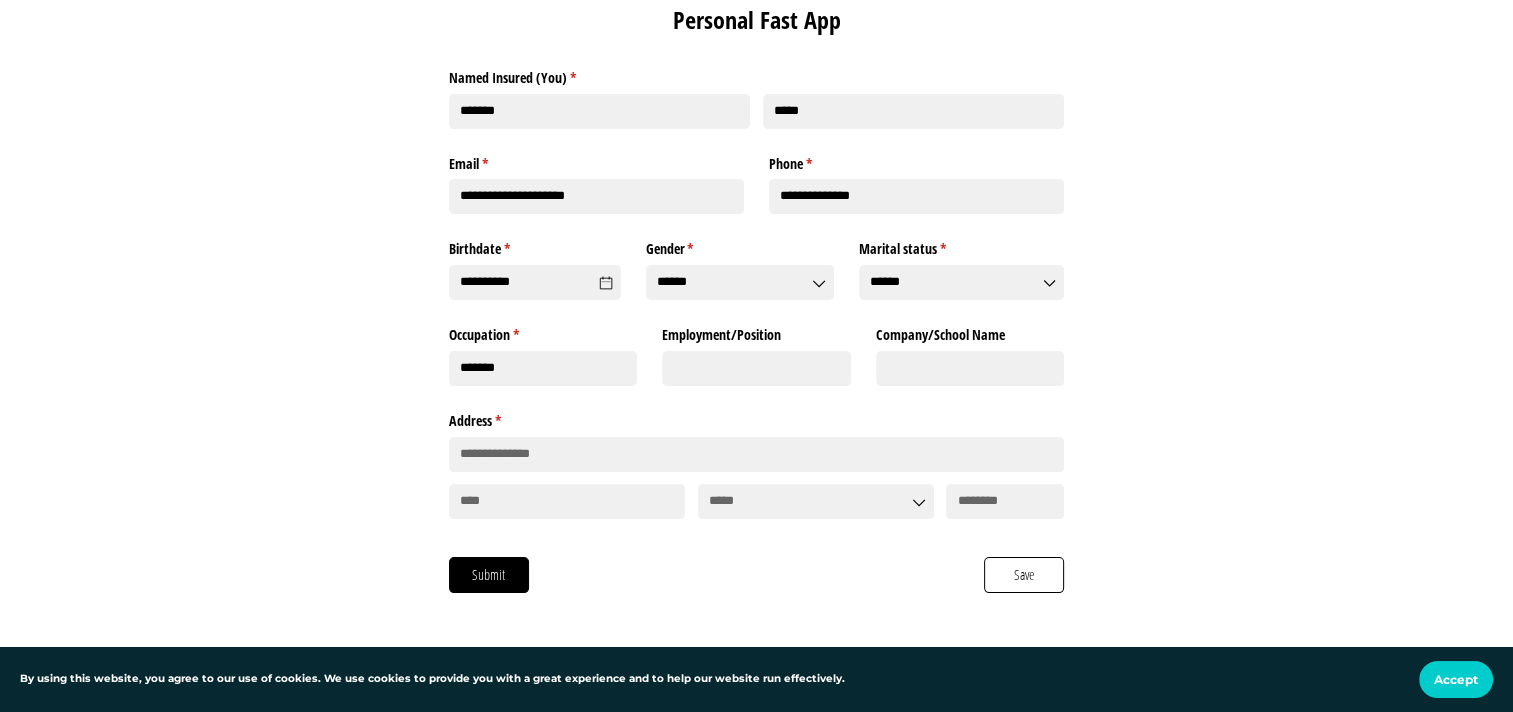 scroll, scrollTop: 340, scrollLeft: 0, axis: vertical 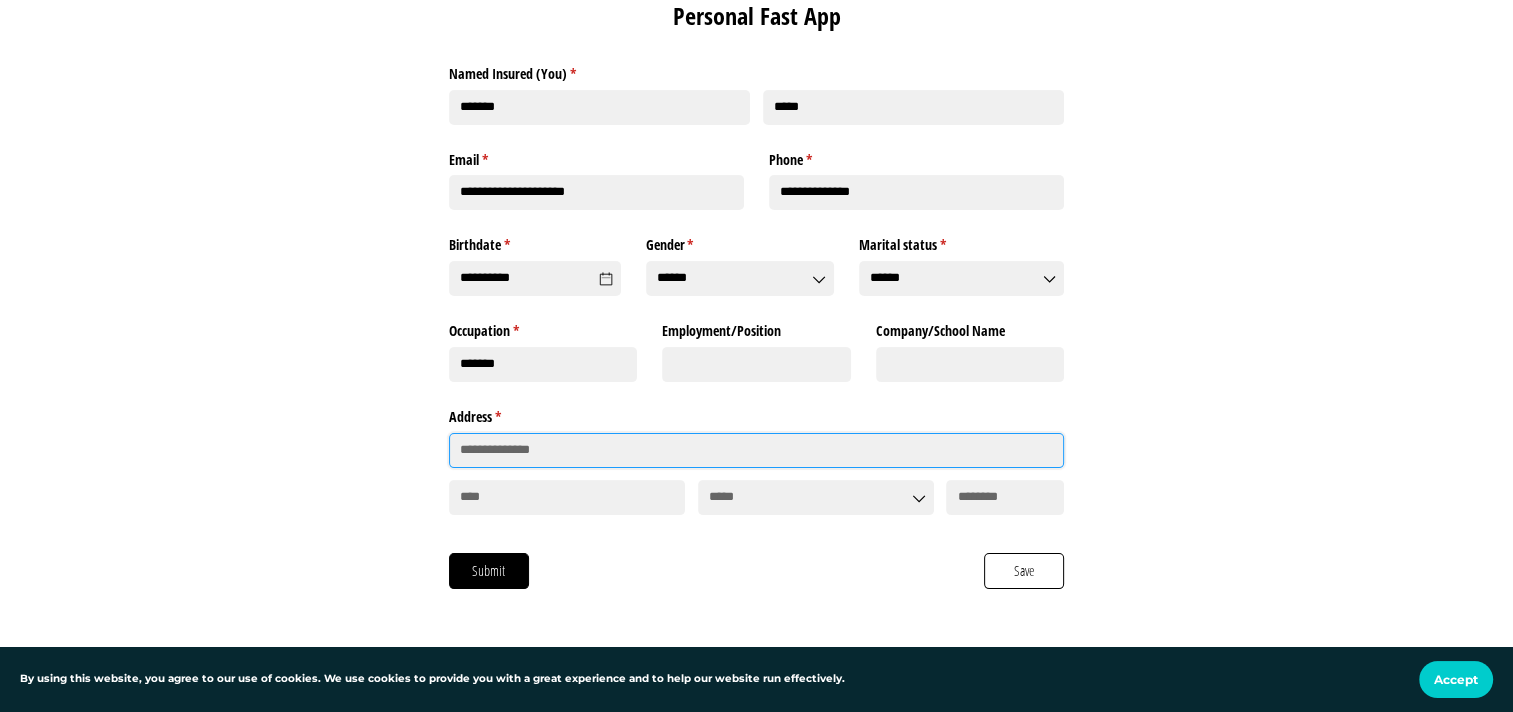 click 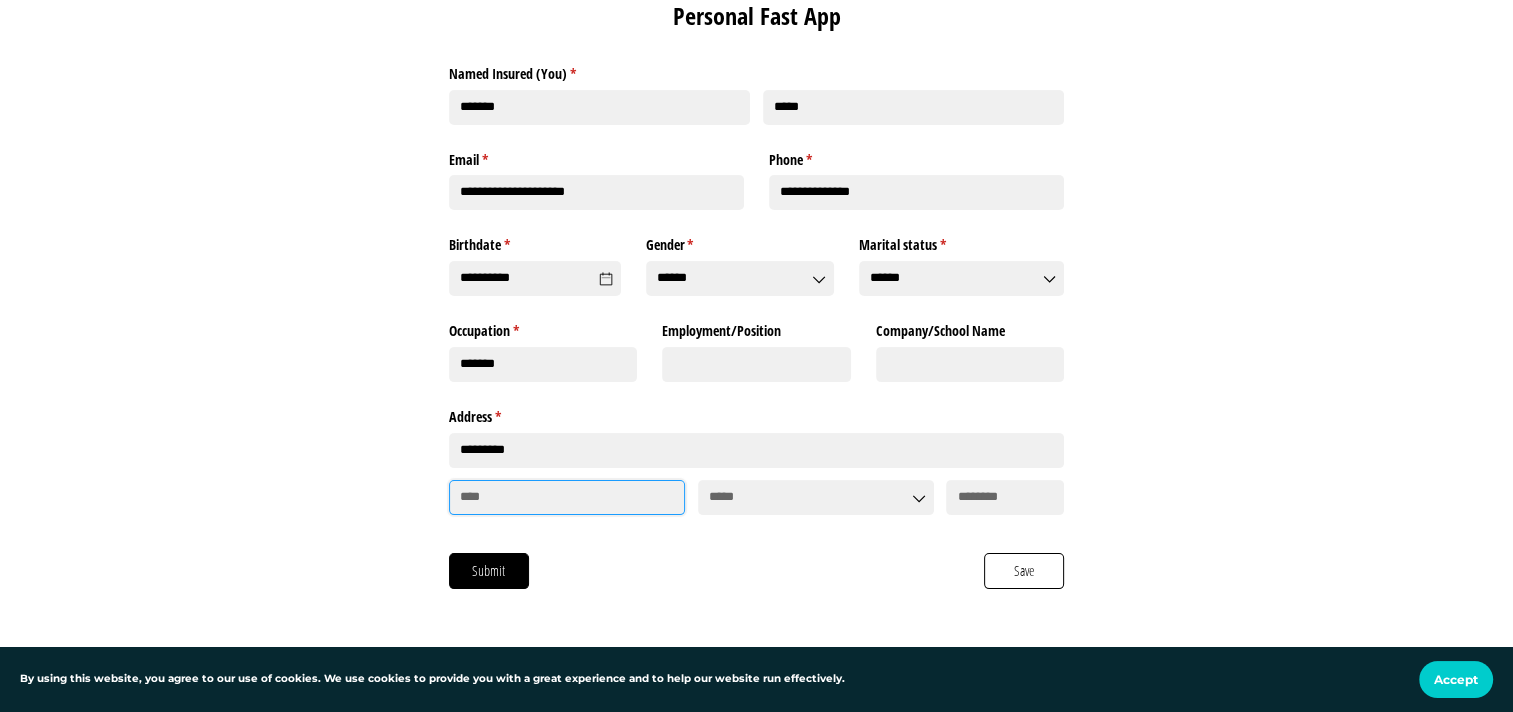 type on "********" 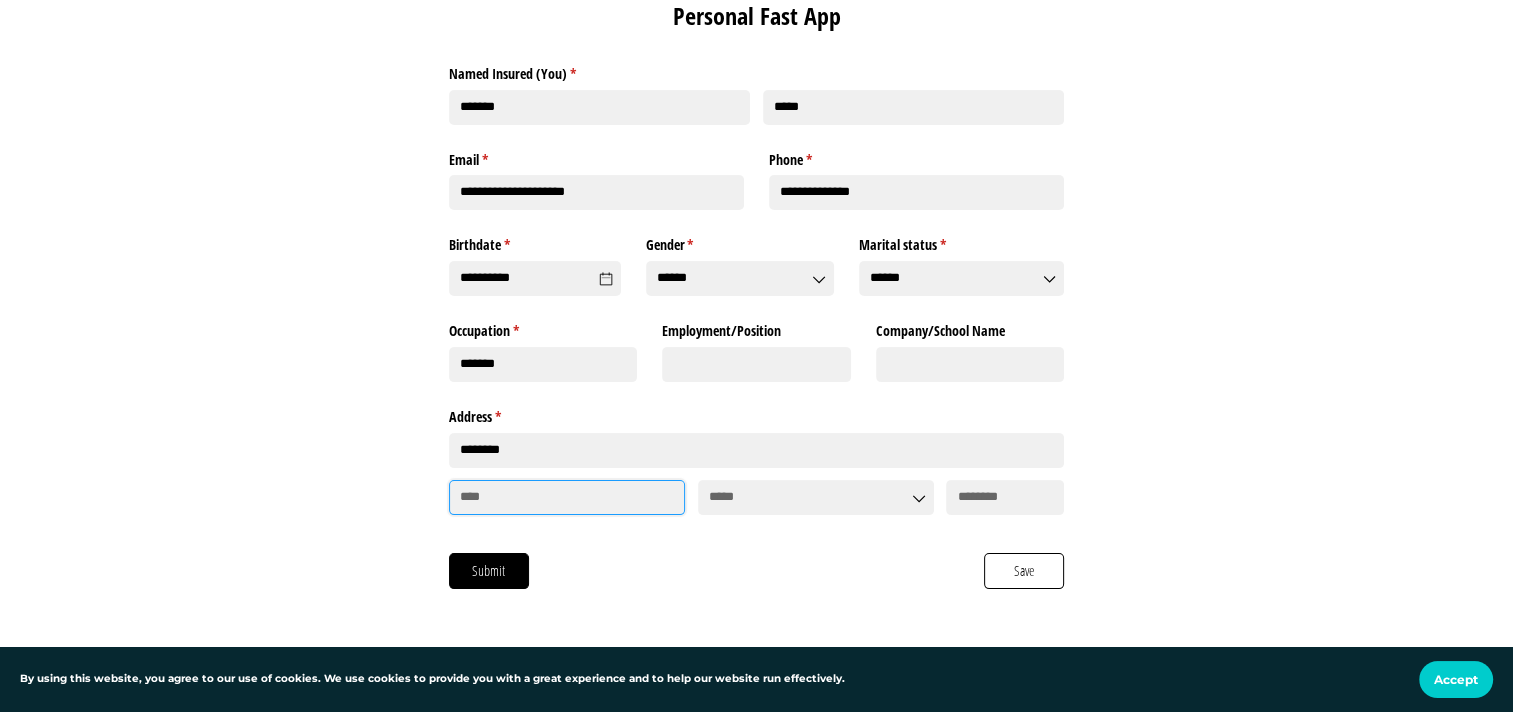 click 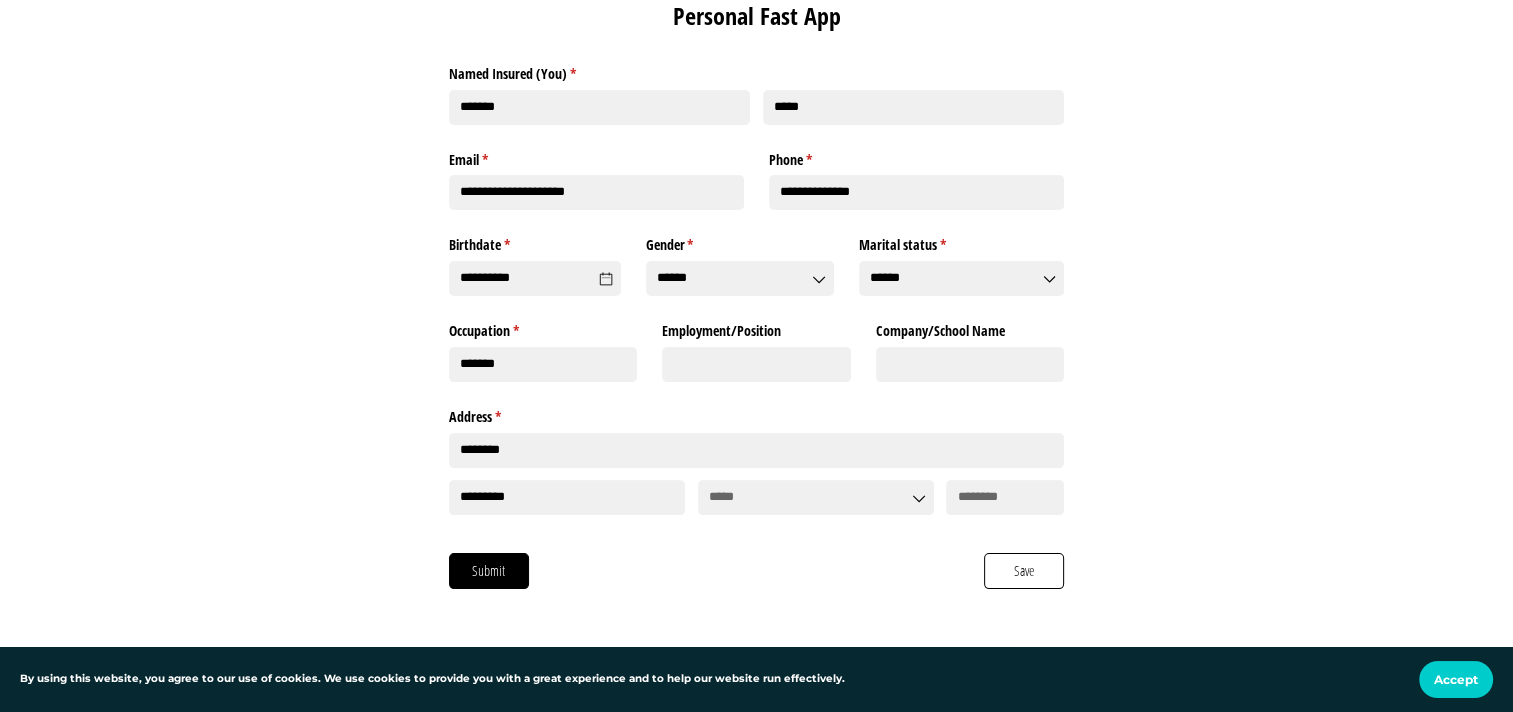 type on "********" 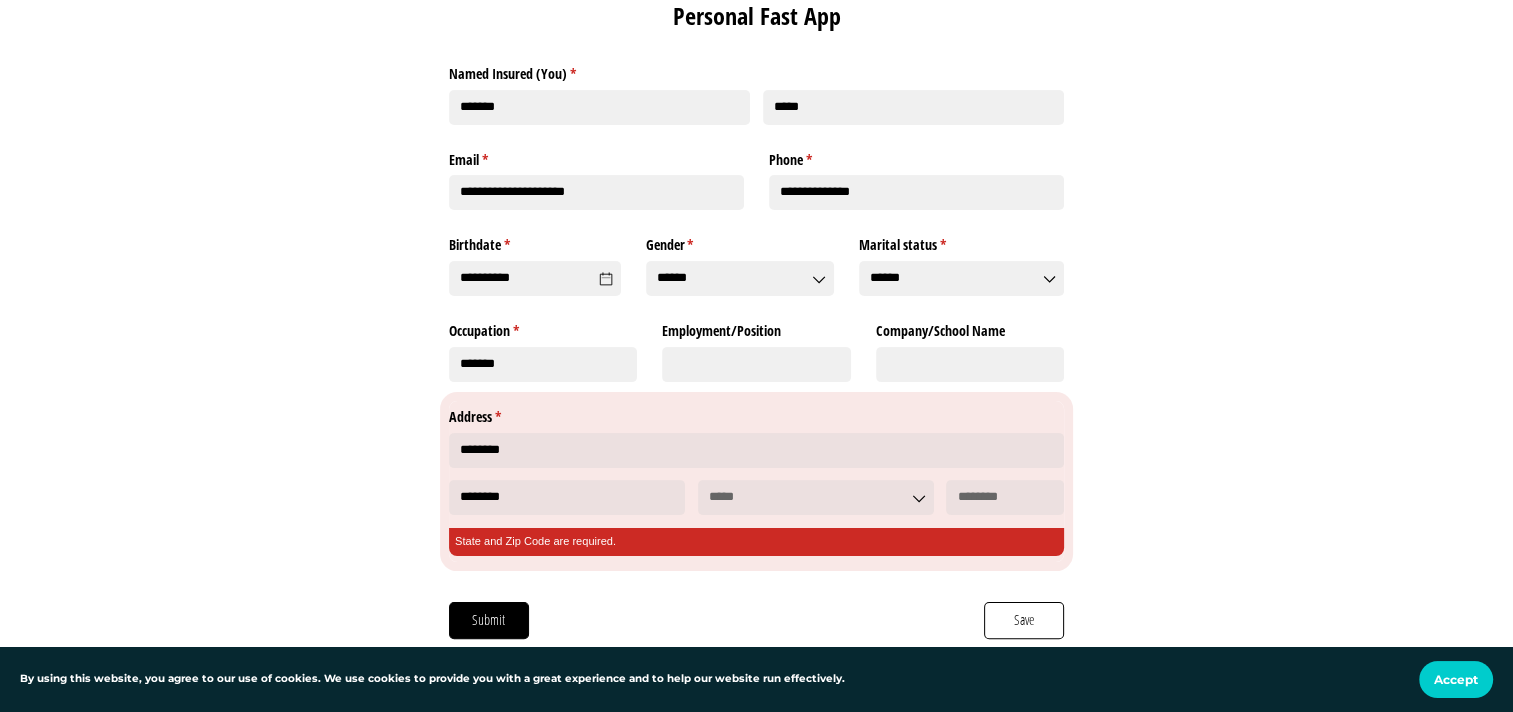 click 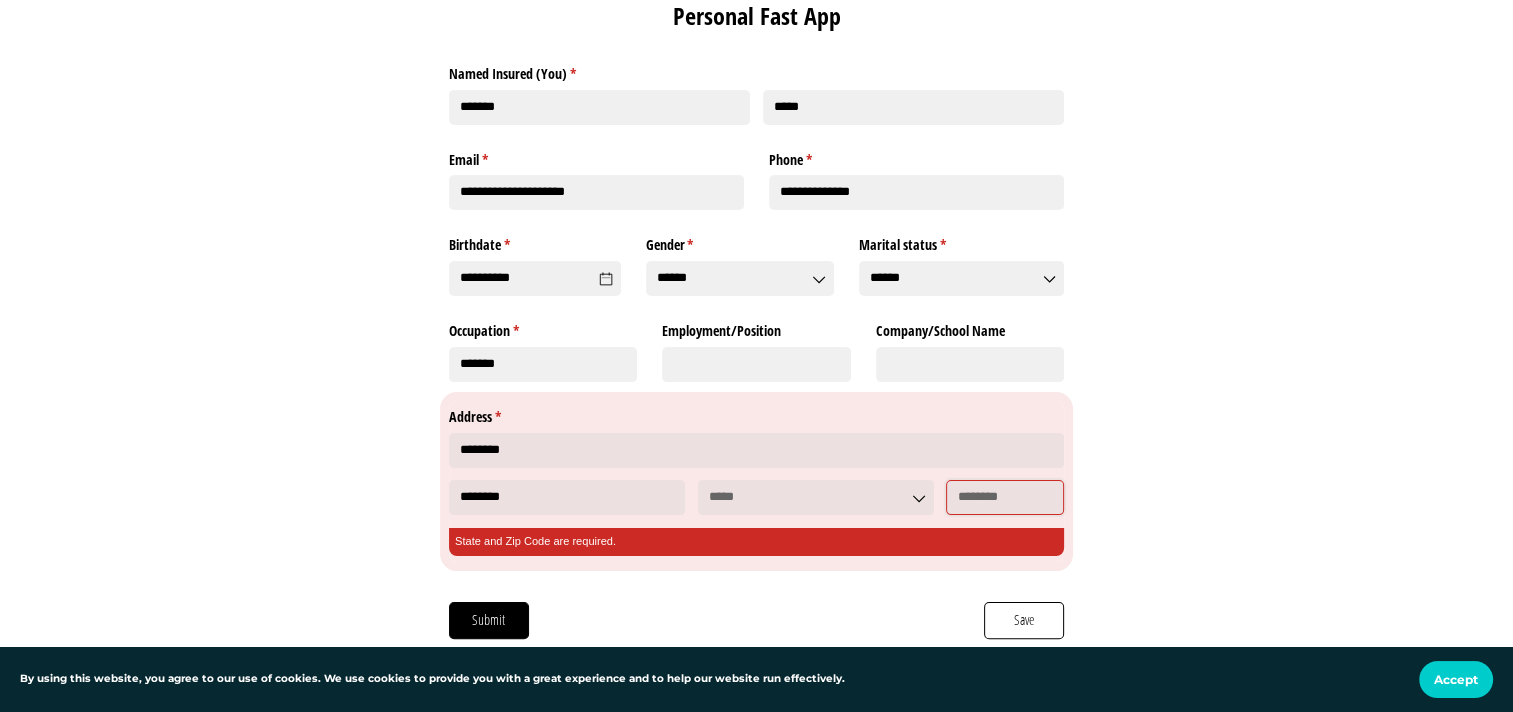 click 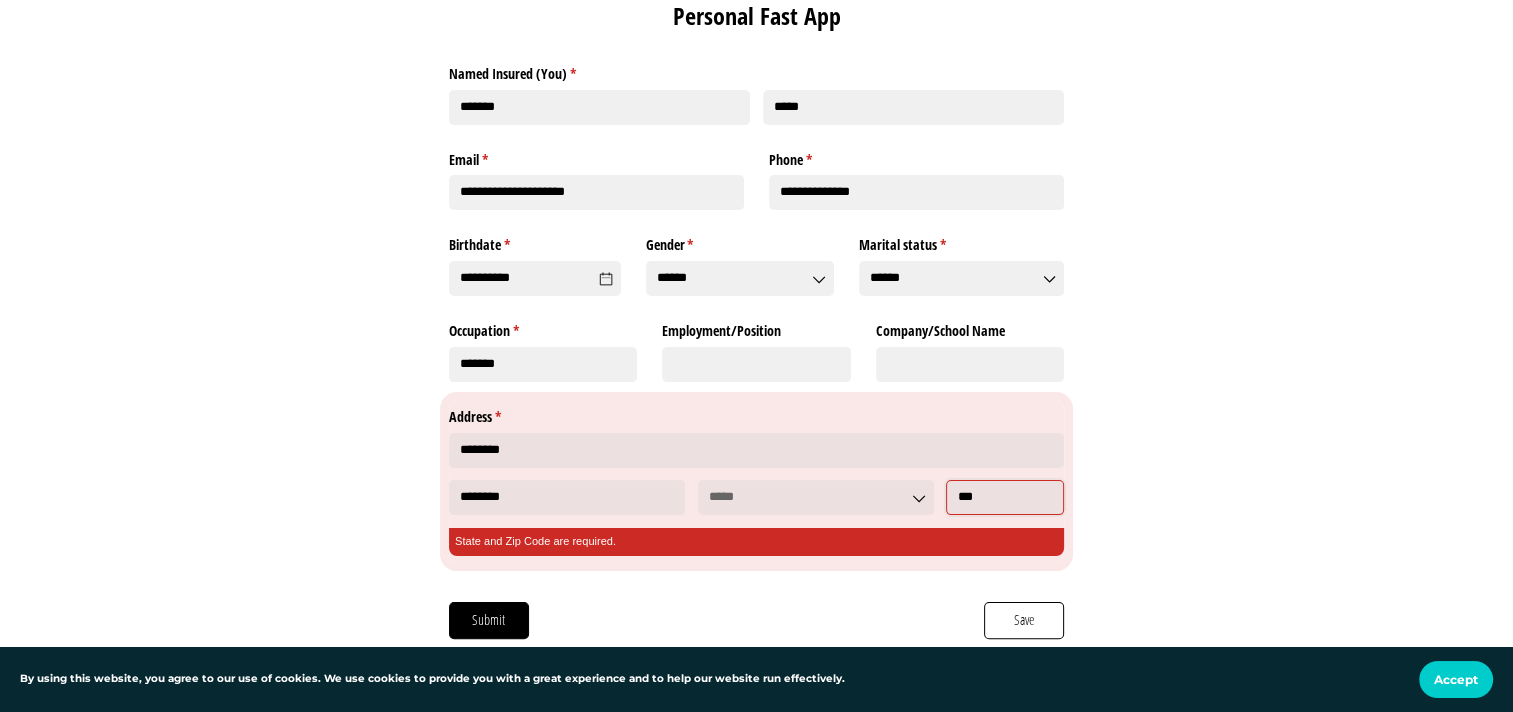 type on "***" 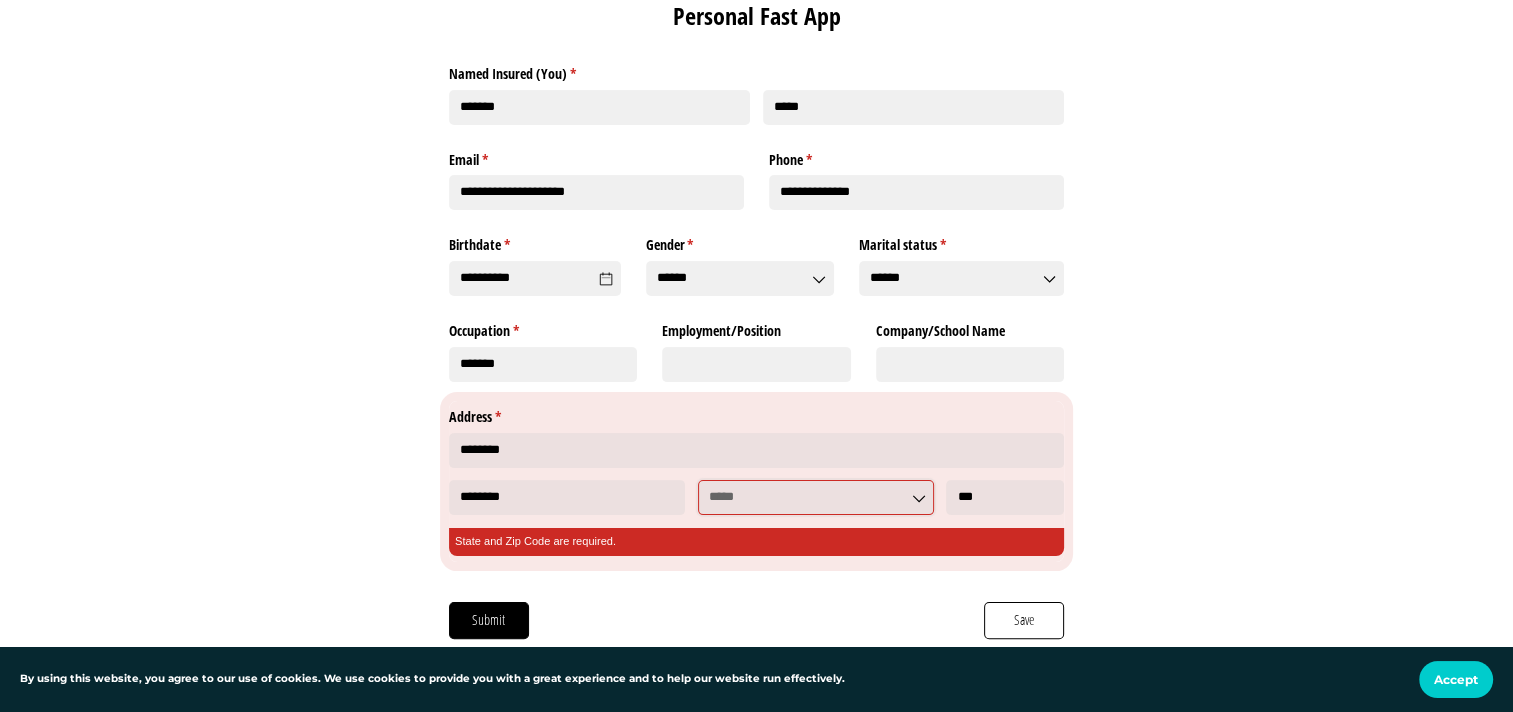 click 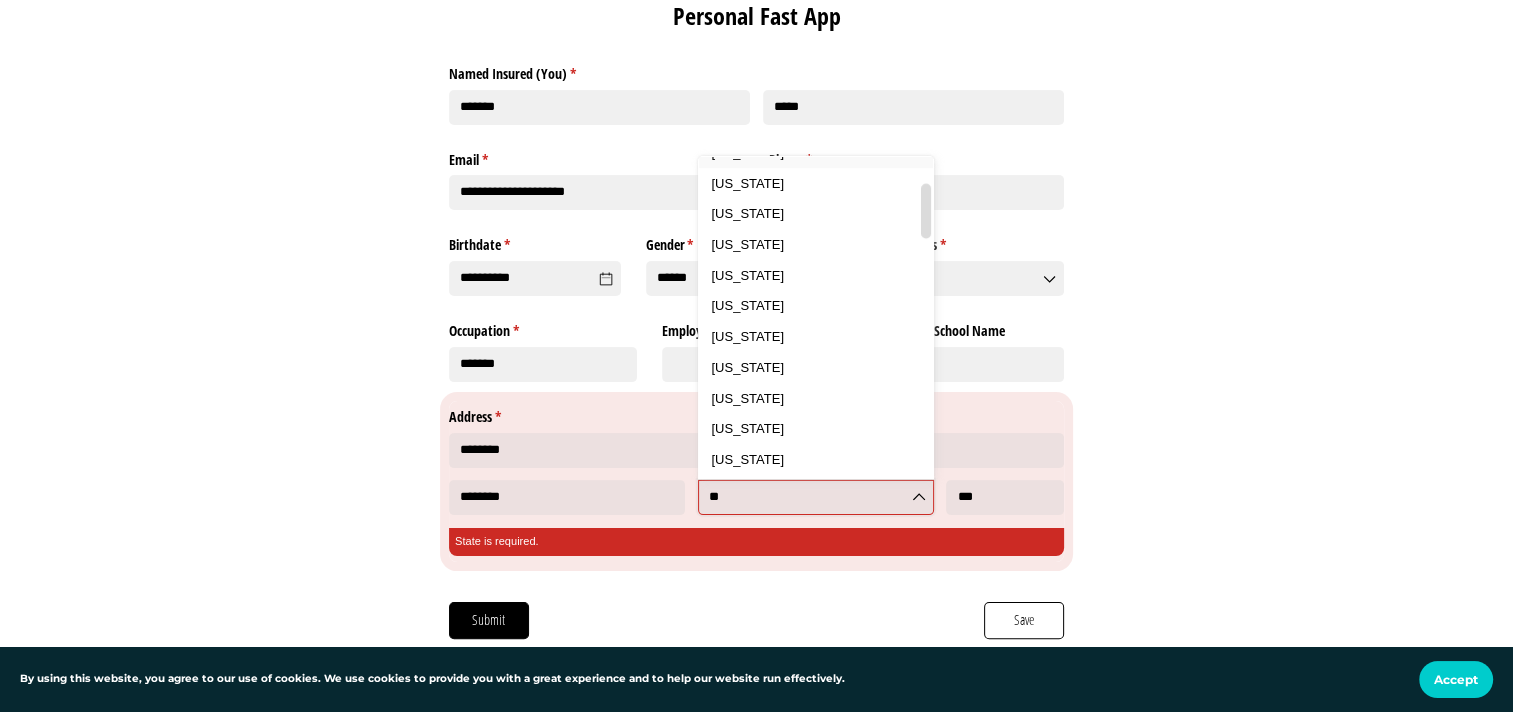 scroll, scrollTop: 0, scrollLeft: 0, axis: both 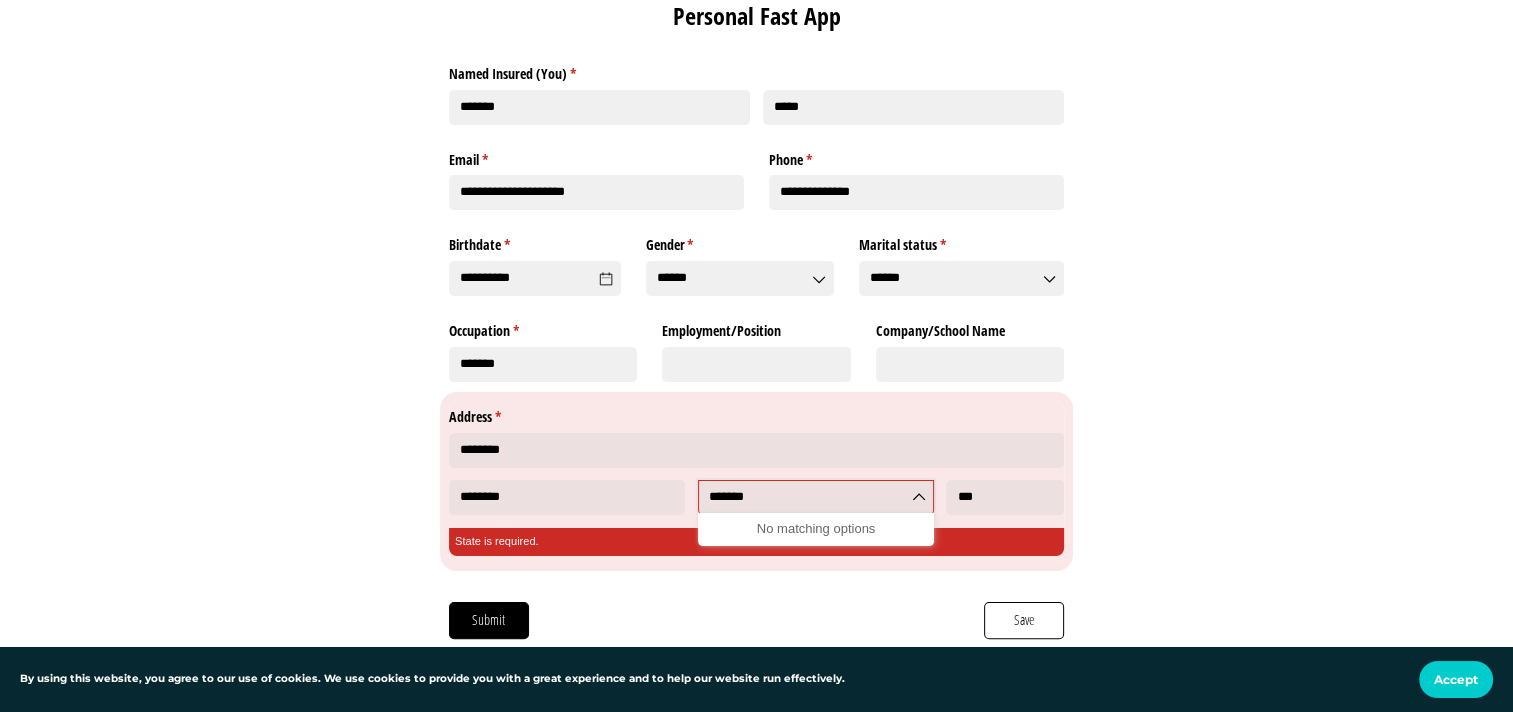 type on "******" 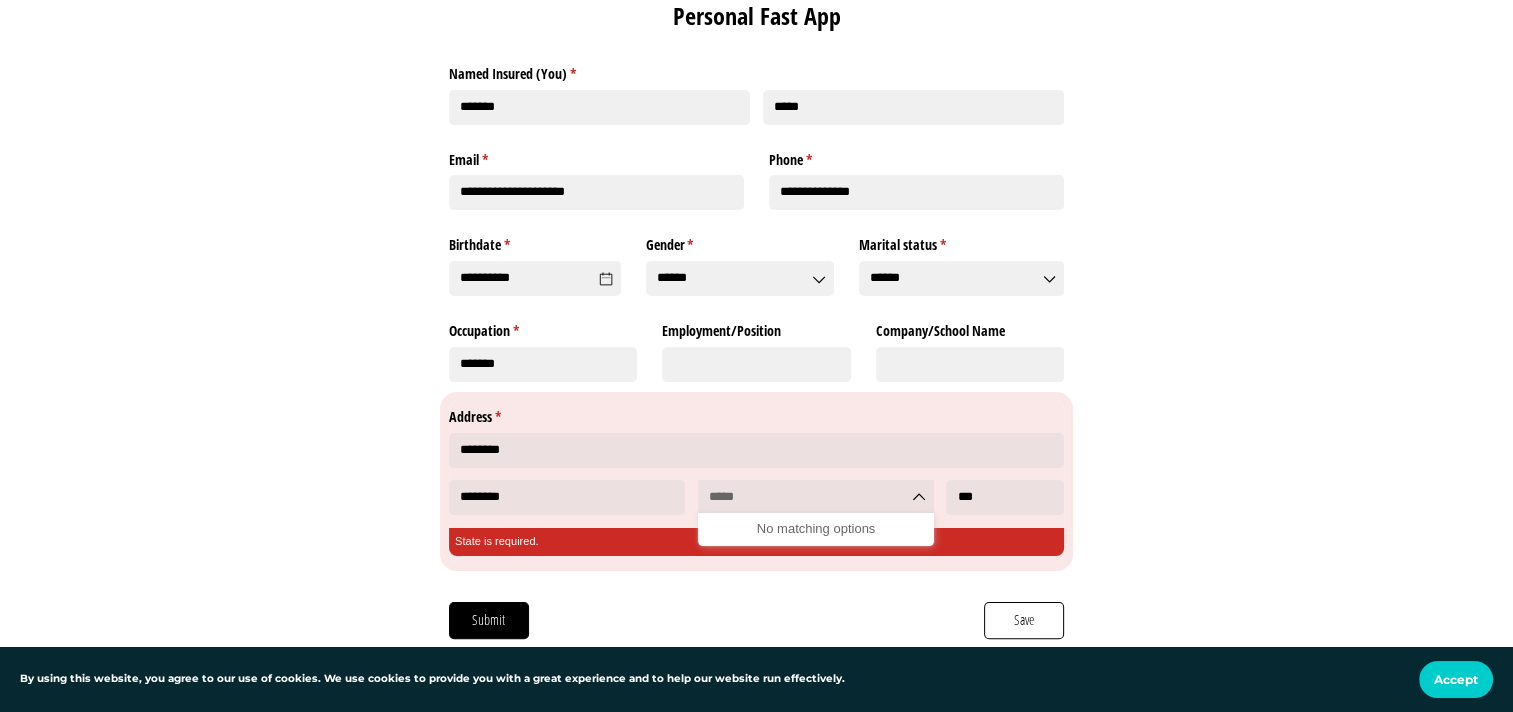 click on "**********" at bounding box center [756, 319] 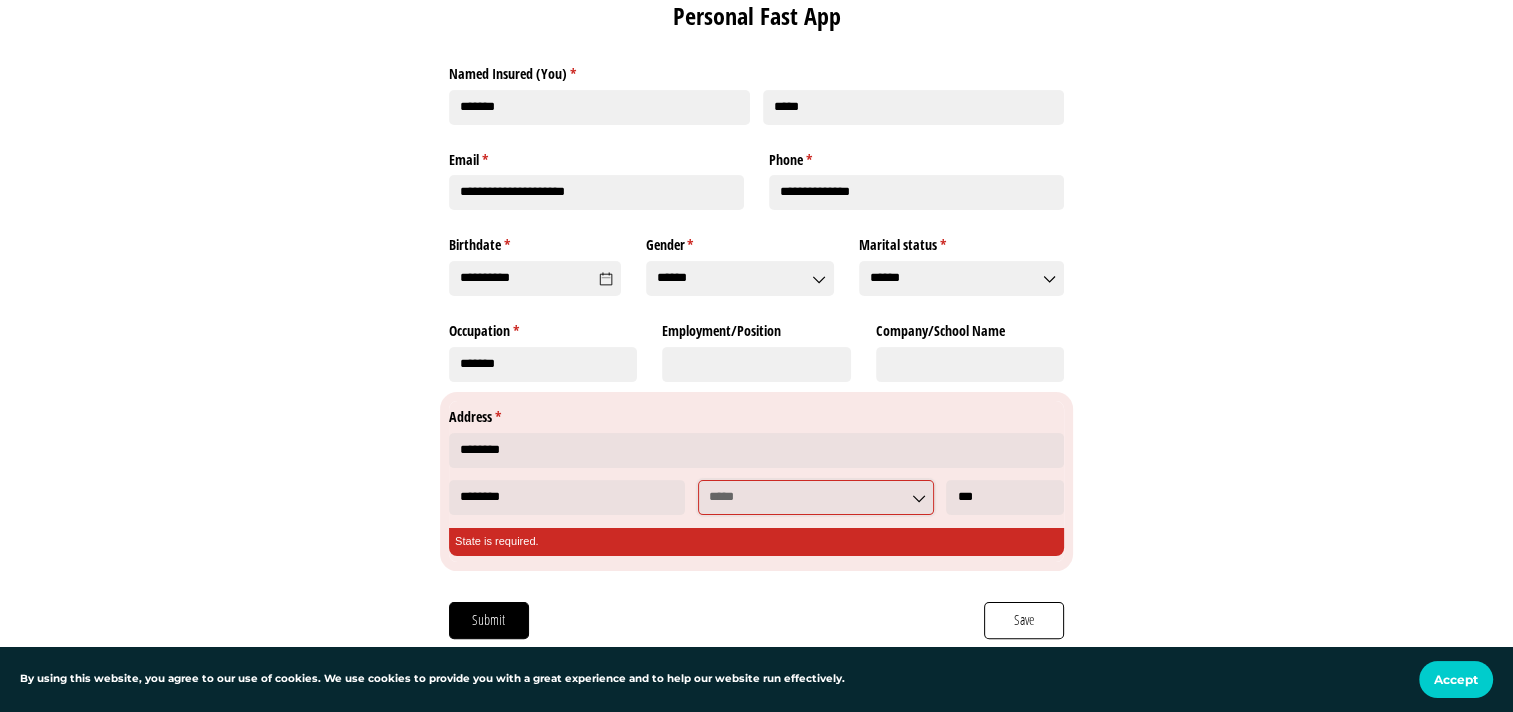 click 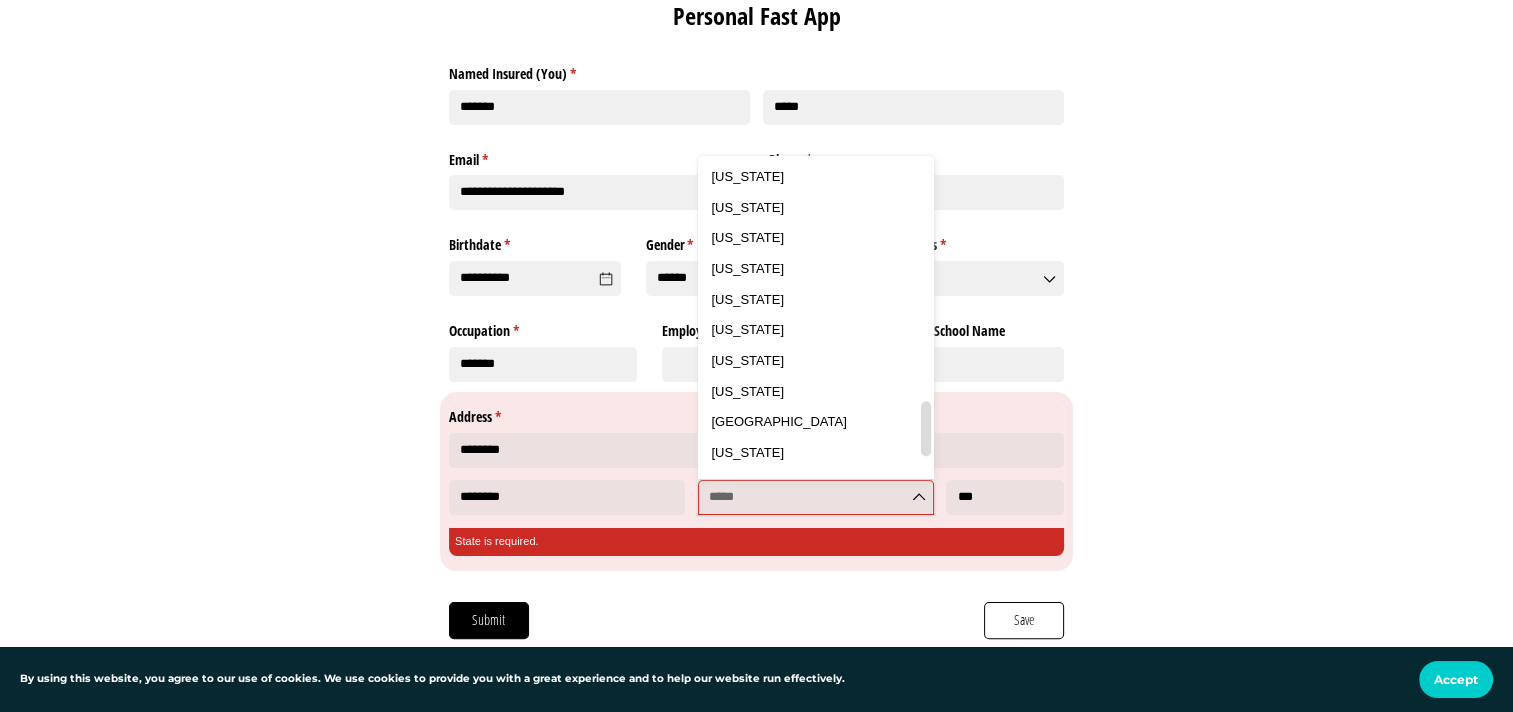 scroll, scrollTop: 1521, scrollLeft: 0, axis: vertical 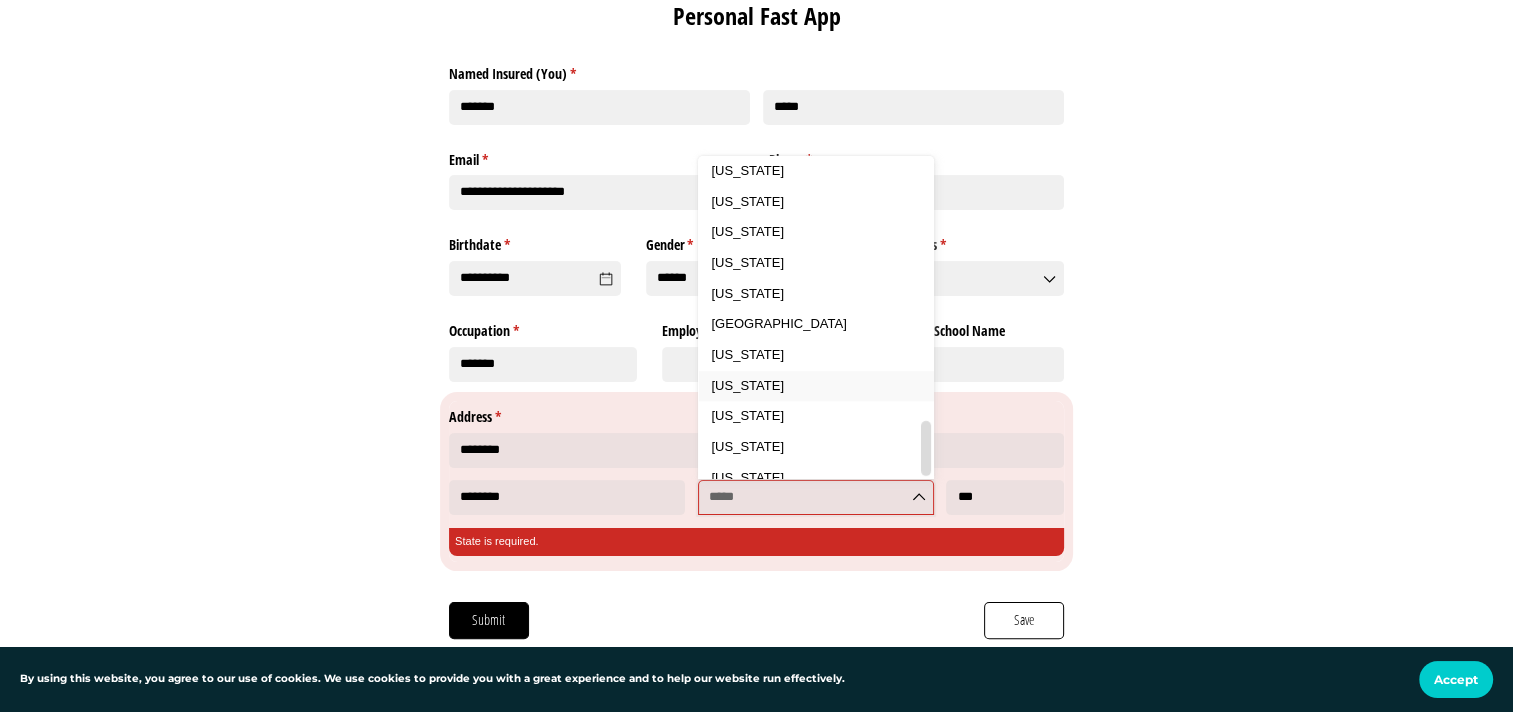 click on "[US_STATE]" at bounding box center [748, 385] 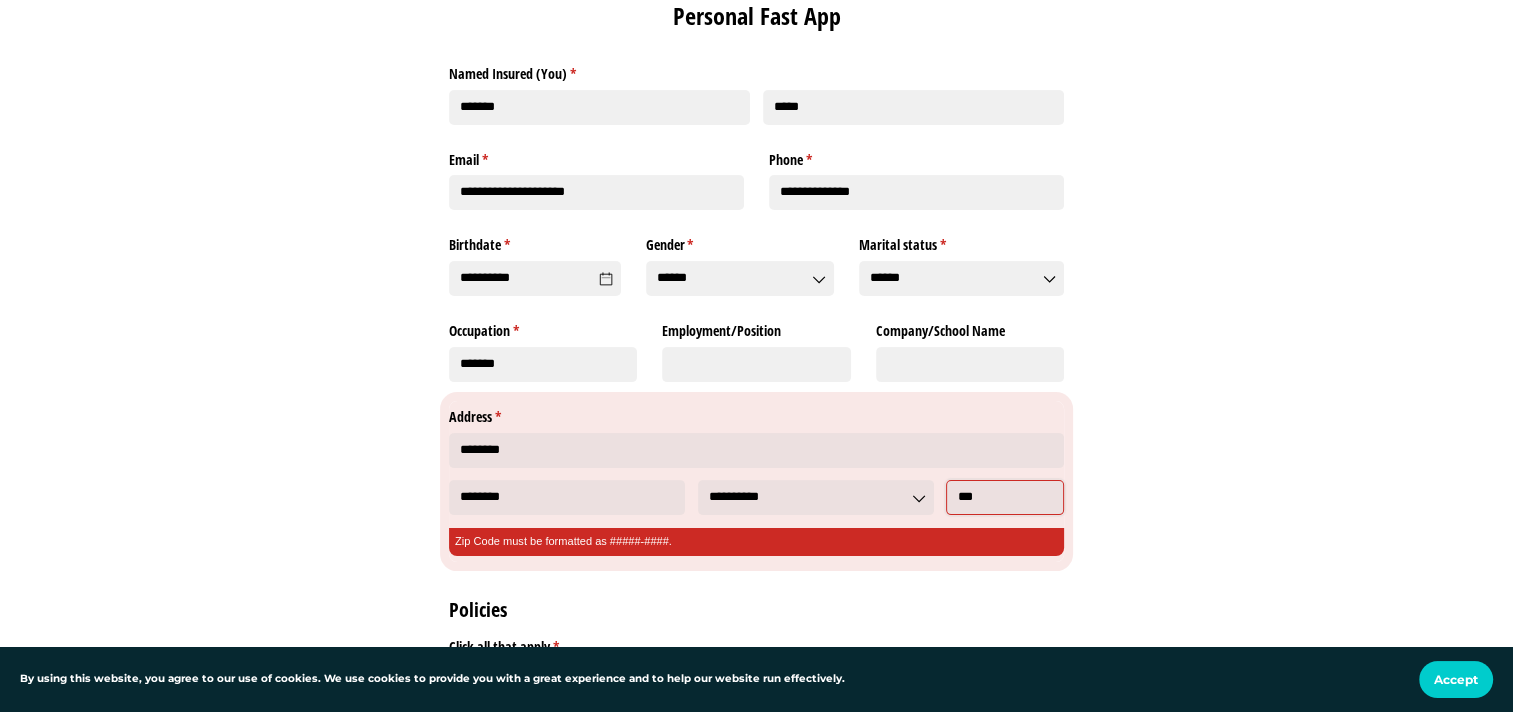 click on "***" 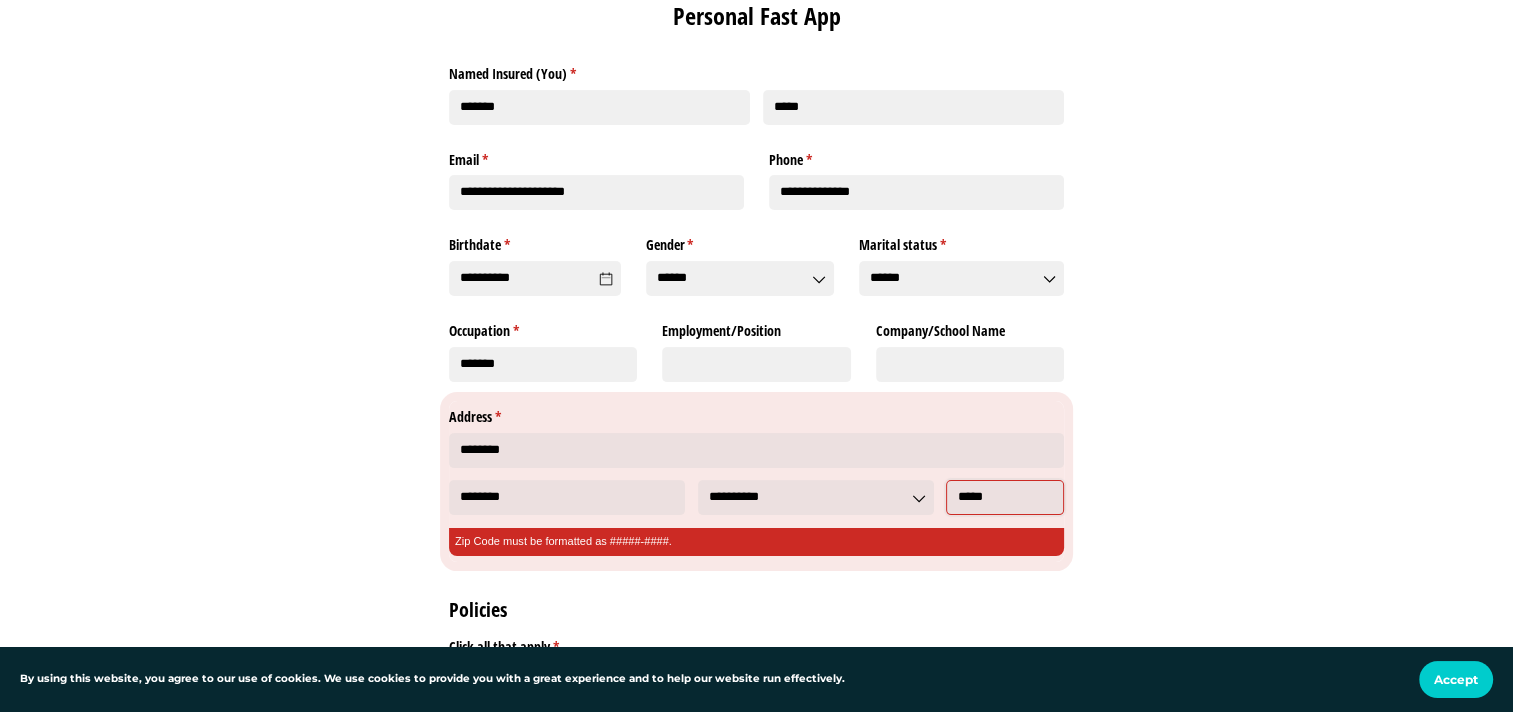 type on "*****" 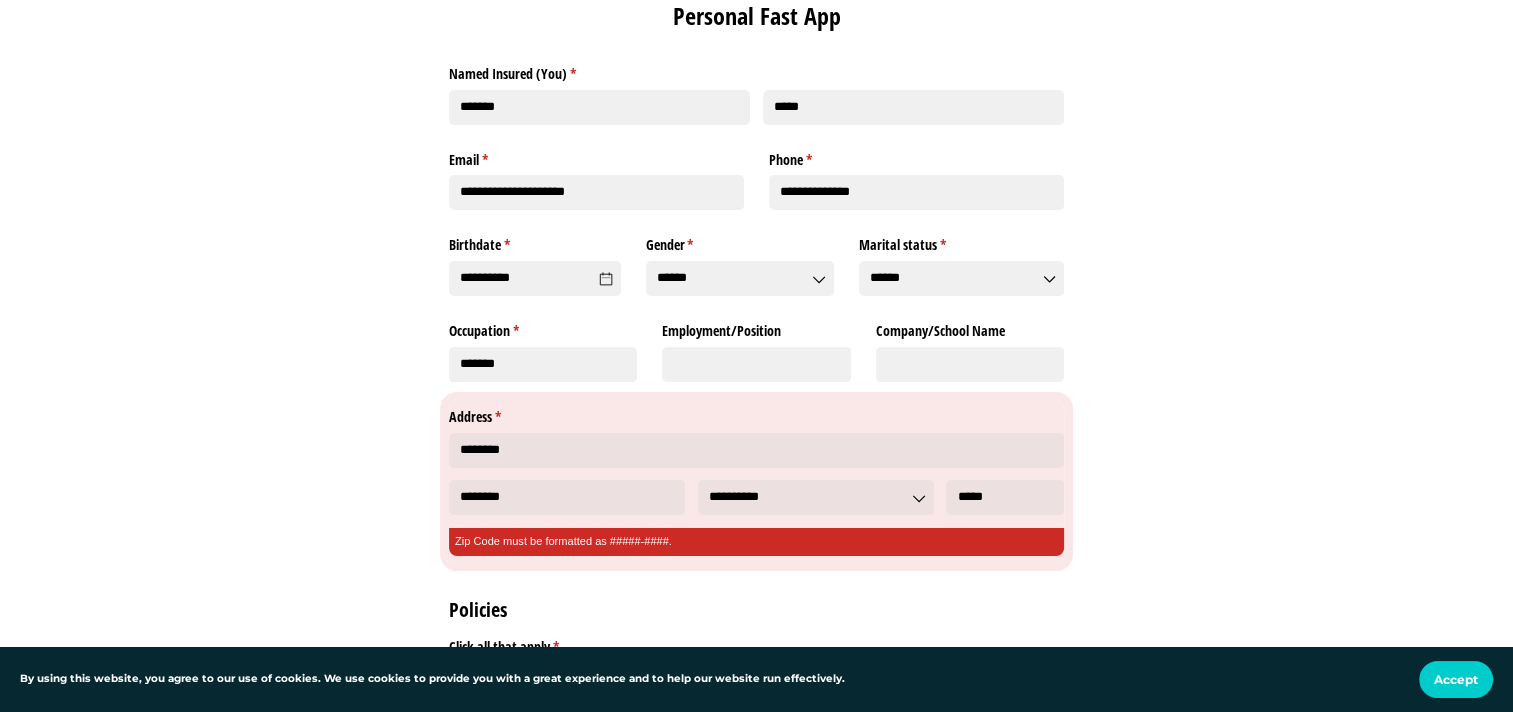 click on "**********" at bounding box center (756, 498) 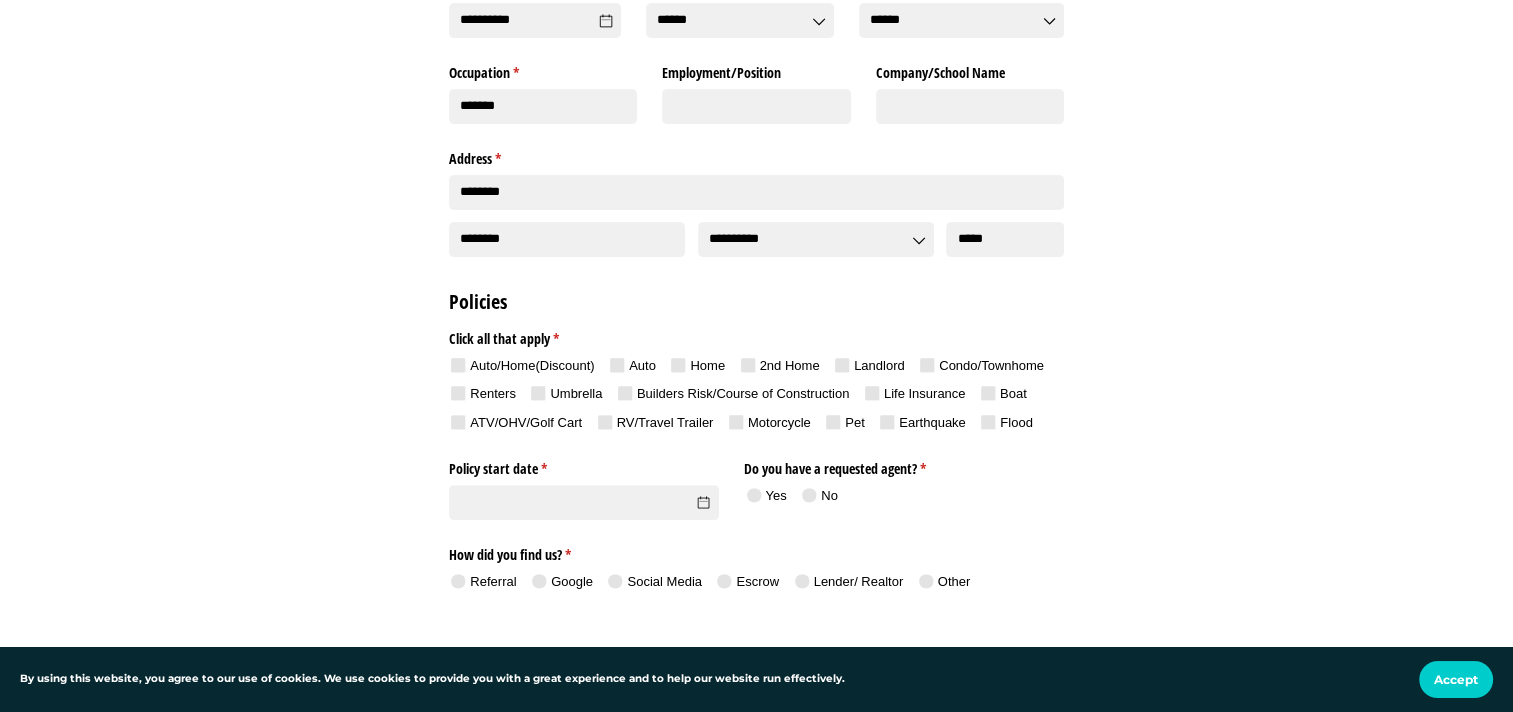 scroll, scrollTop: 675, scrollLeft: 0, axis: vertical 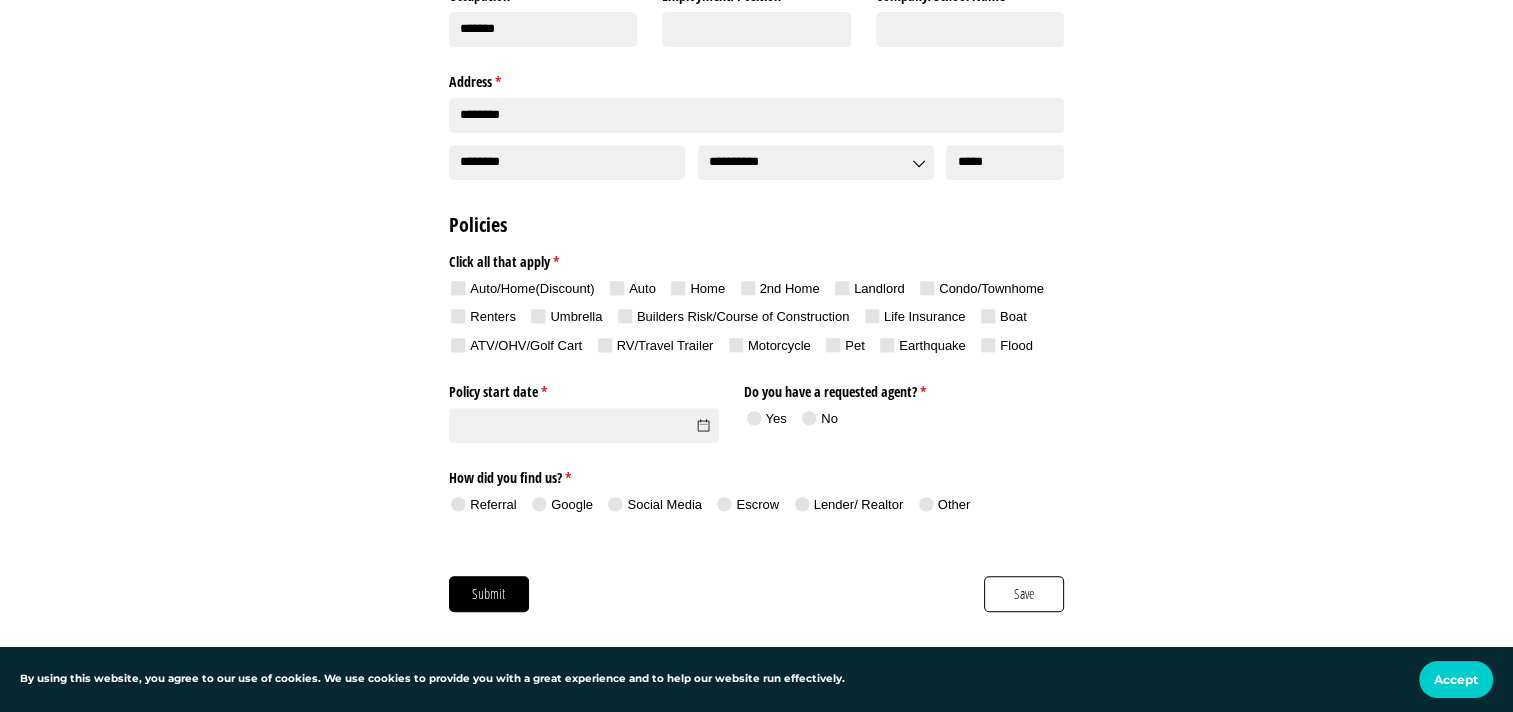 click 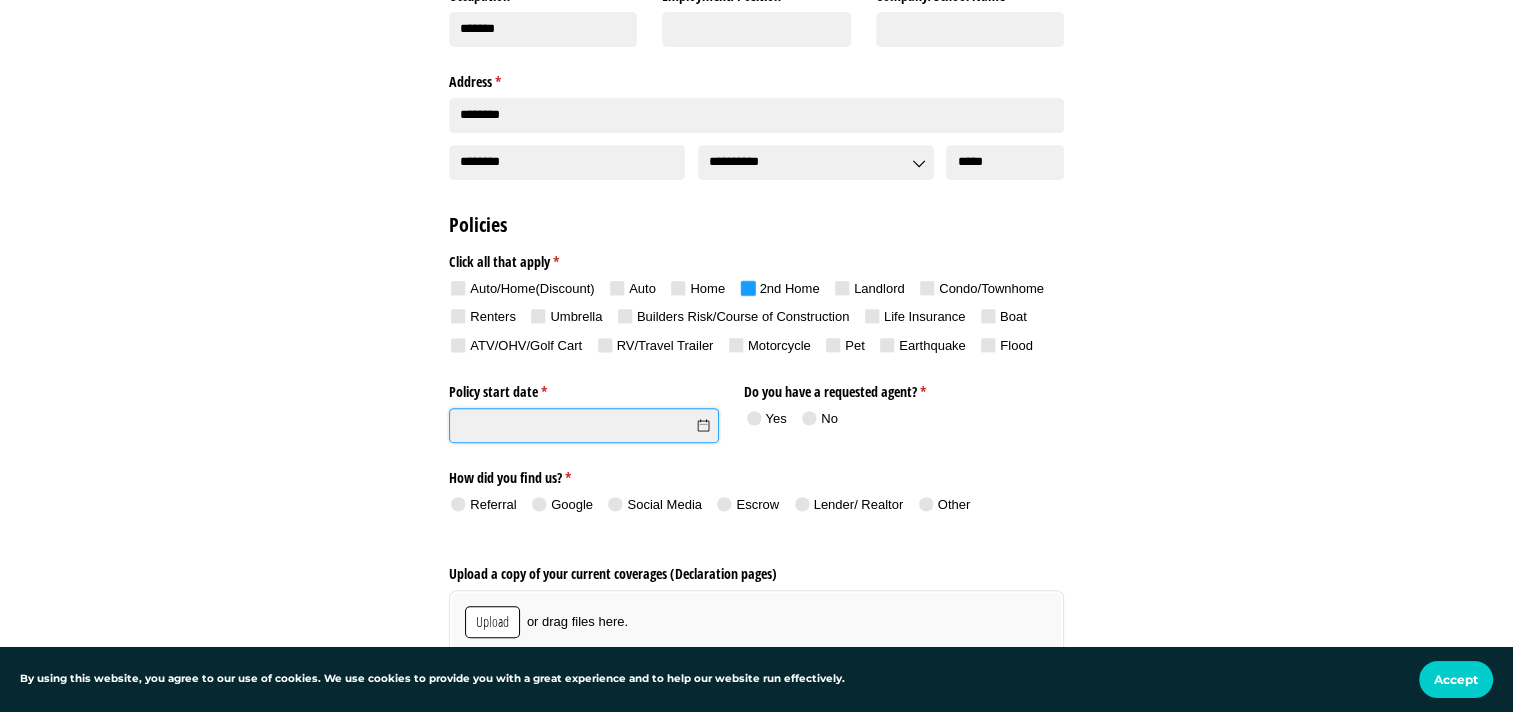 click on "Policy start date *   (required)" 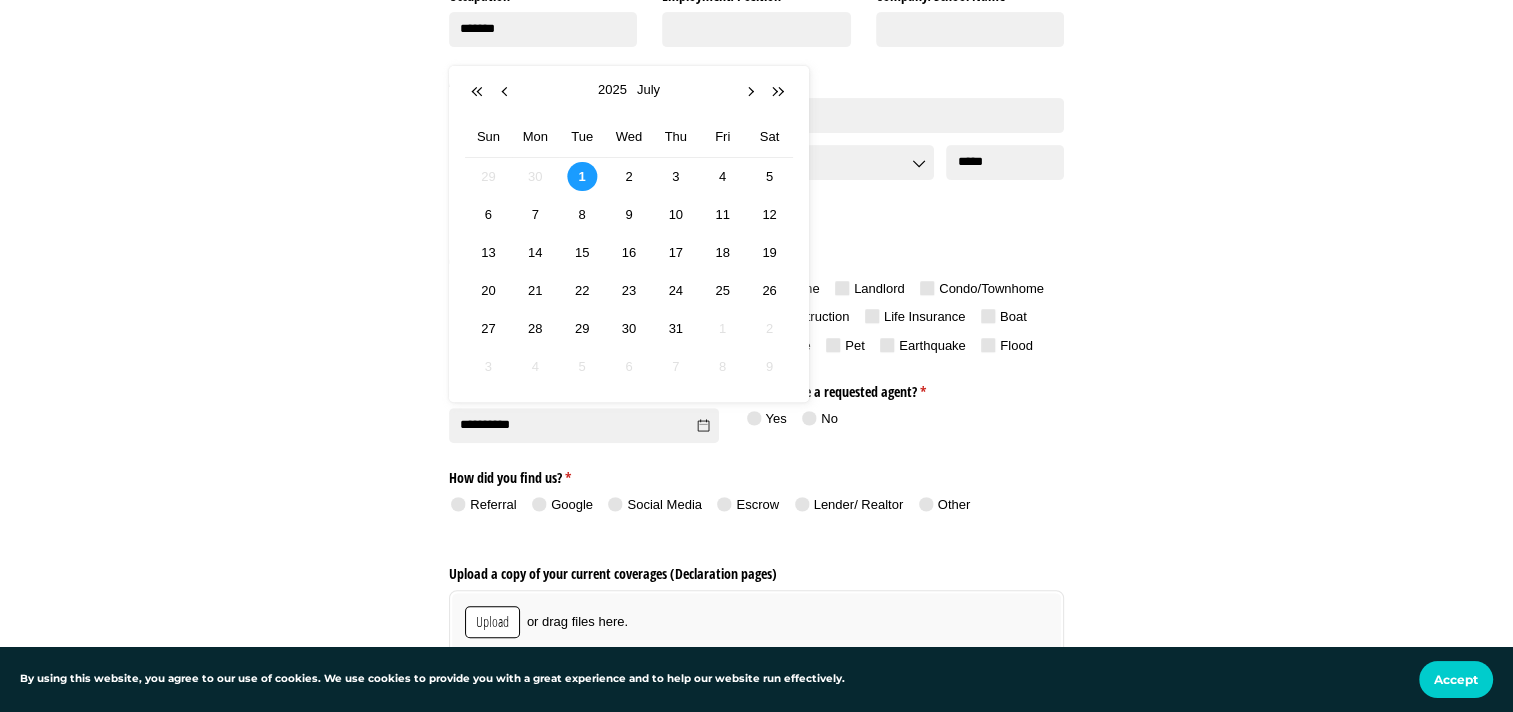 type on "********" 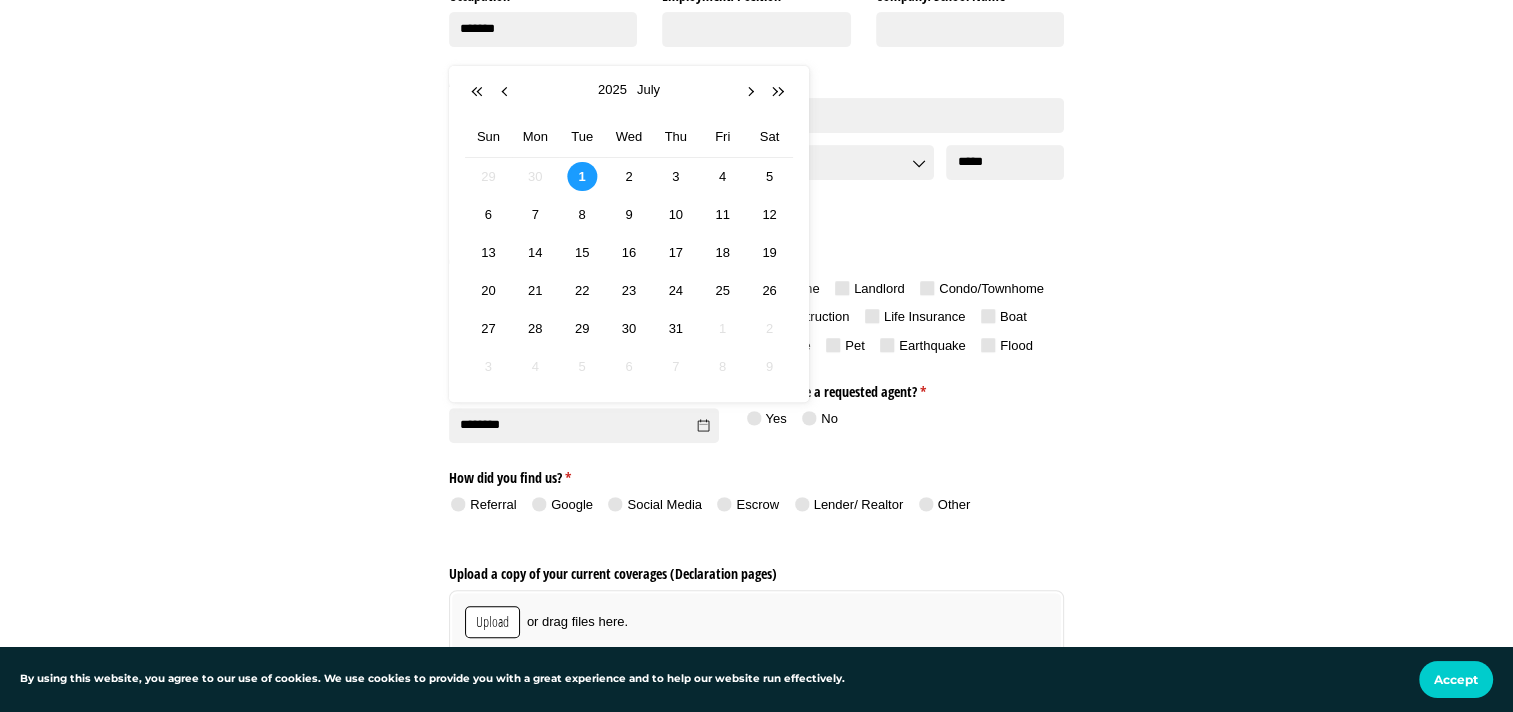 click on "How did you find us? *   (required)" 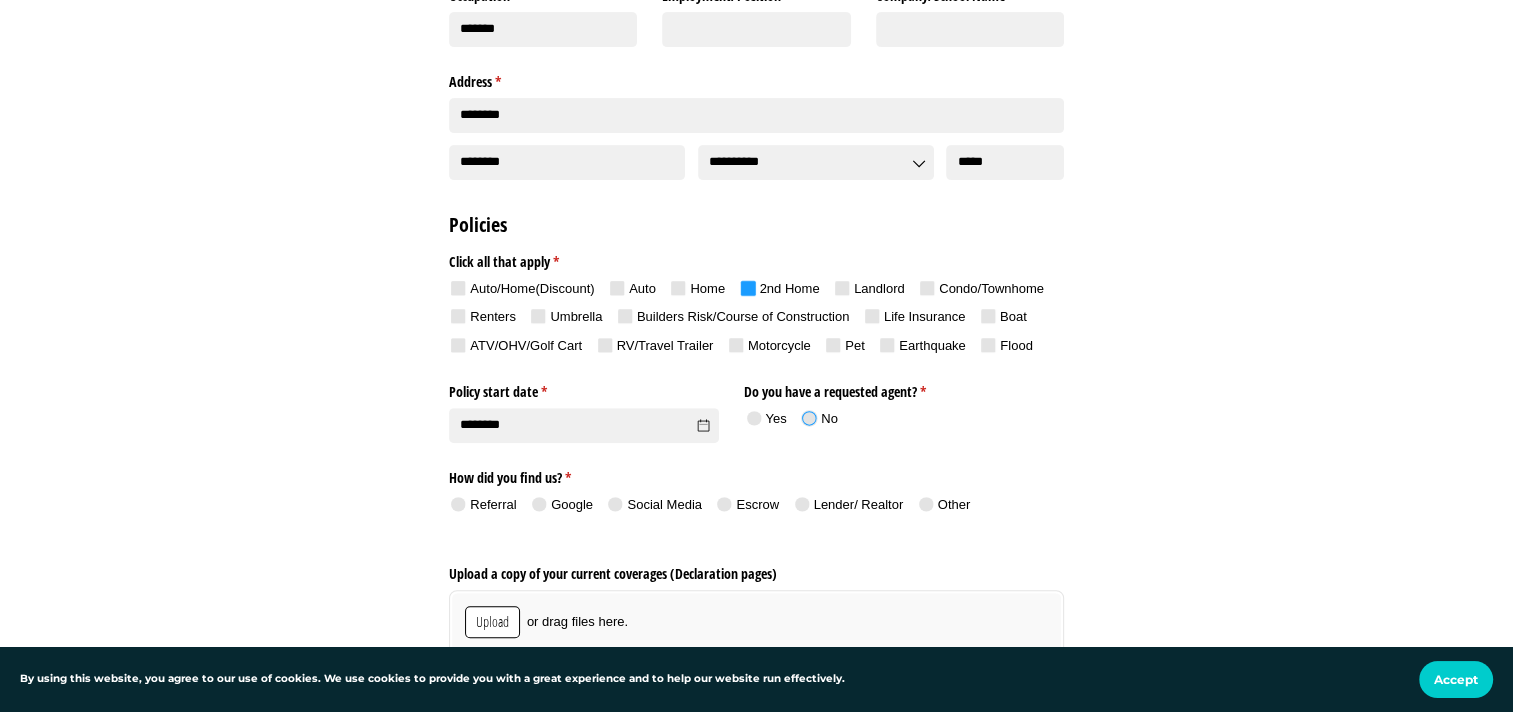 click on "No" 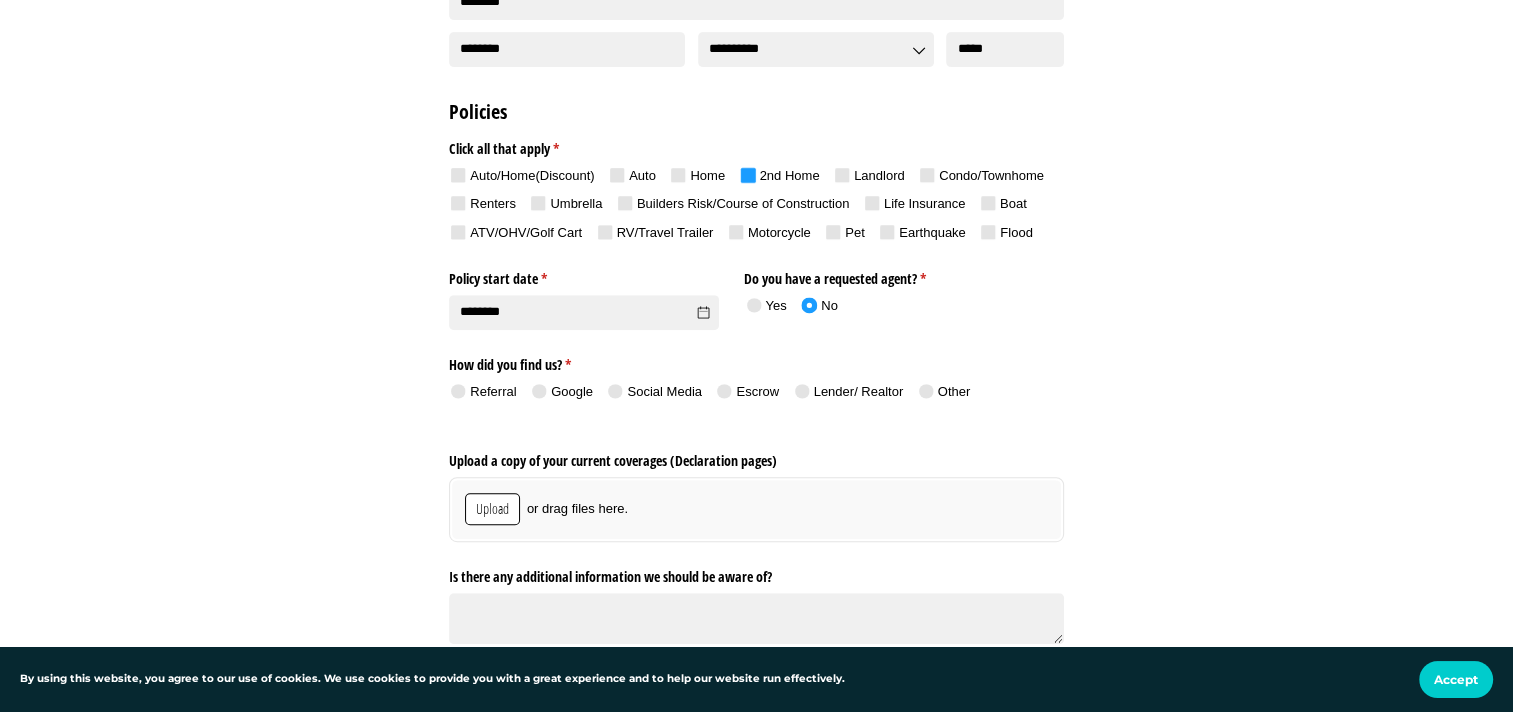 scroll, scrollTop: 799, scrollLeft: 0, axis: vertical 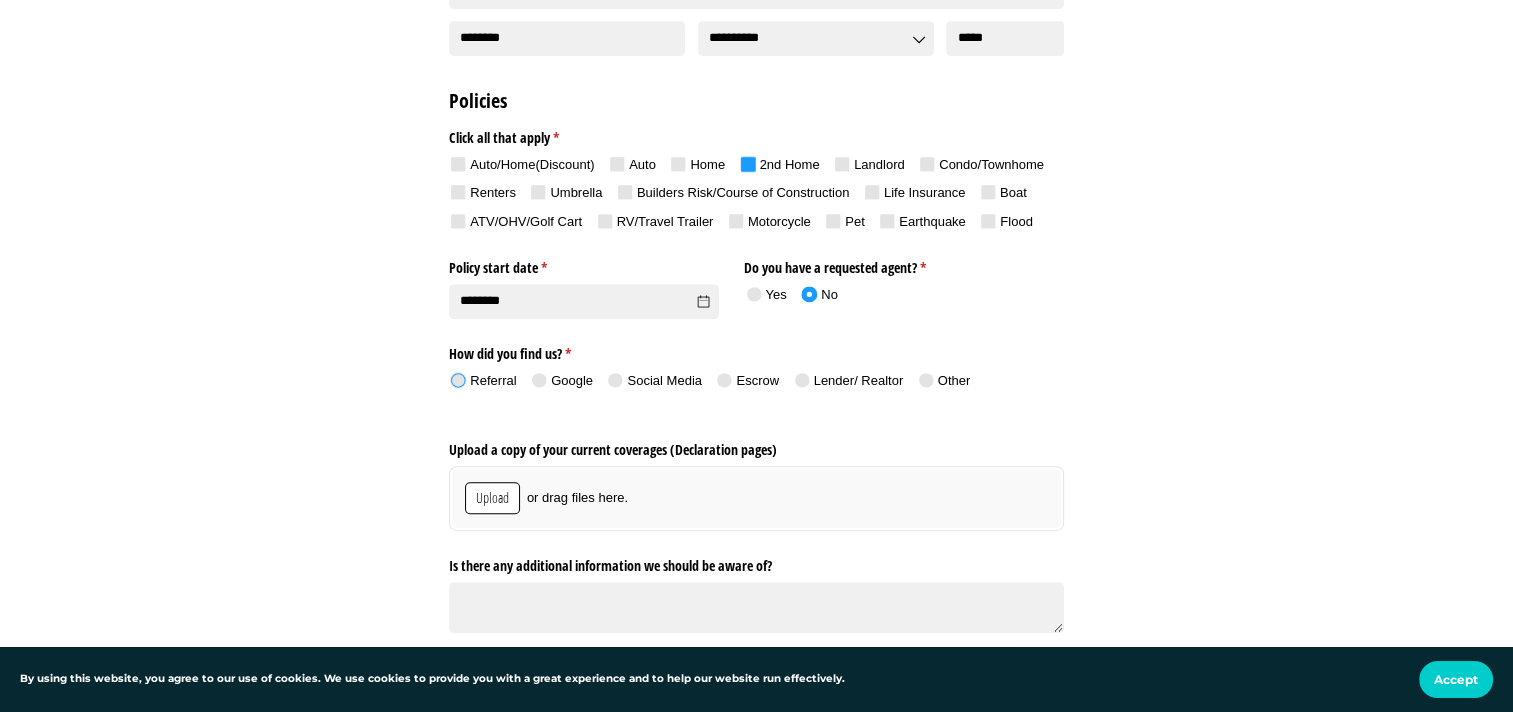 click on "Referral" 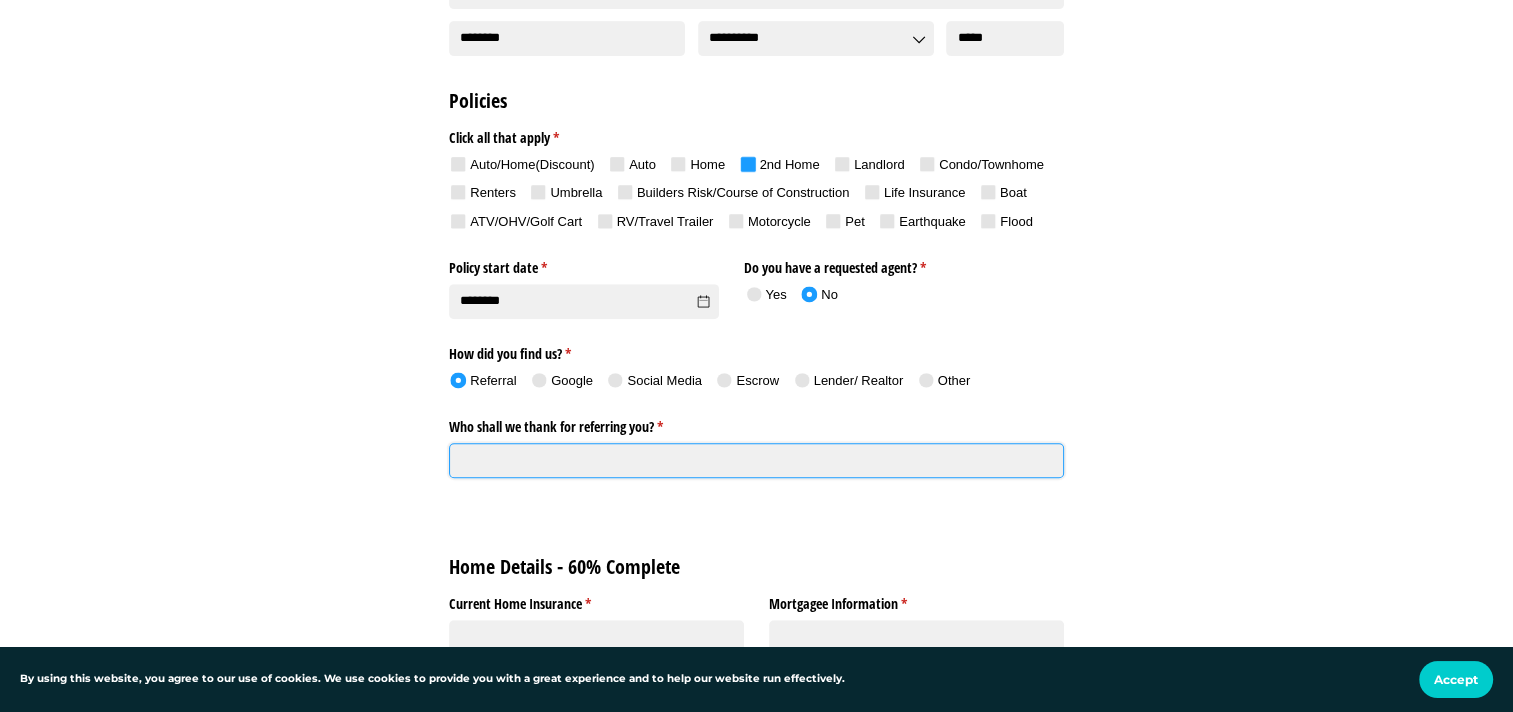click on "Who shall we thank for referring you? *   (required)" 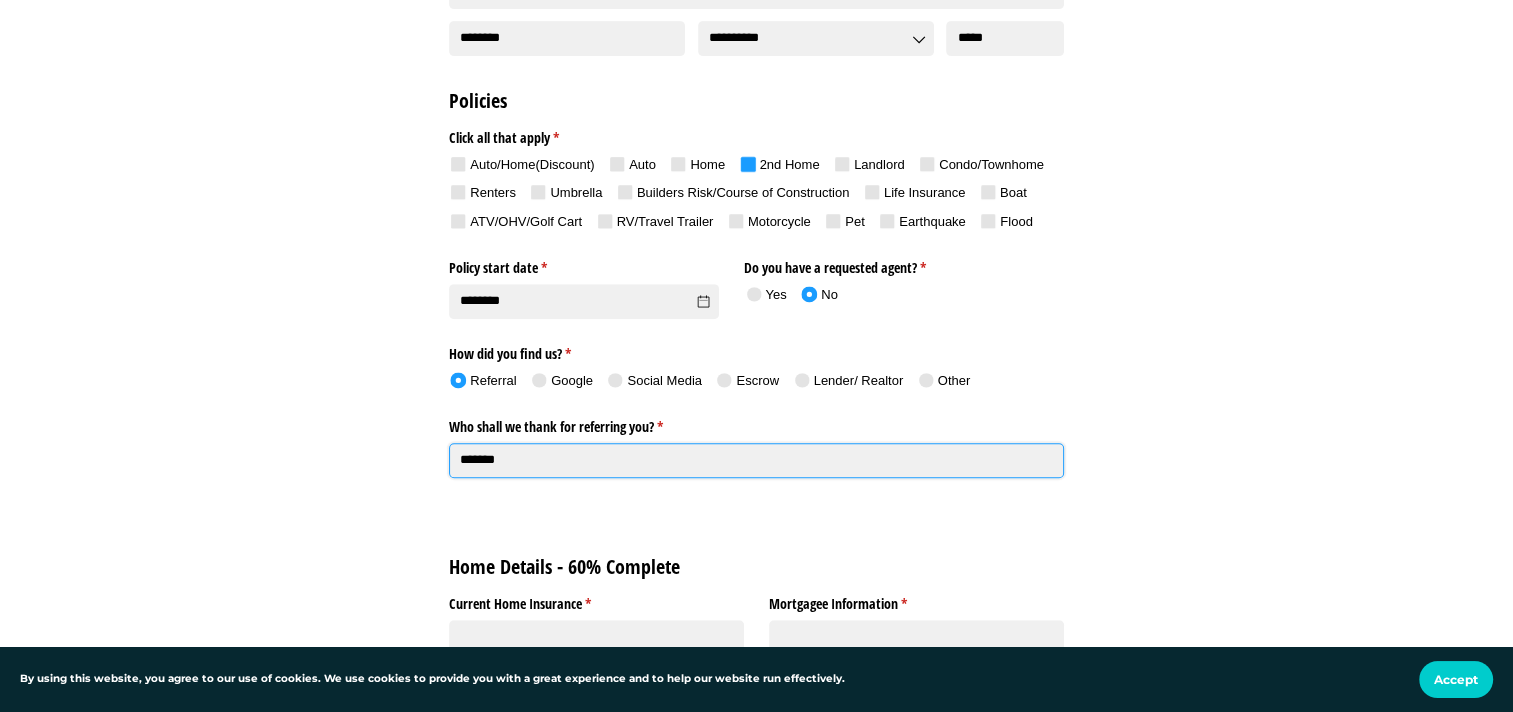 type on "*******" 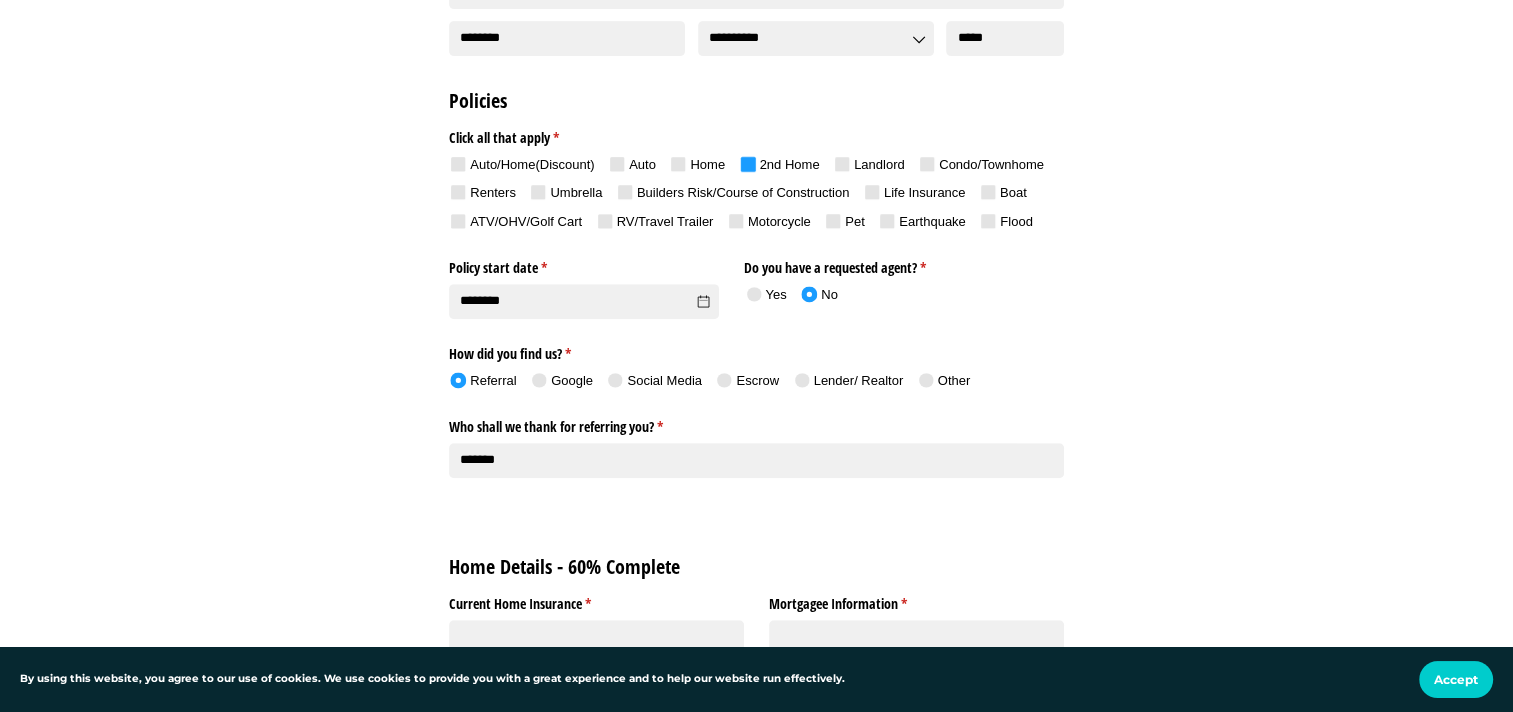 click on "Who shall we thank for referring you? *   (required)     *******" 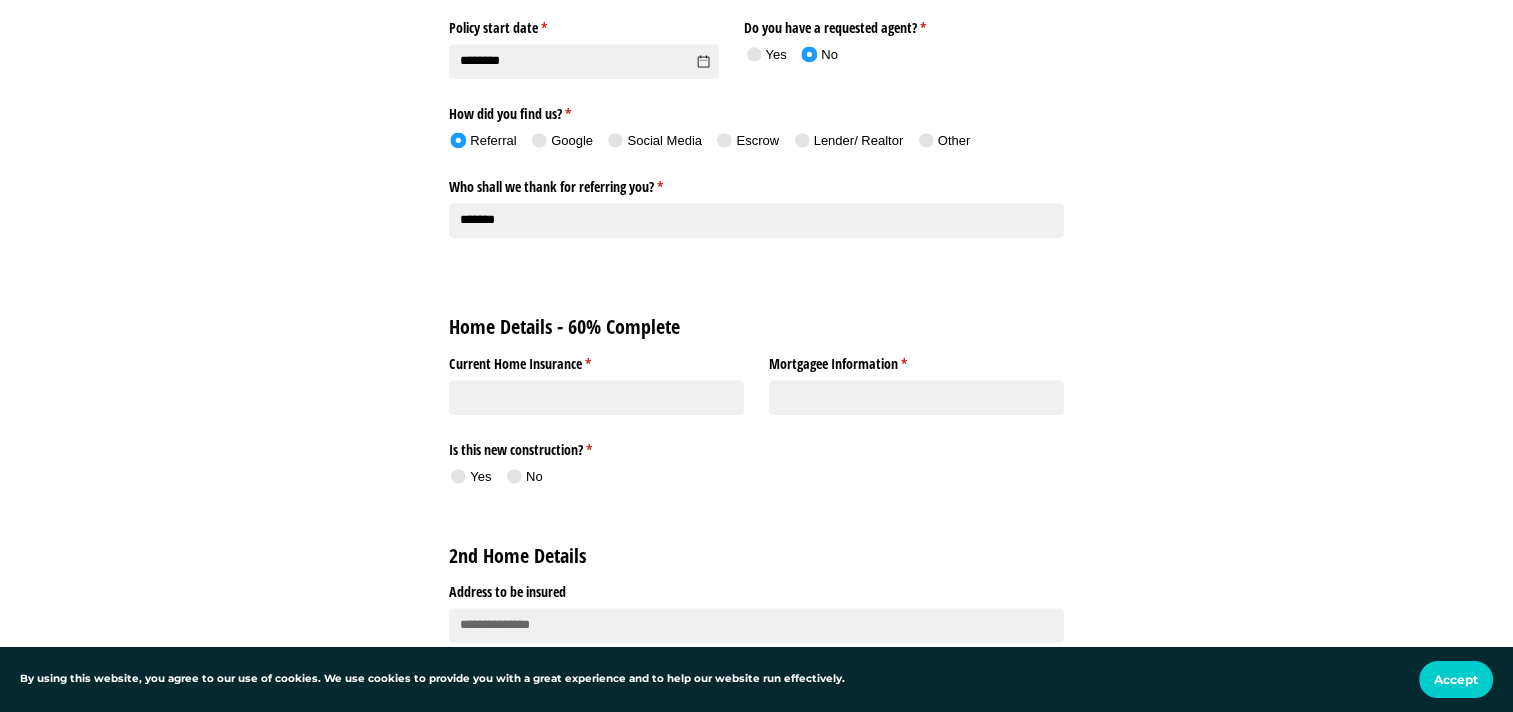 scroll, scrollTop: 1044, scrollLeft: 0, axis: vertical 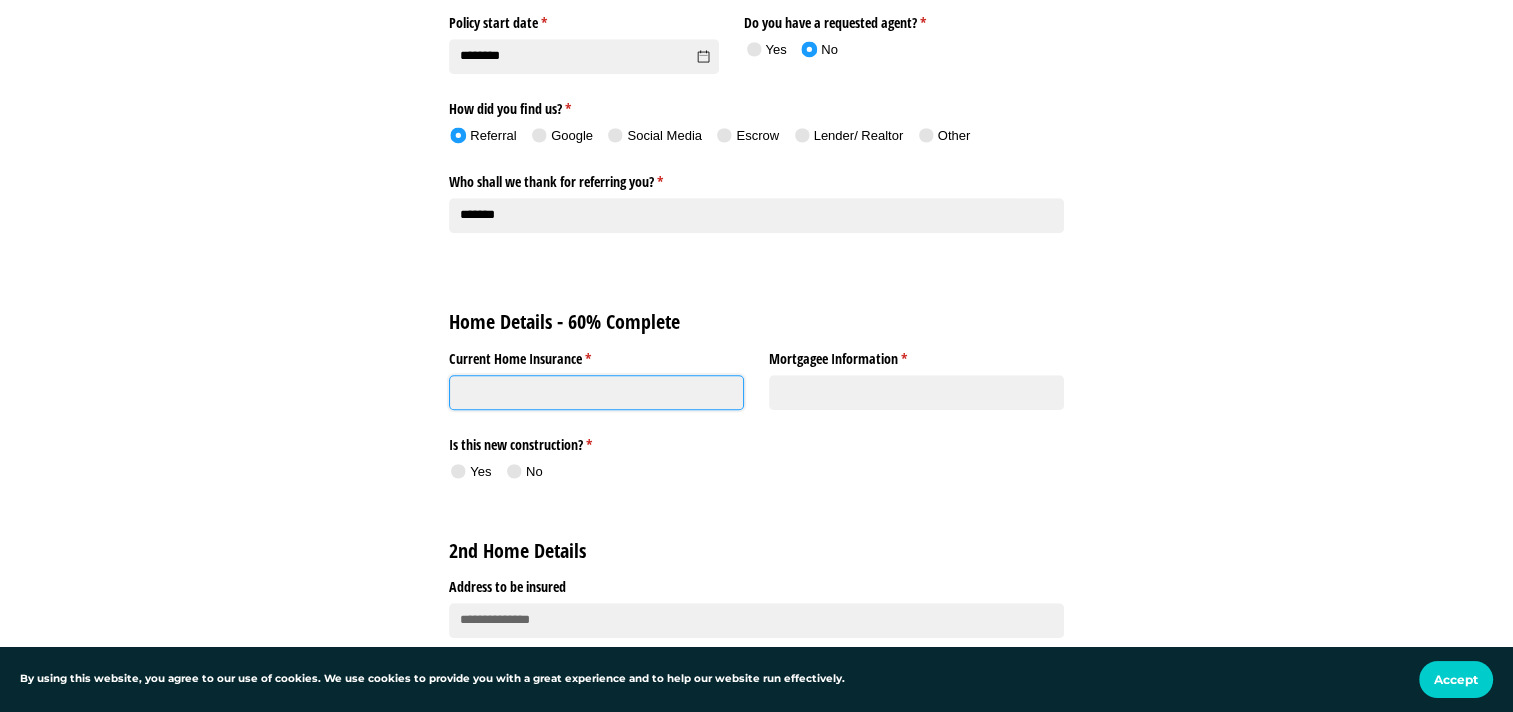 click on "Current Home Insurance *   (required)" 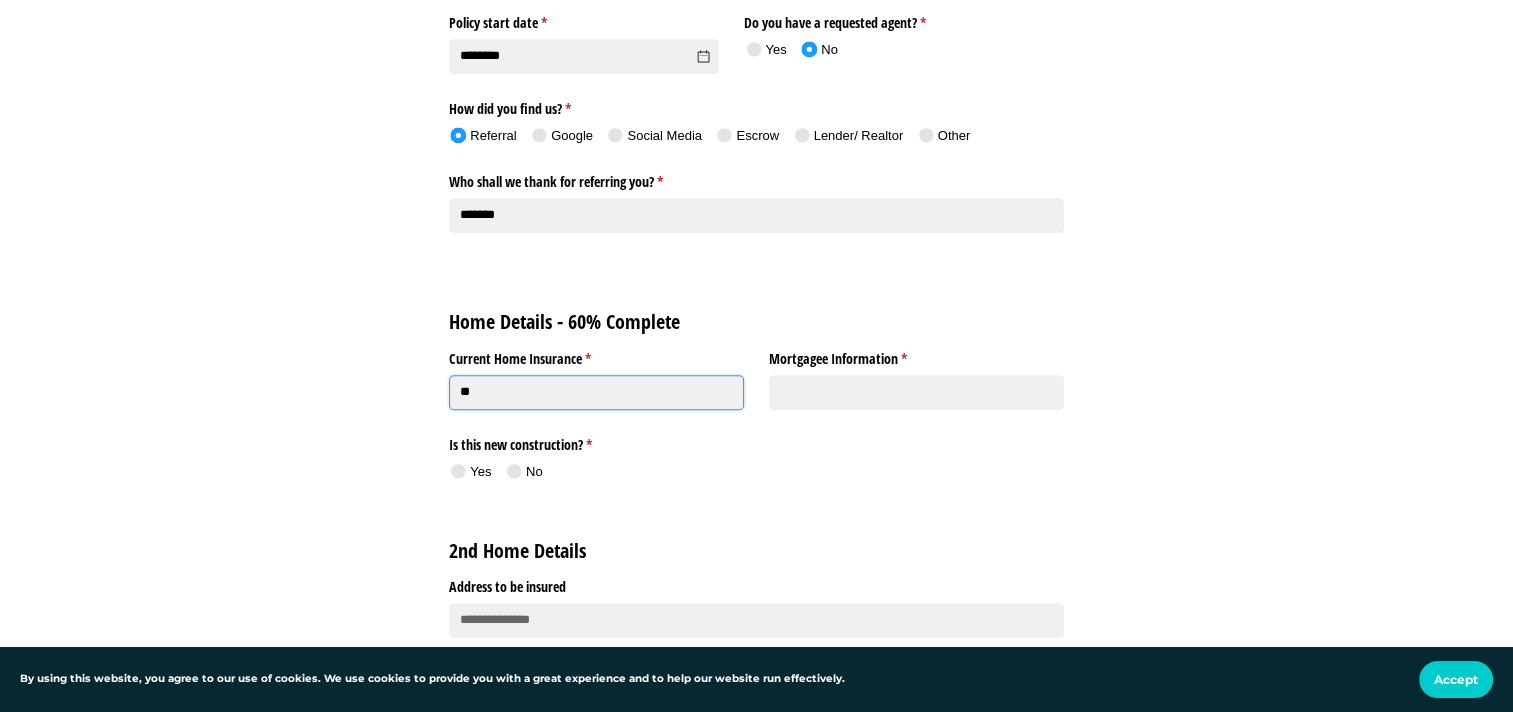 type on "*" 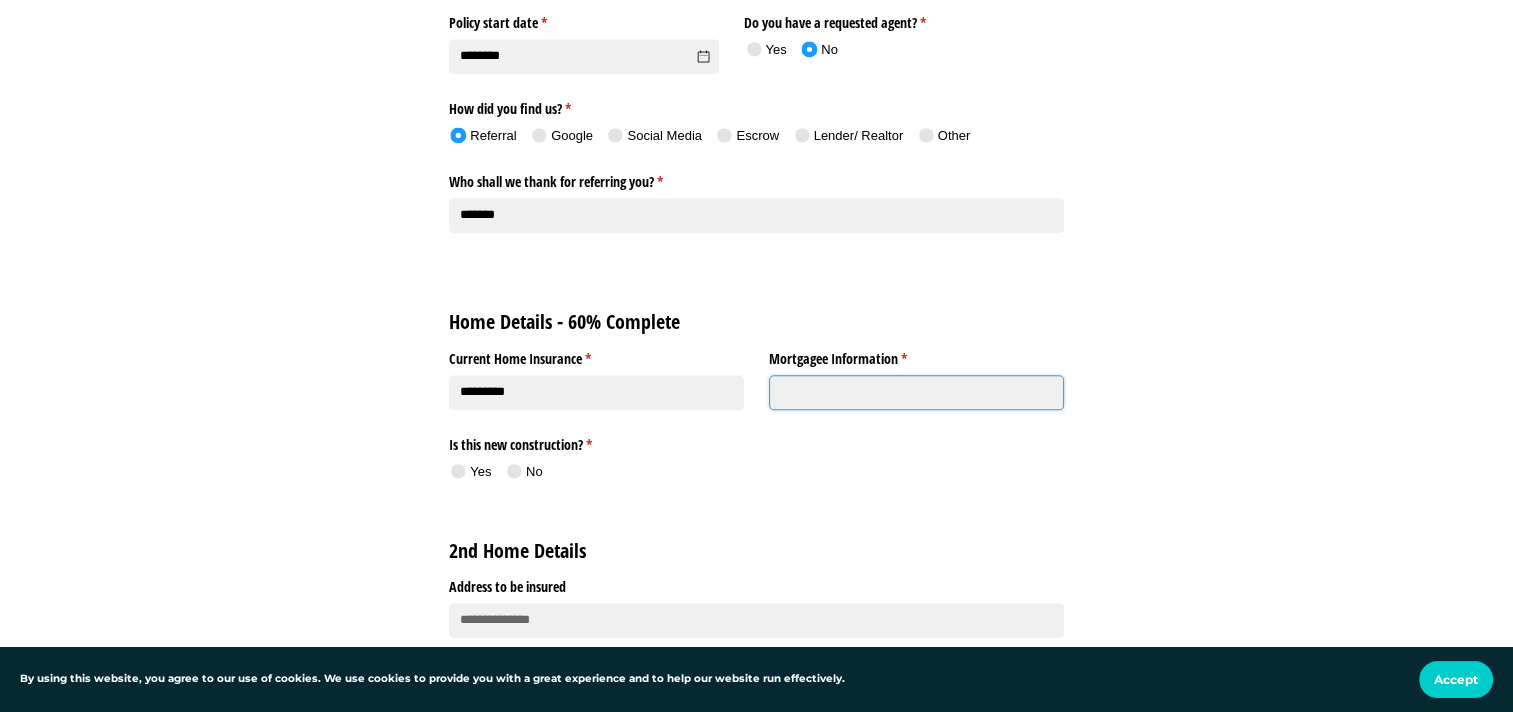 type on "********" 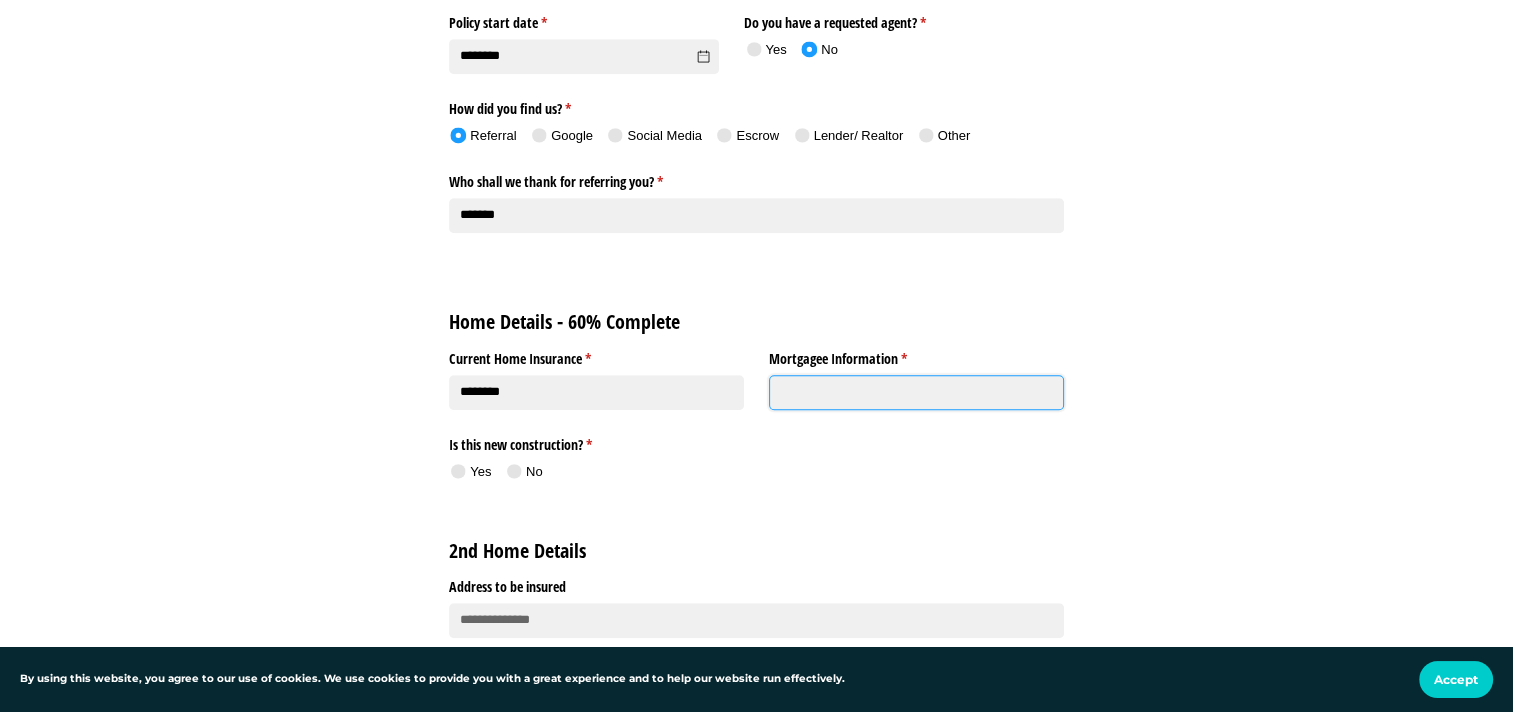 click on "Mortgagee Information *   (required)" 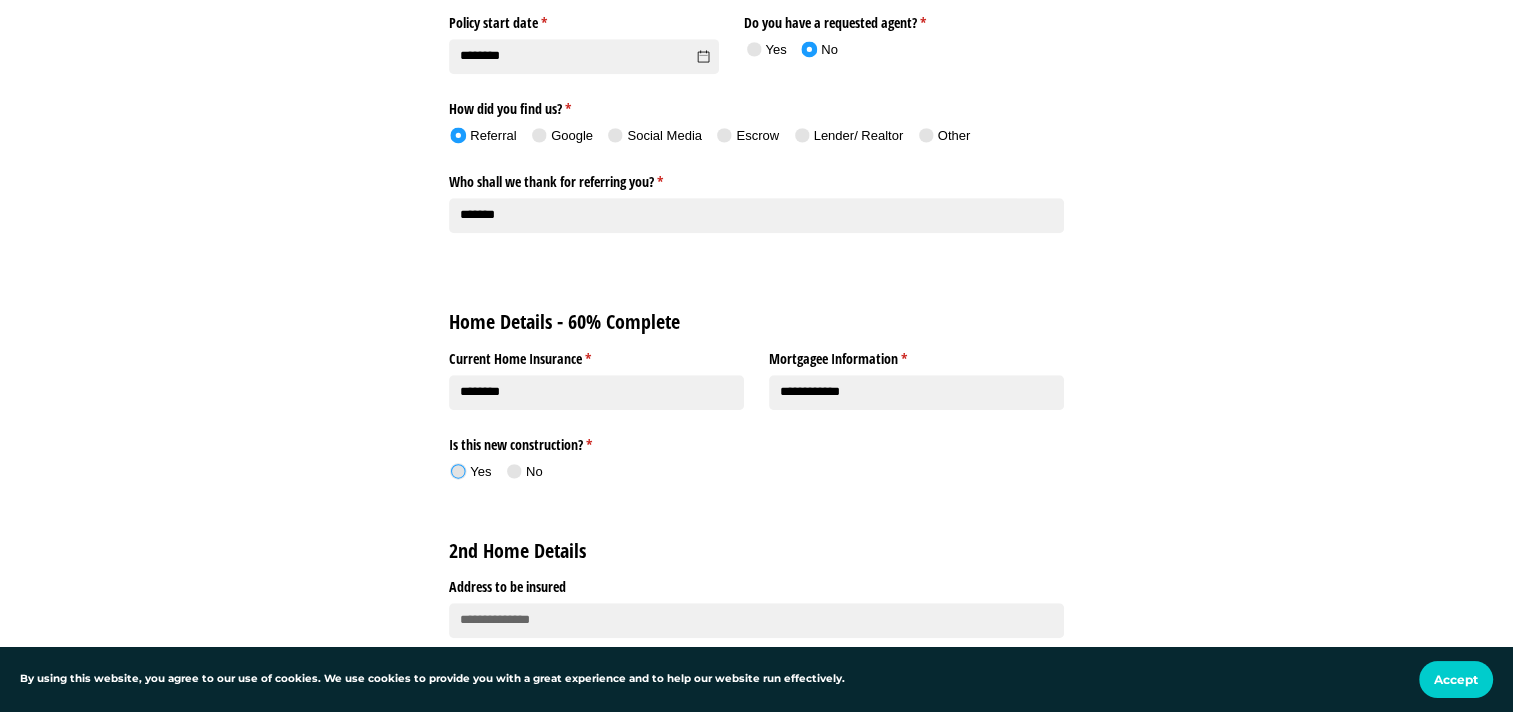 type on "**********" 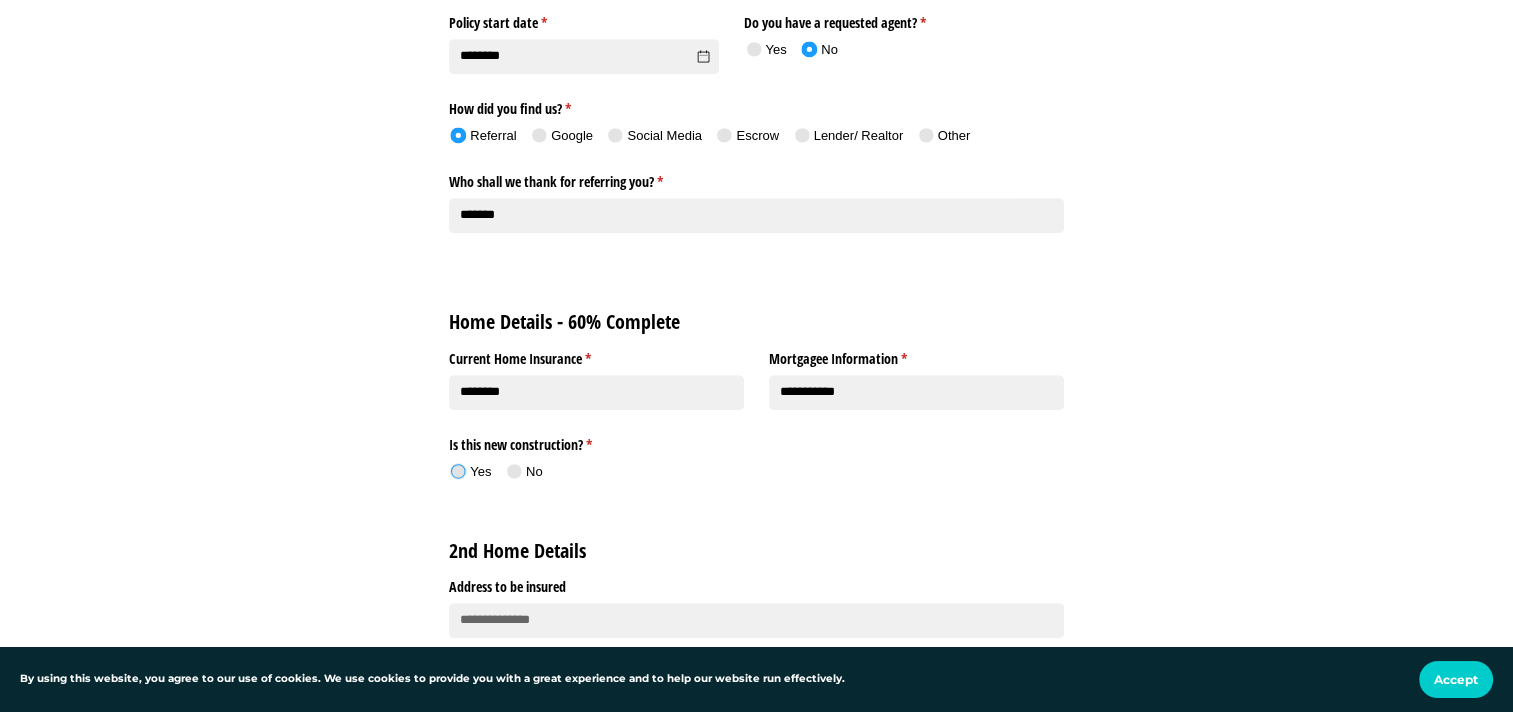click on "Yes" 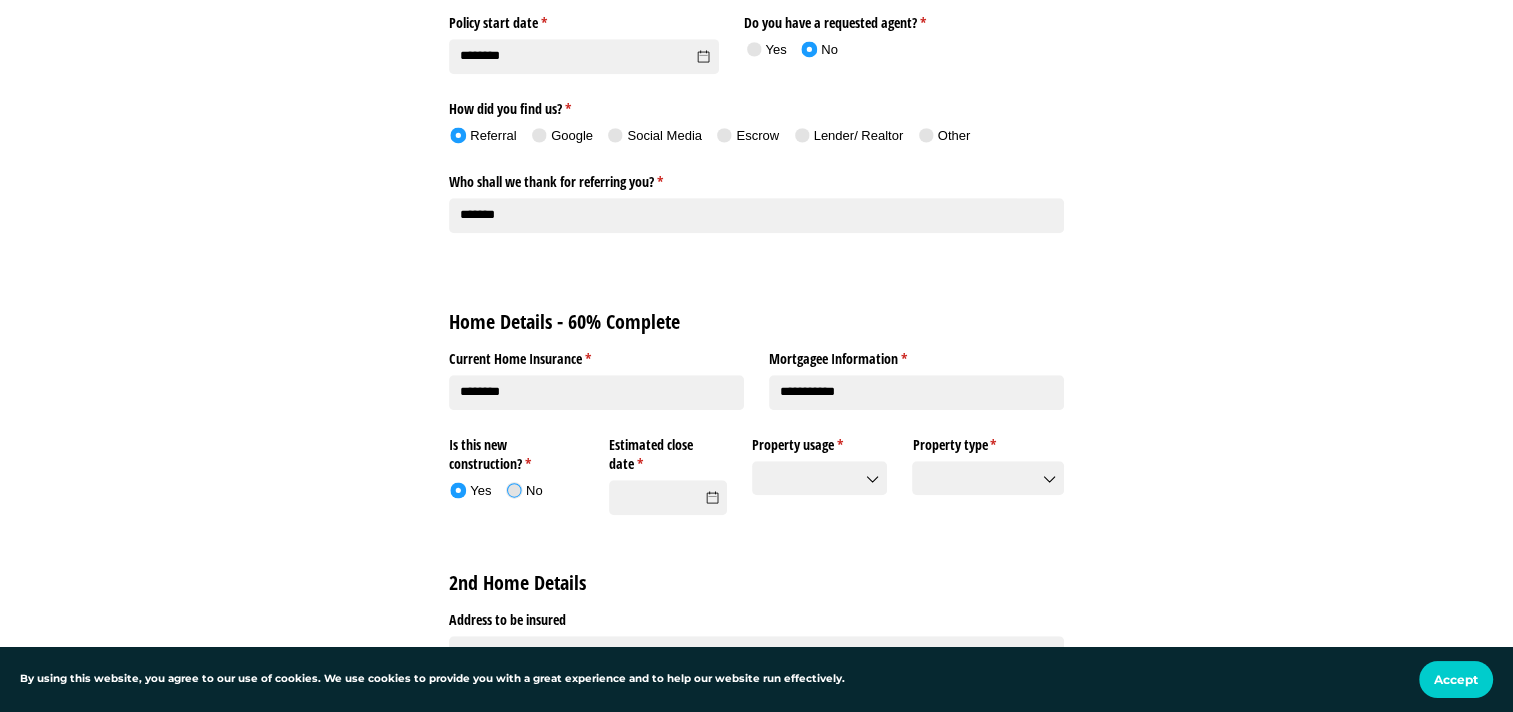 click 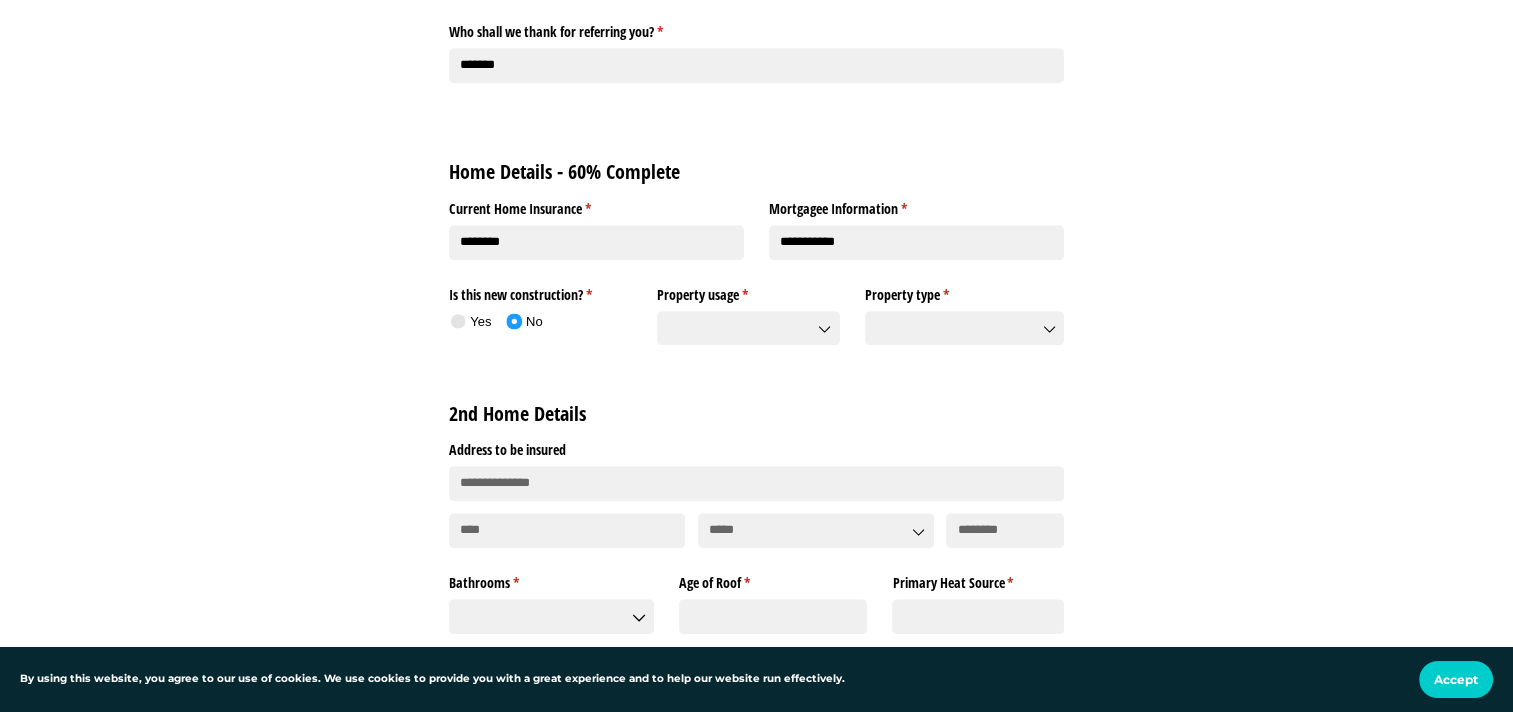 scroll, scrollTop: 1192, scrollLeft: 0, axis: vertical 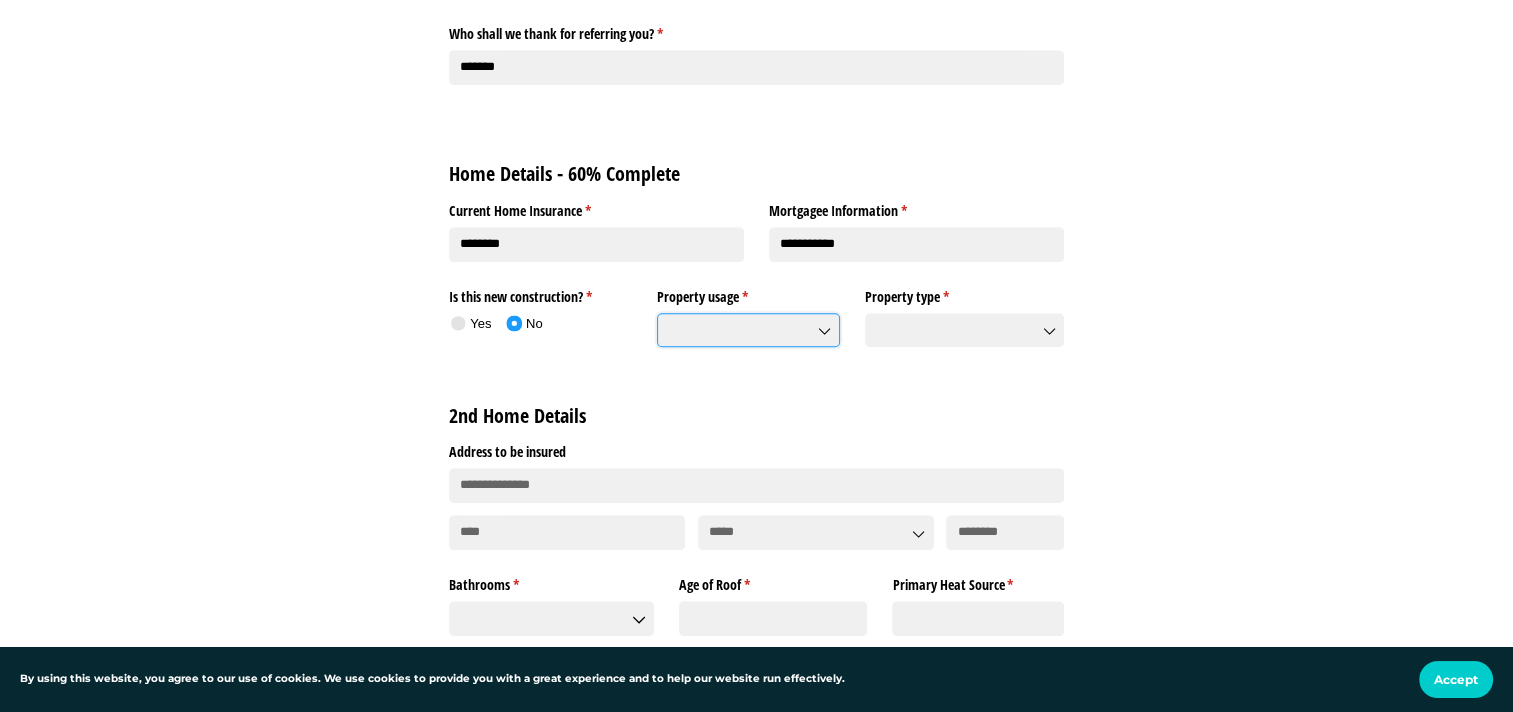 click on "Property usage *   (required)" 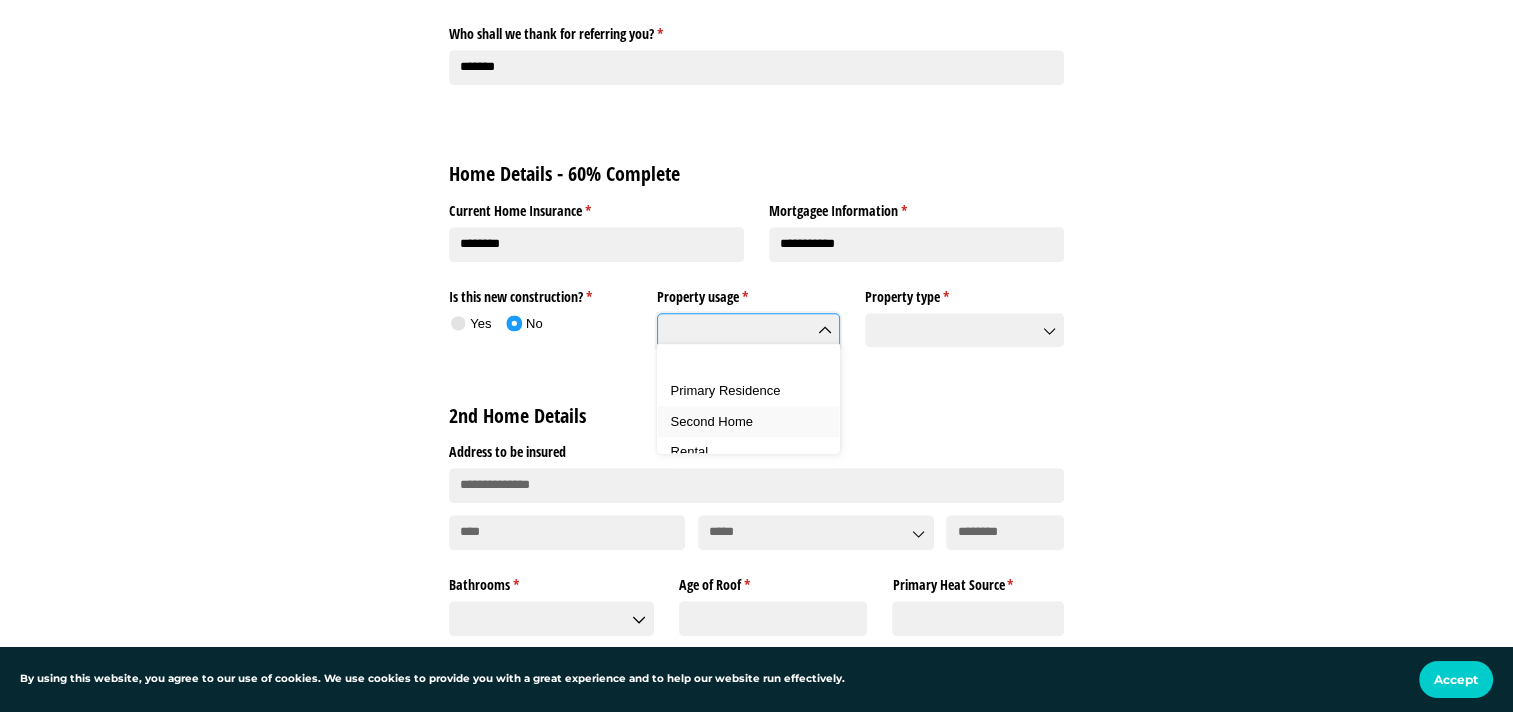 click on "Second Home" at bounding box center [756, 422] 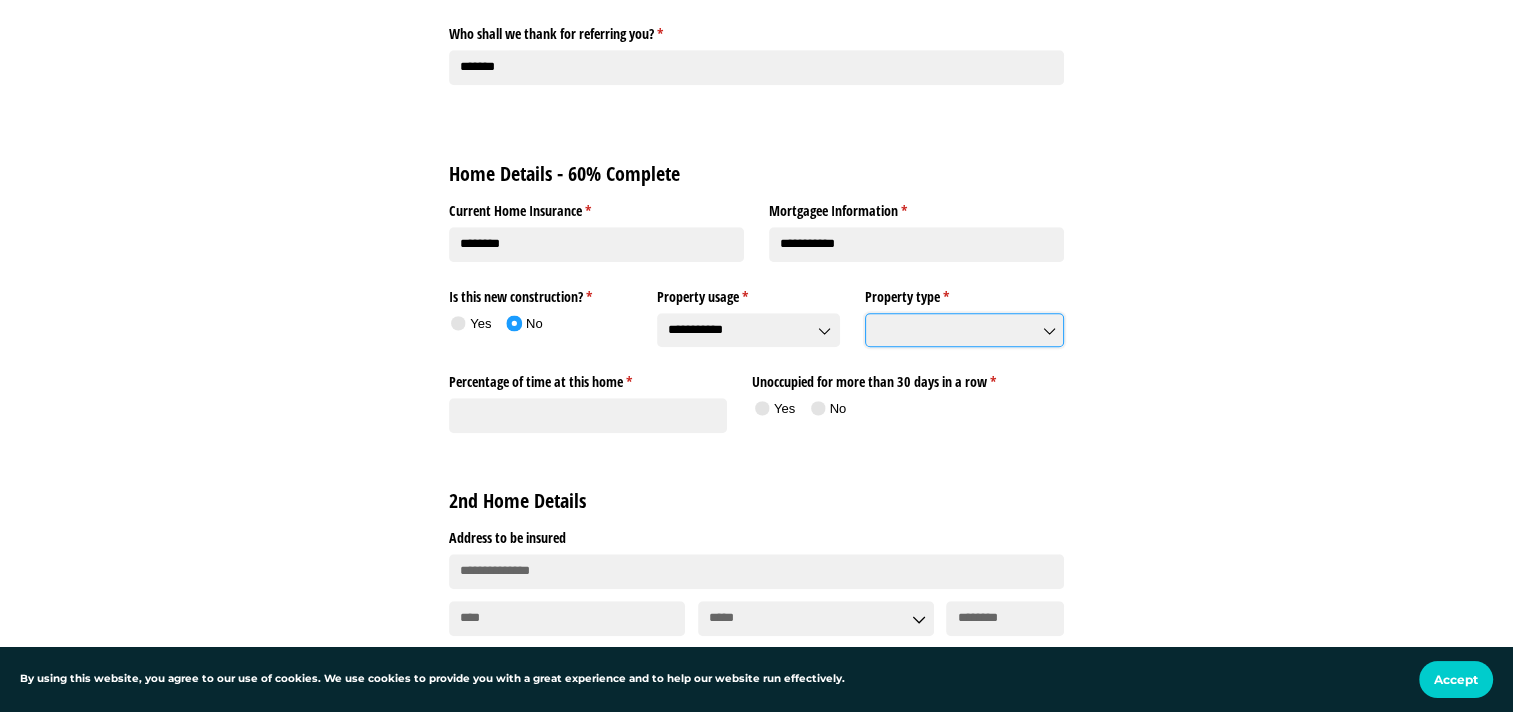 click on "Property type *   (required)" 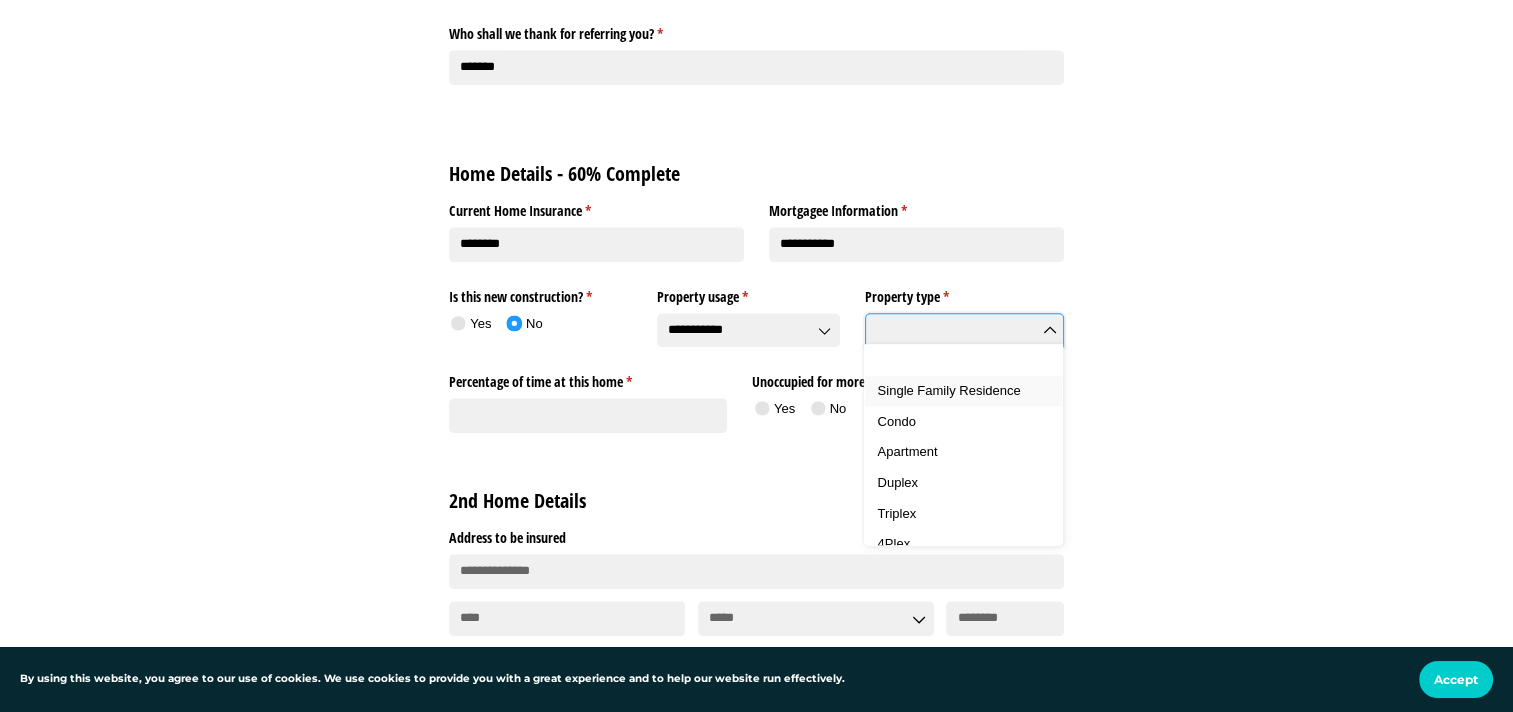 click on "Single Family Residence" at bounding box center [949, 390] 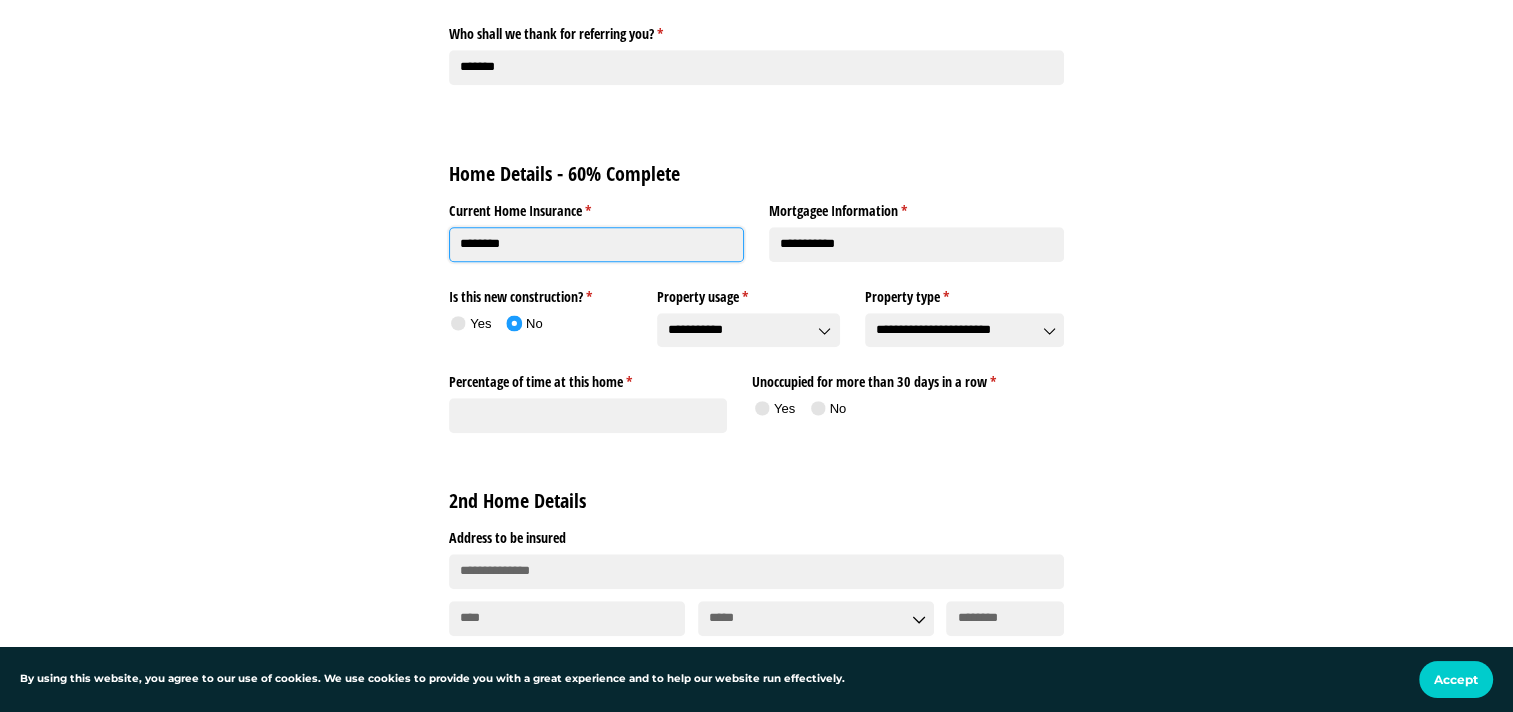 click on "********" 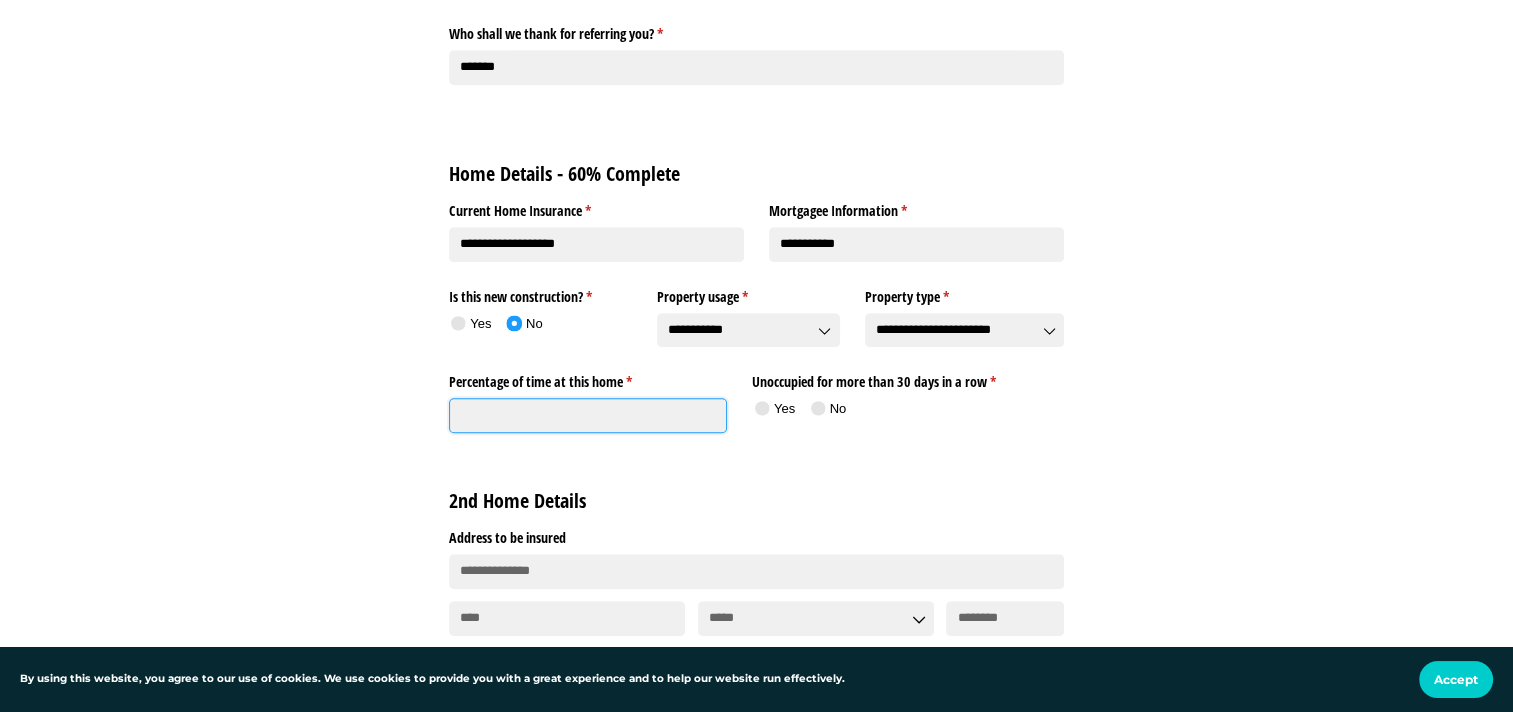 type on "**********" 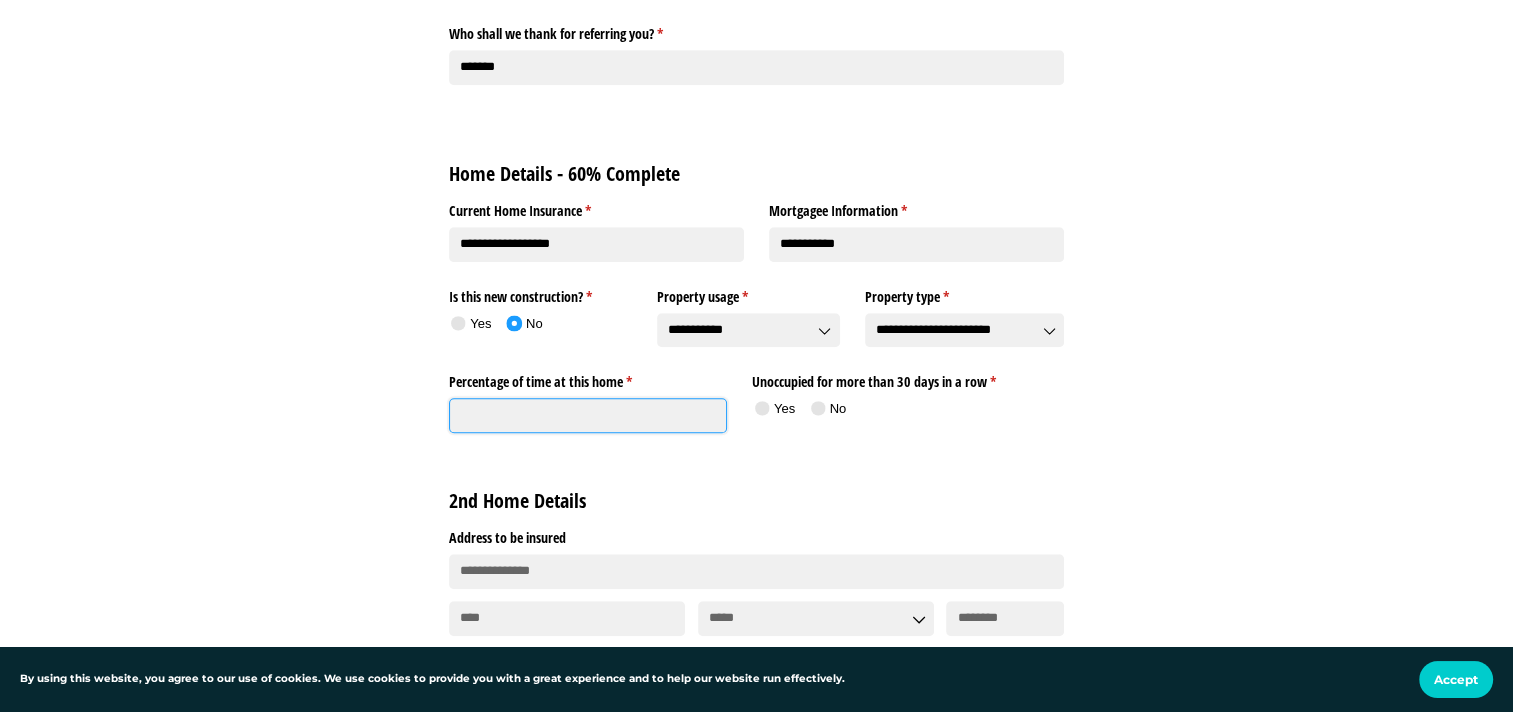 click on "Percentage of time at this home *   (required)" 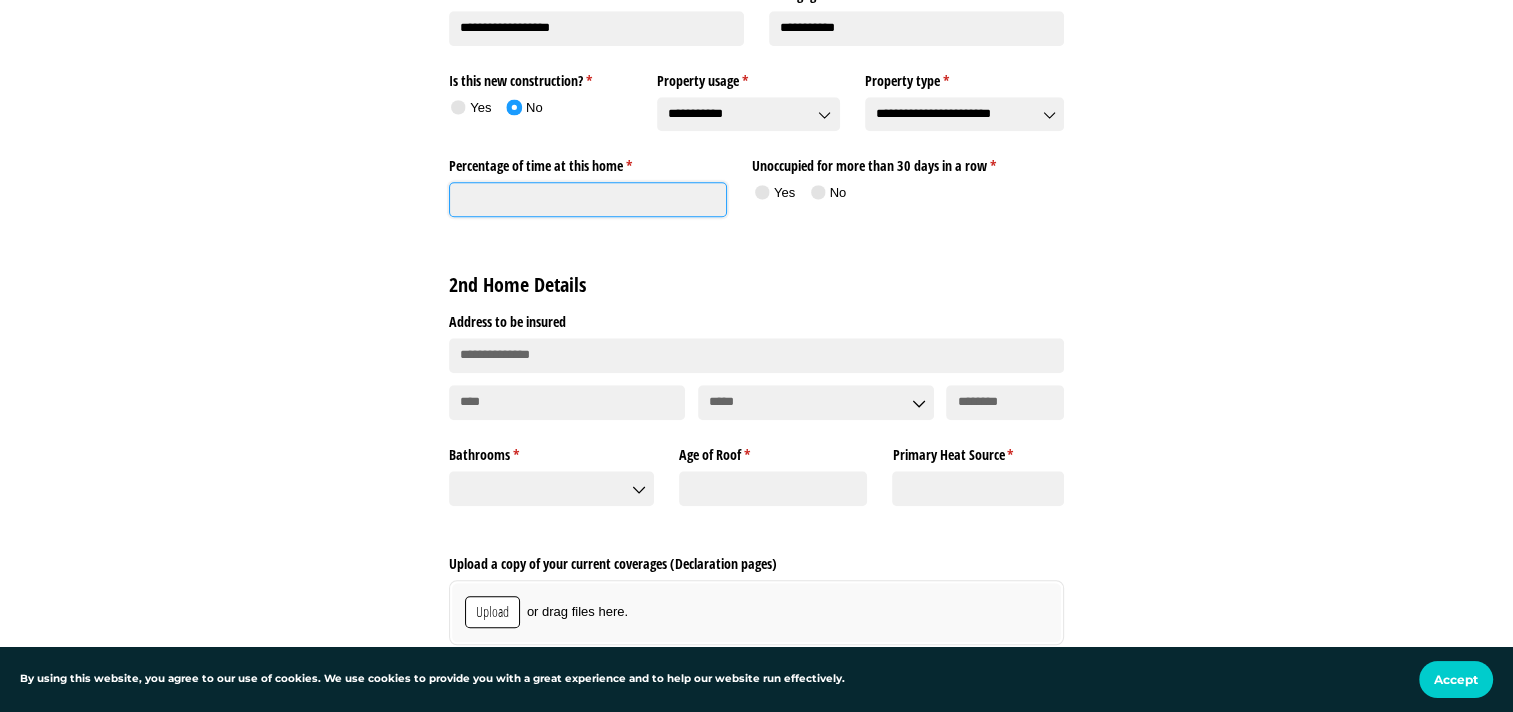 scroll, scrollTop: 1427, scrollLeft: 0, axis: vertical 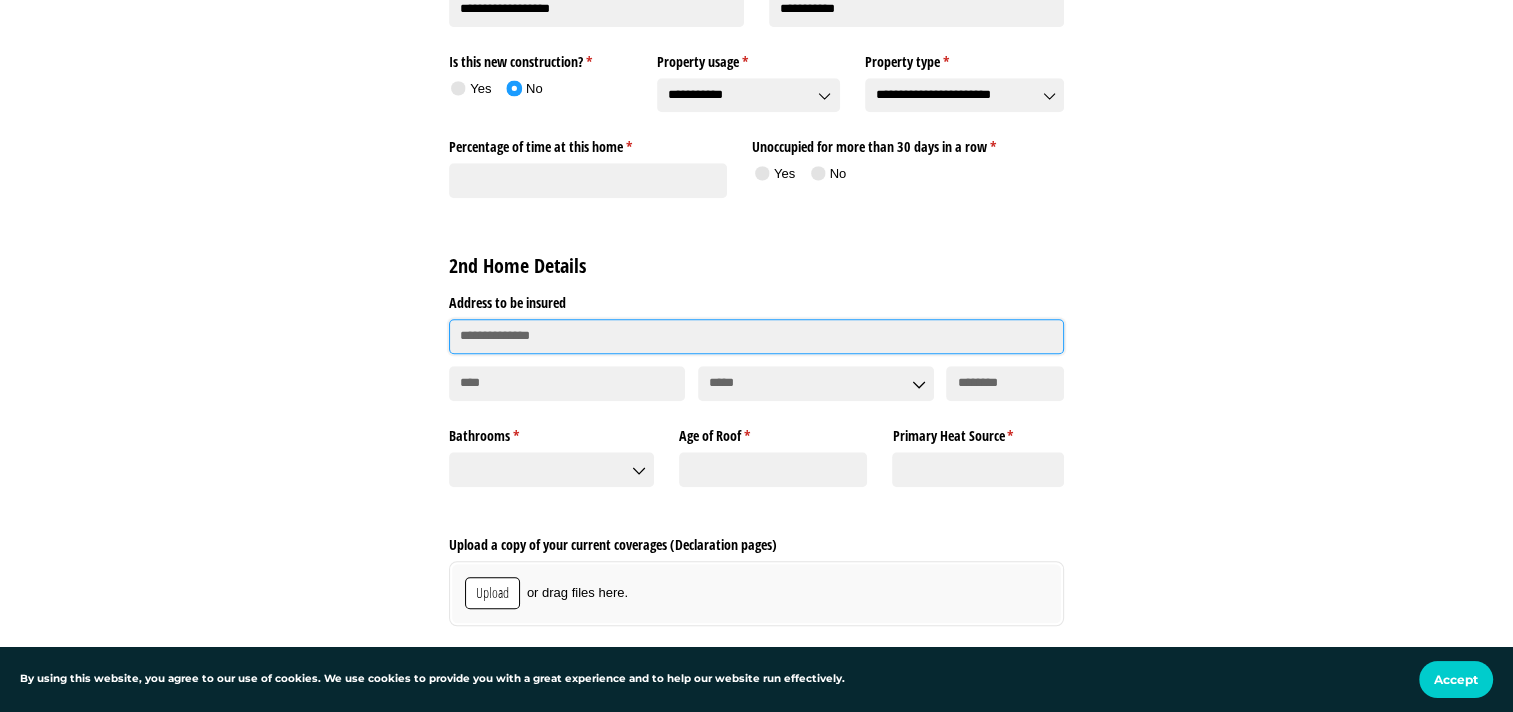 click 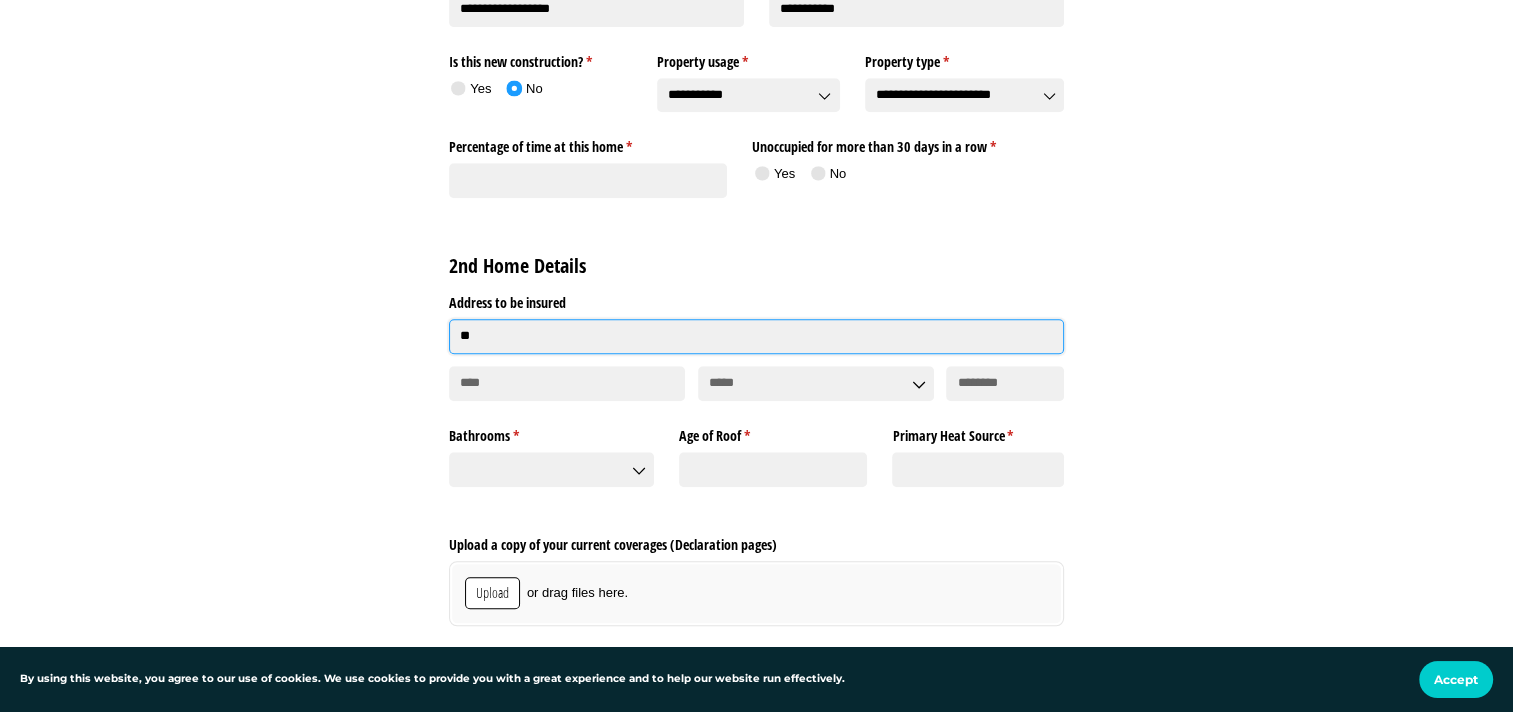 type on "*" 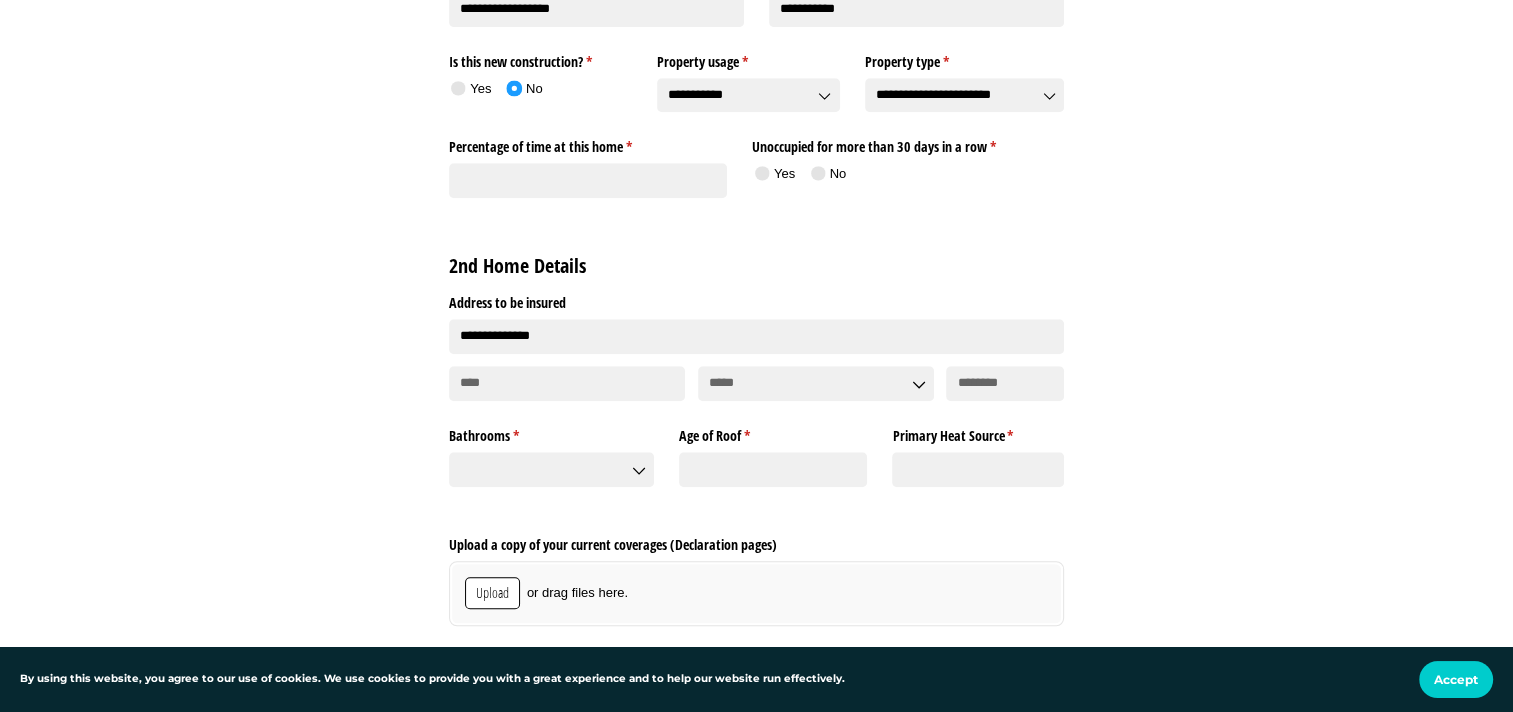 type on "**********" 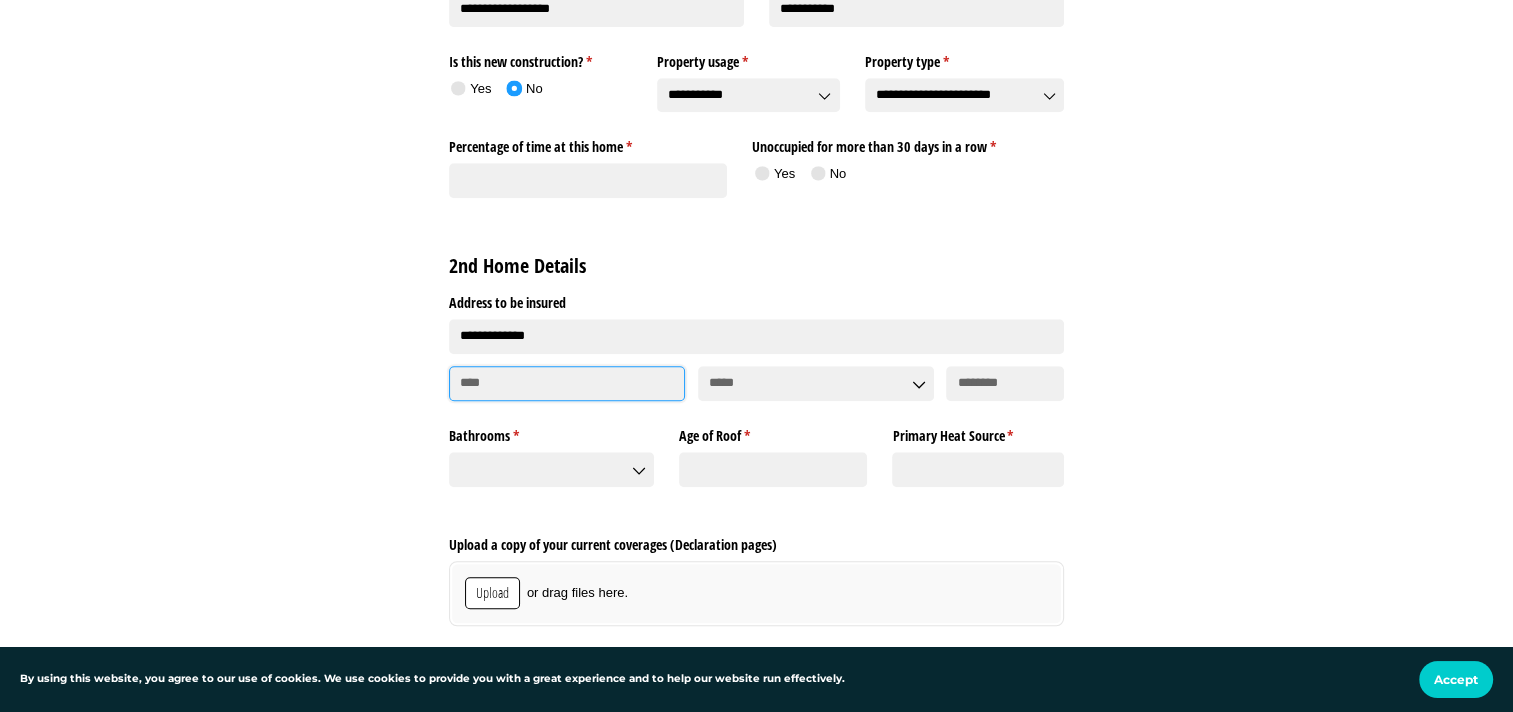 click 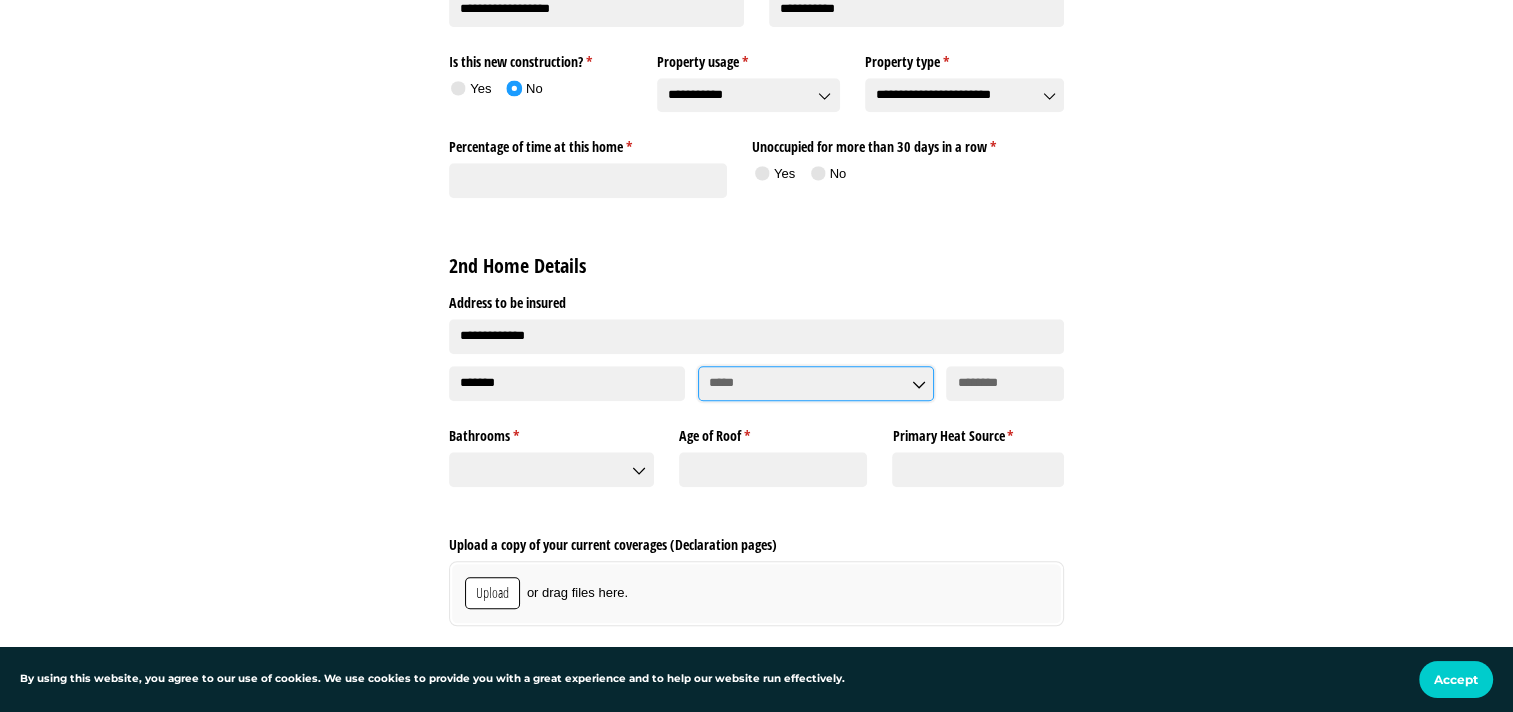 type on "******" 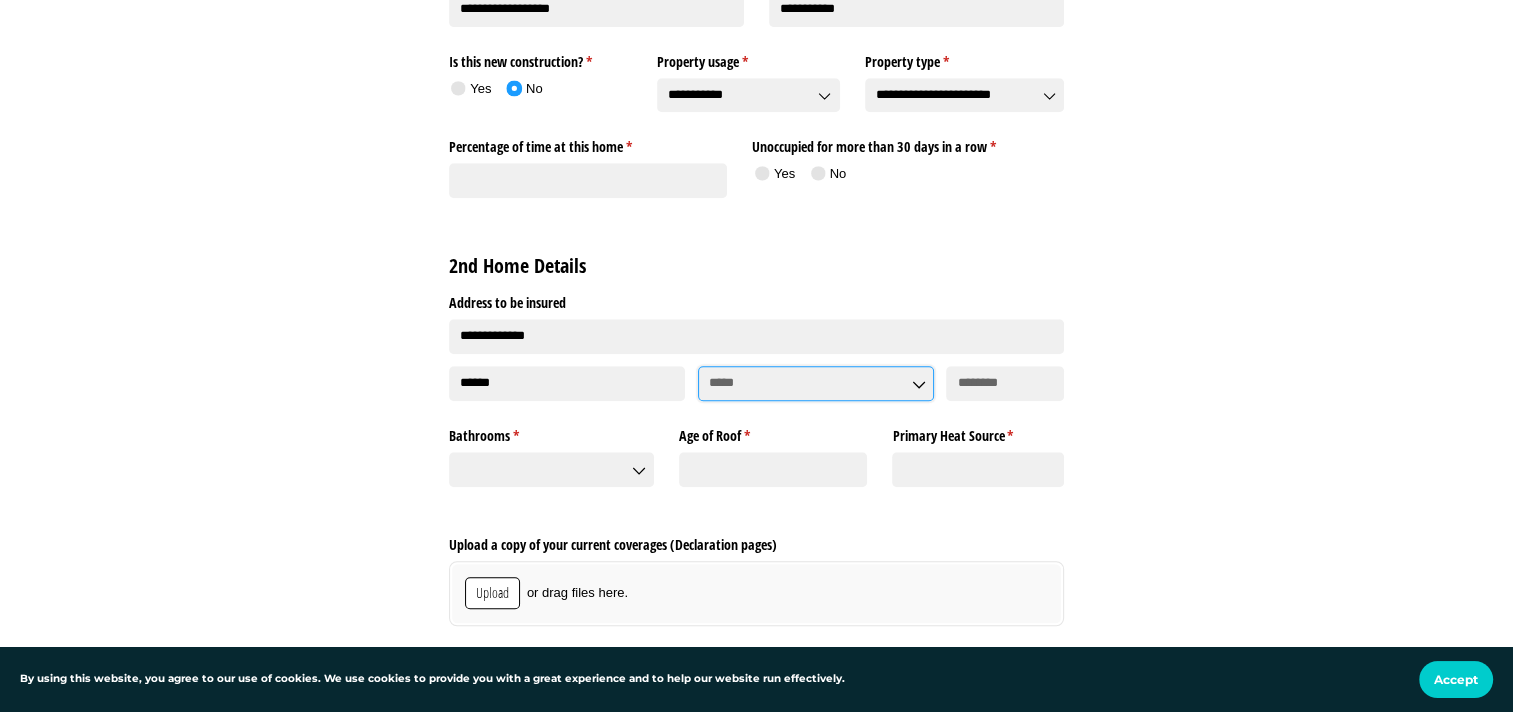 click 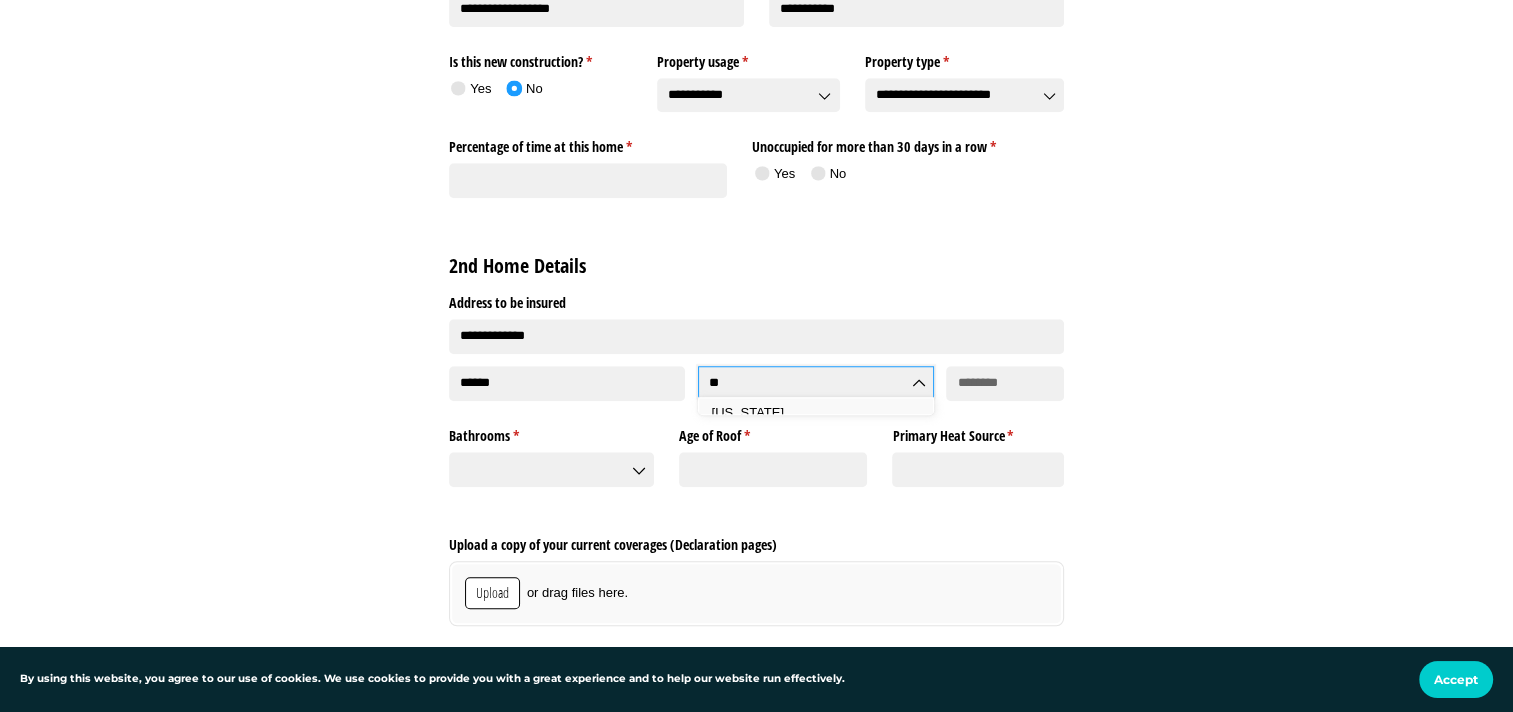 click on "[US_STATE]" at bounding box center (823, 413) 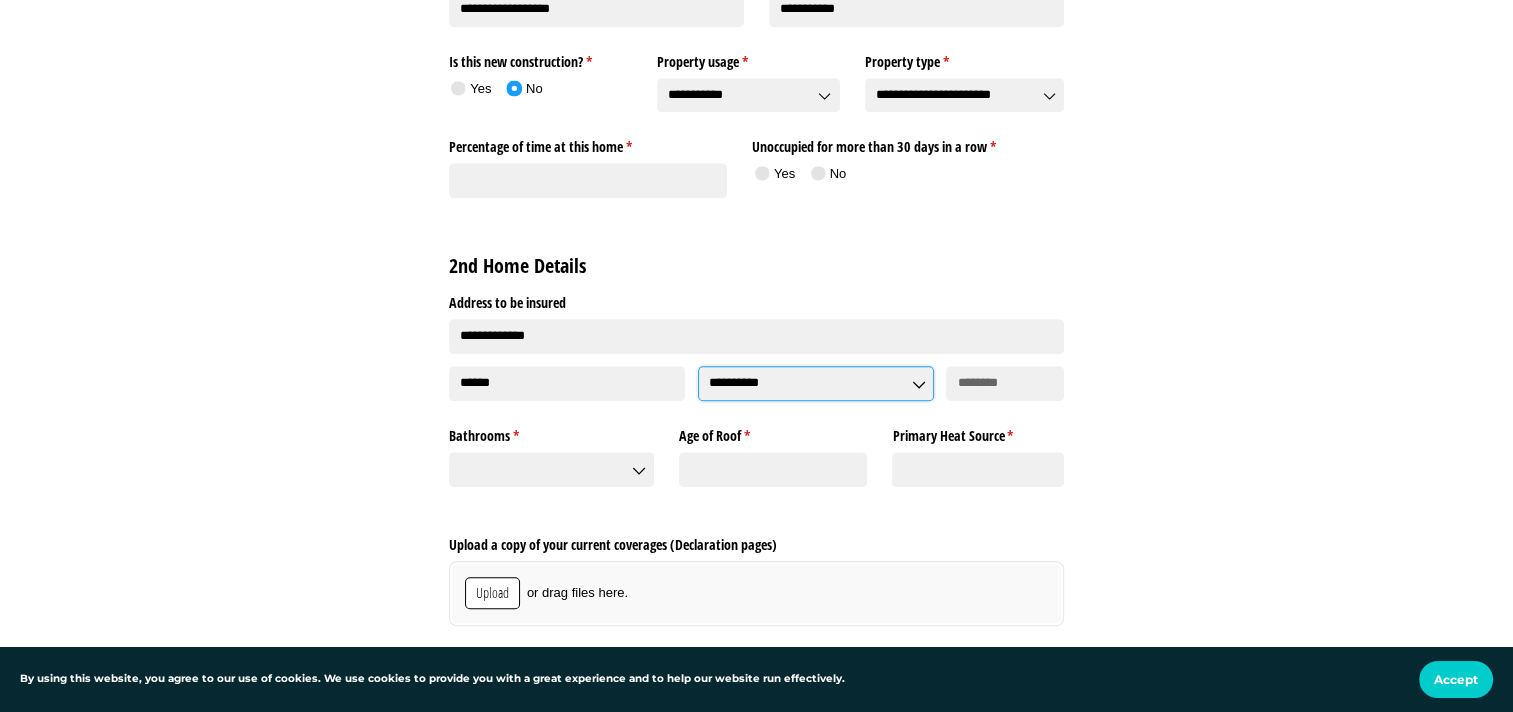 type on "**********" 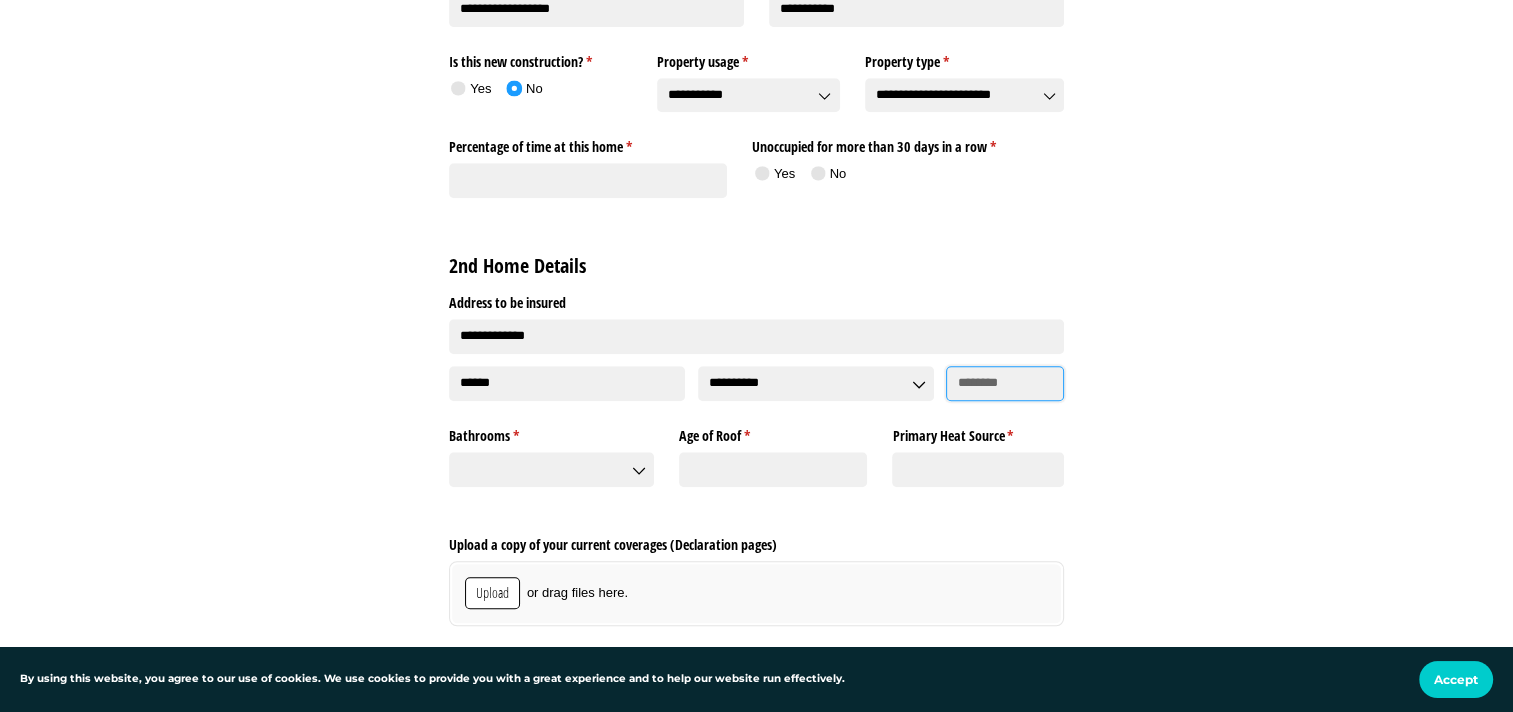 click 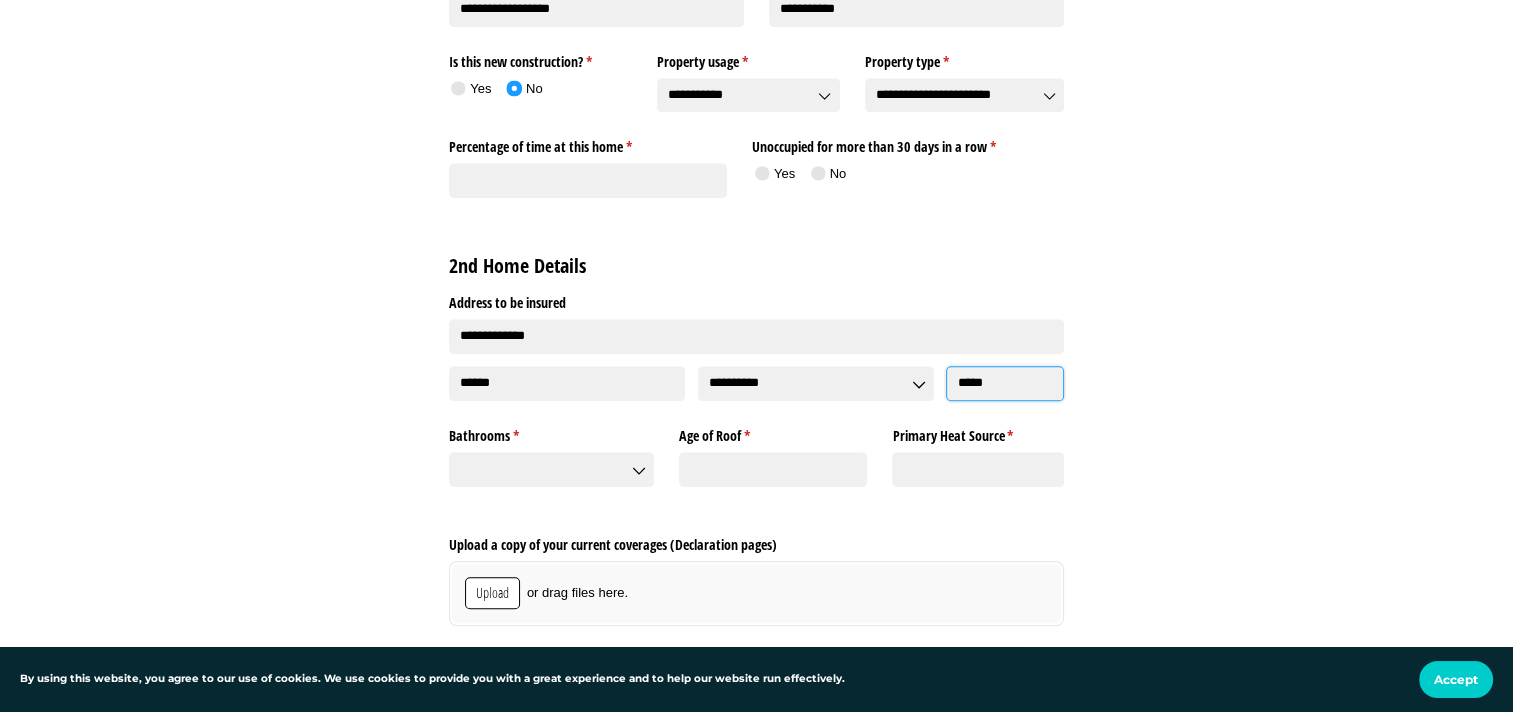 type on "*****" 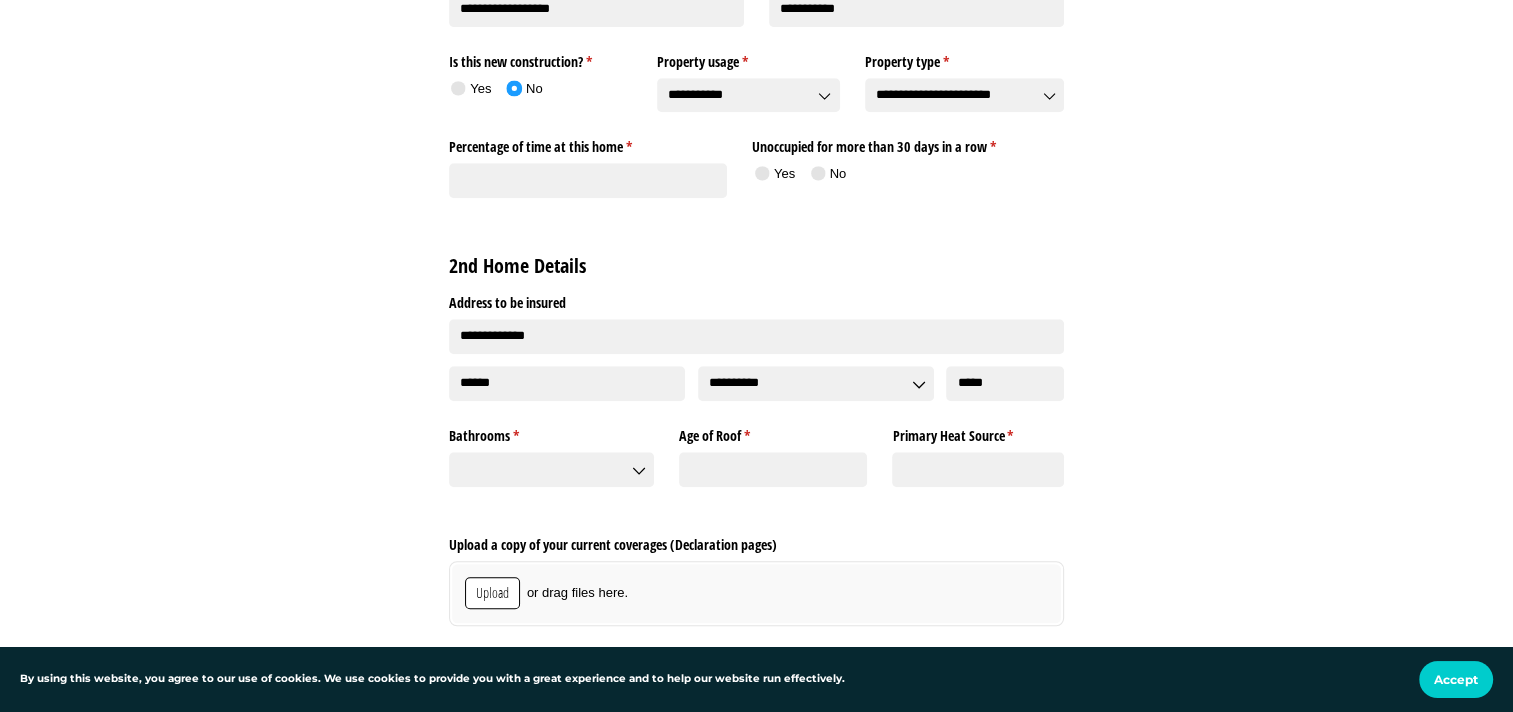 click on "**********" at bounding box center (756, -132) 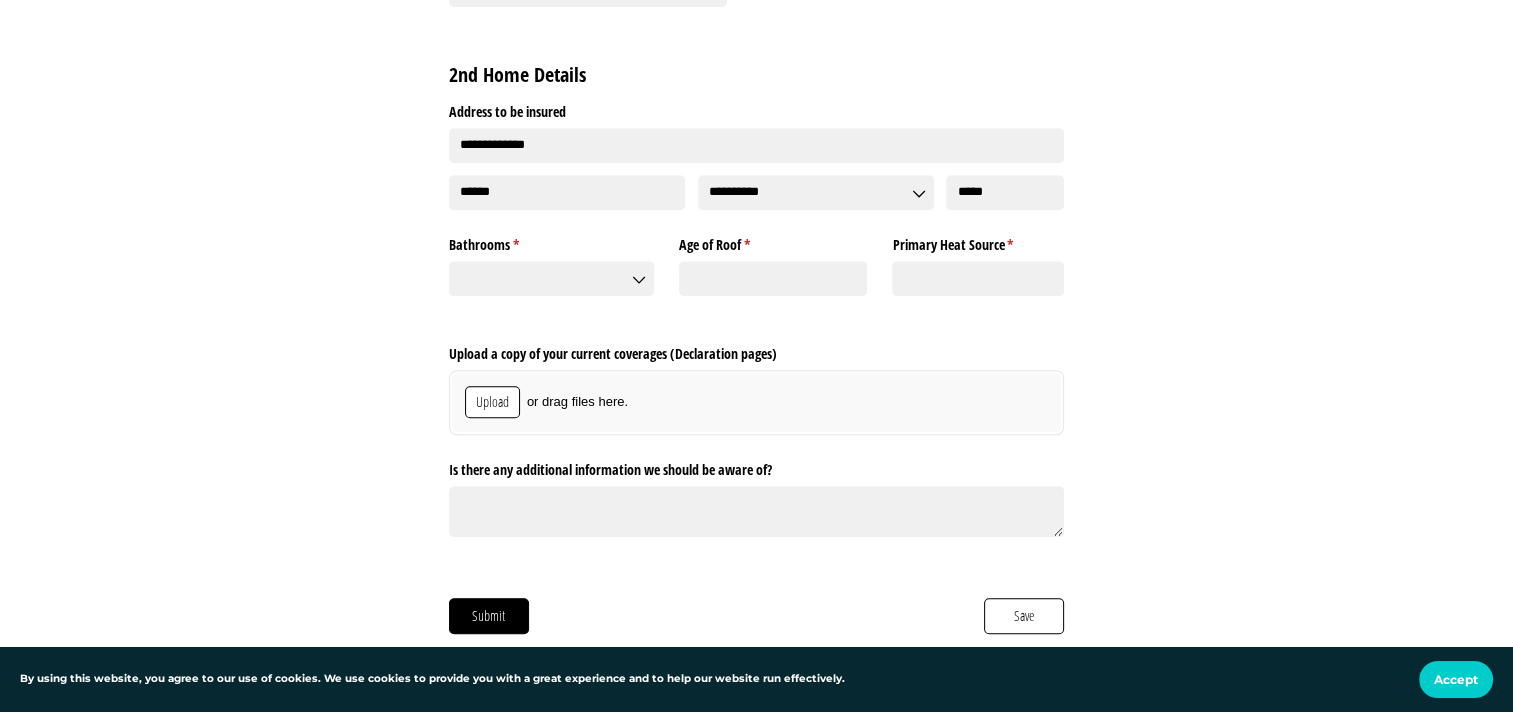 scroll, scrollTop: 1619, scrollLeft: 0, axis: vertical 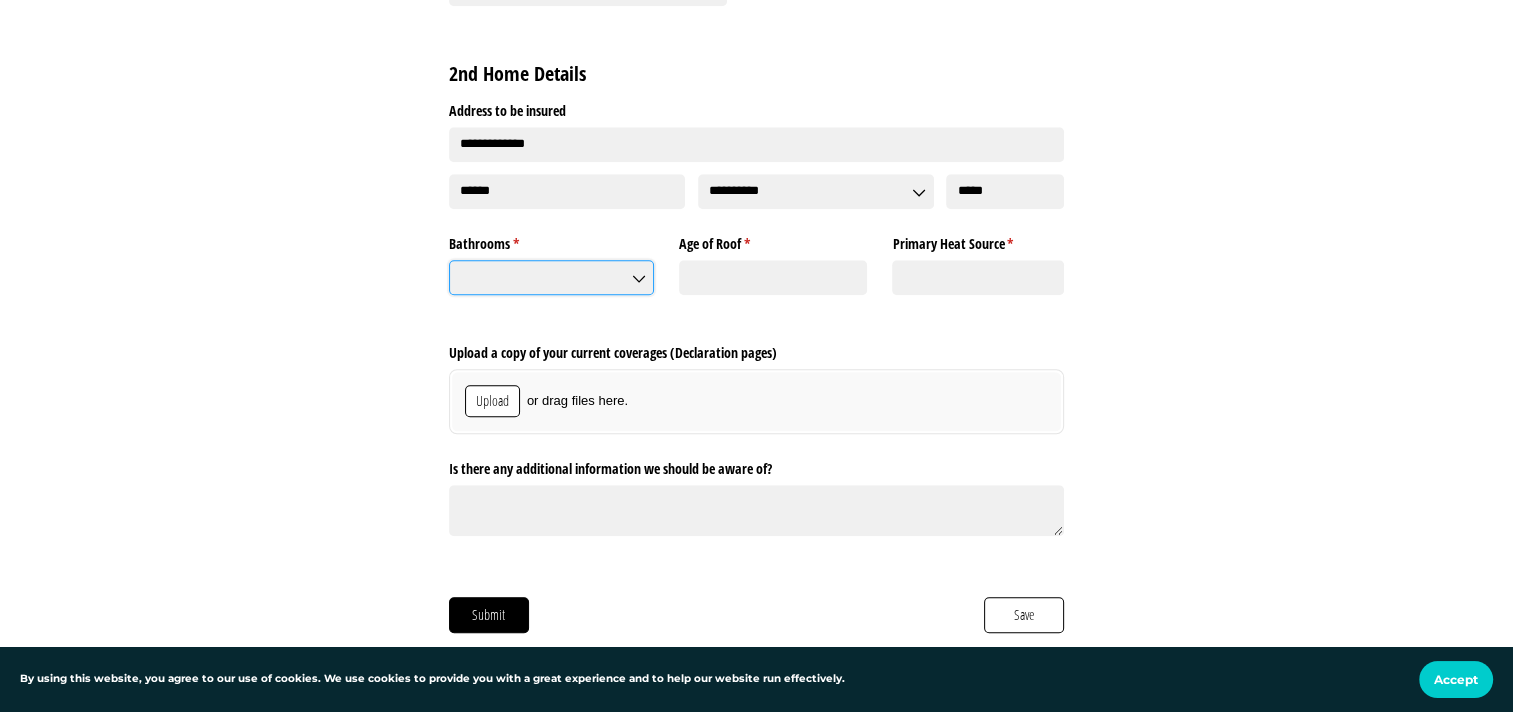 click on "Bathrooms *   (required)" 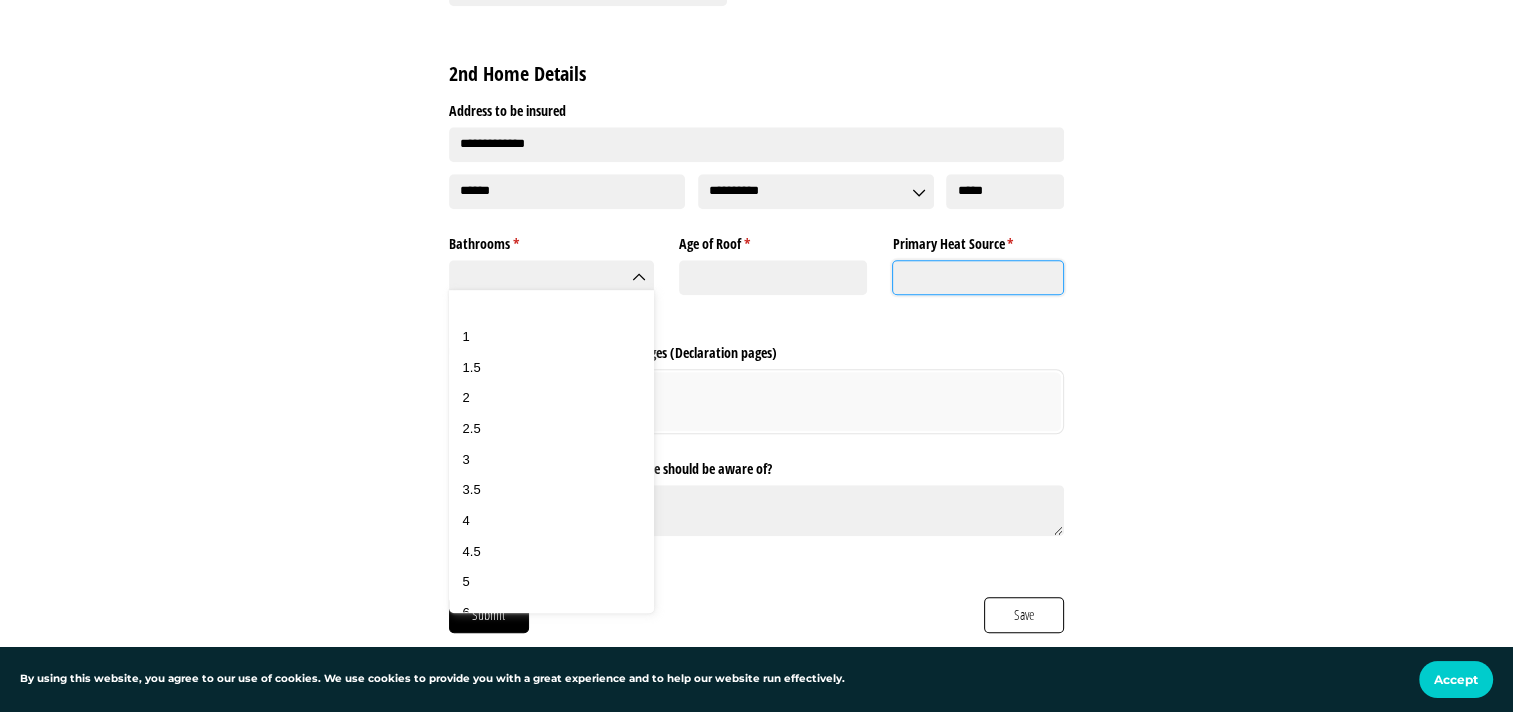 click on "Primary Heat Source *   (required)" 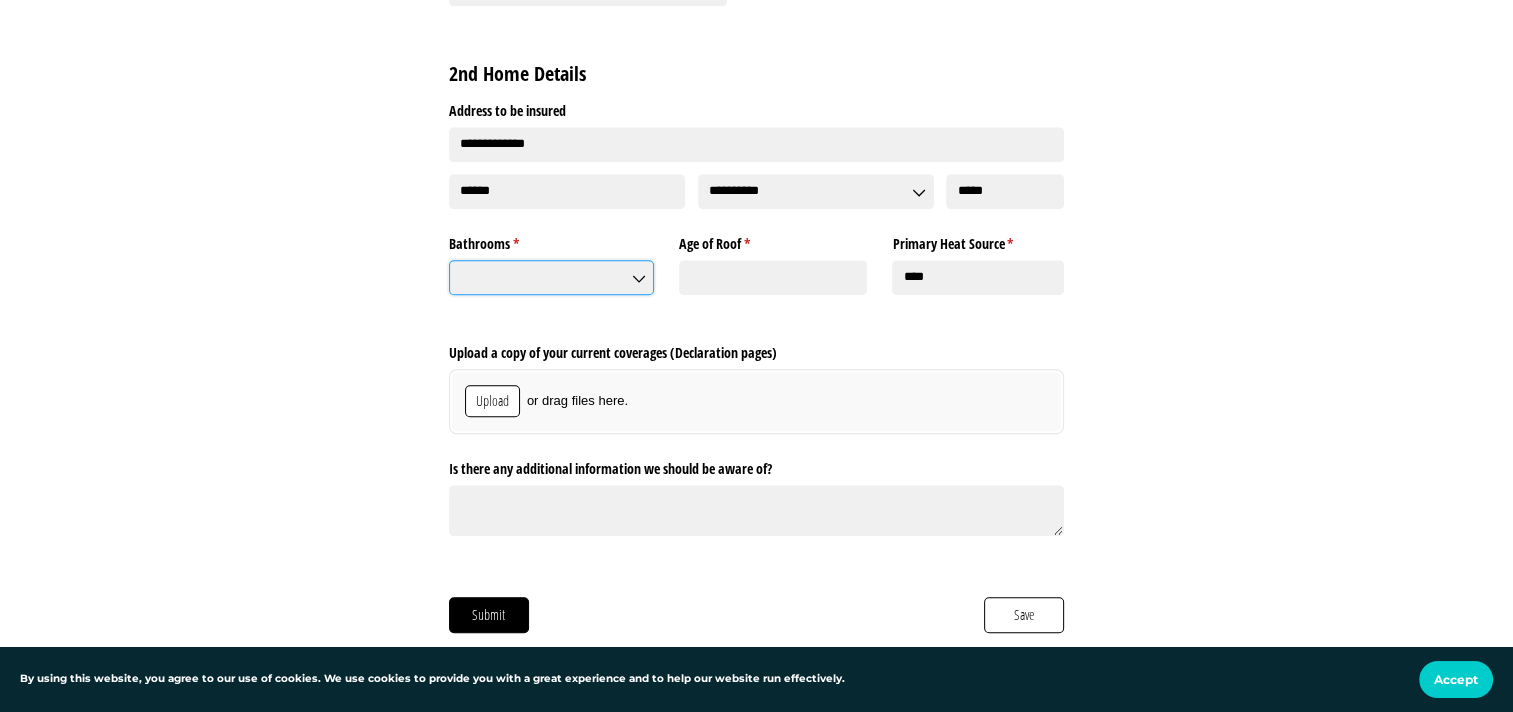 type on "***" 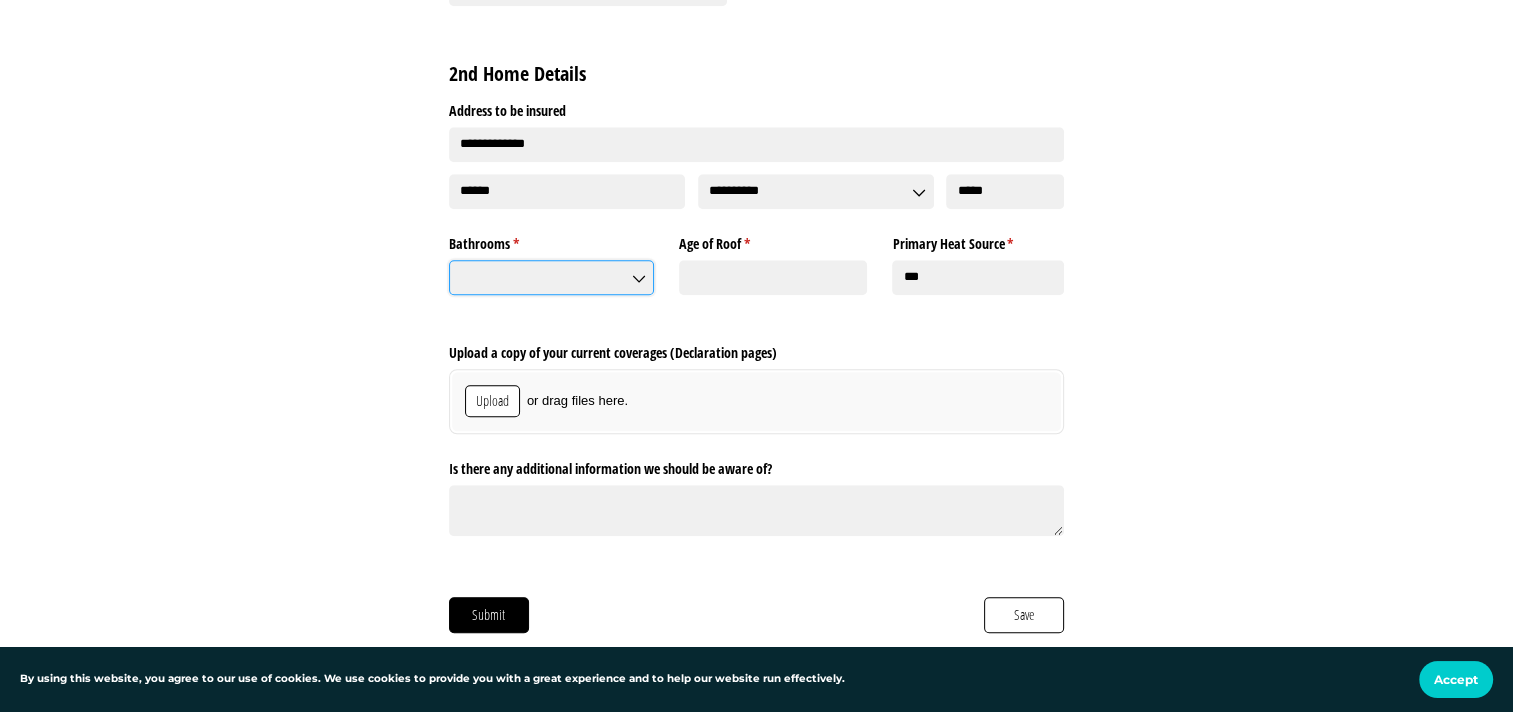 click on "Bathrooms *   (required)" 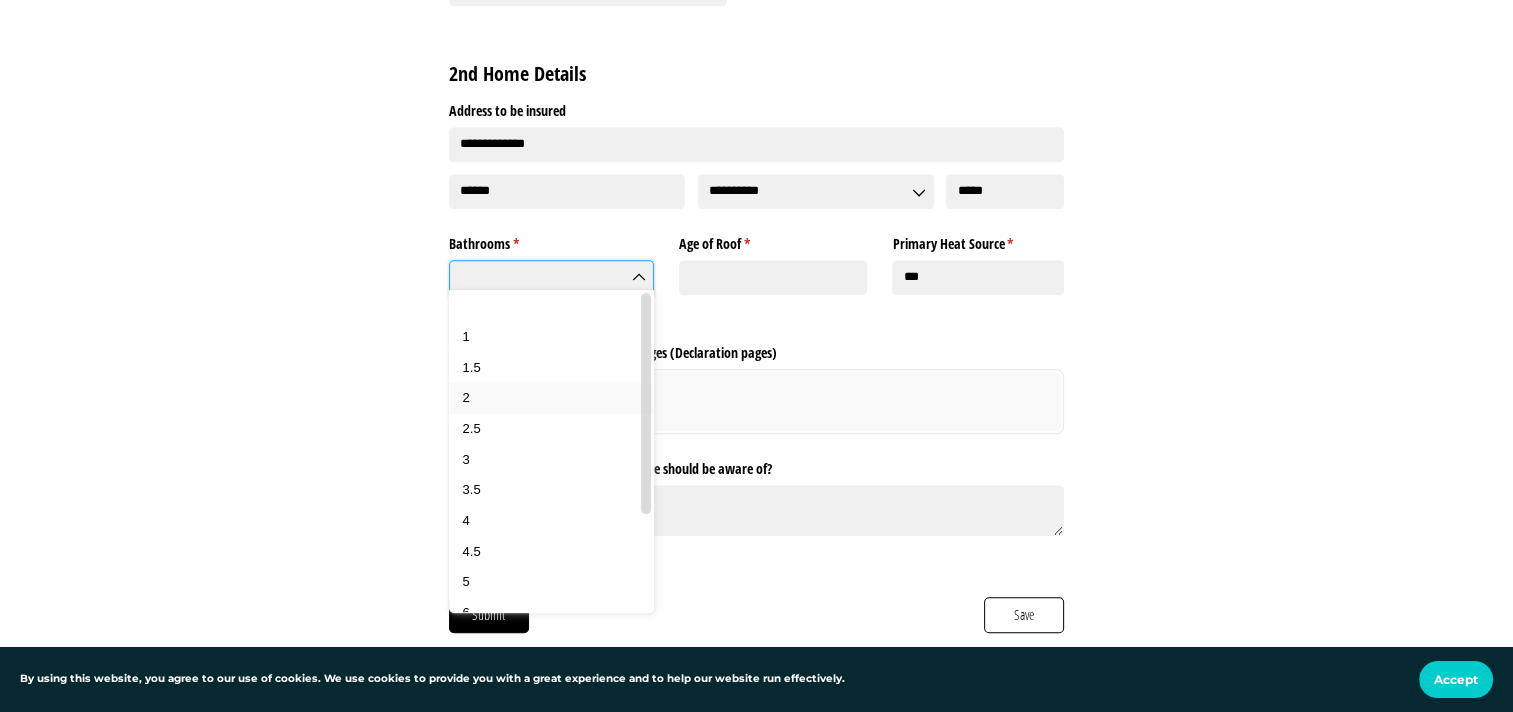 click on "2" at bounding box center [559, 398] 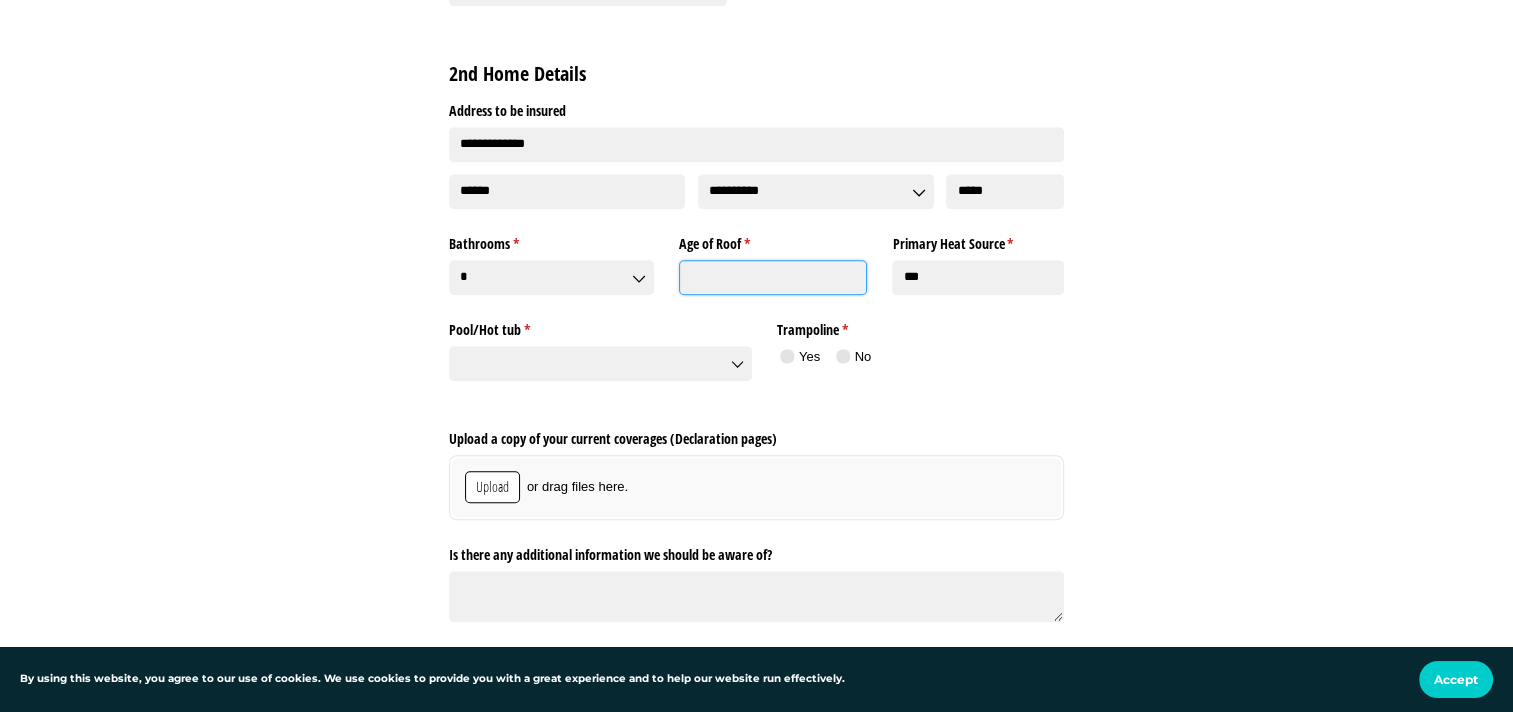 click on "Age of Roof *   (required)" 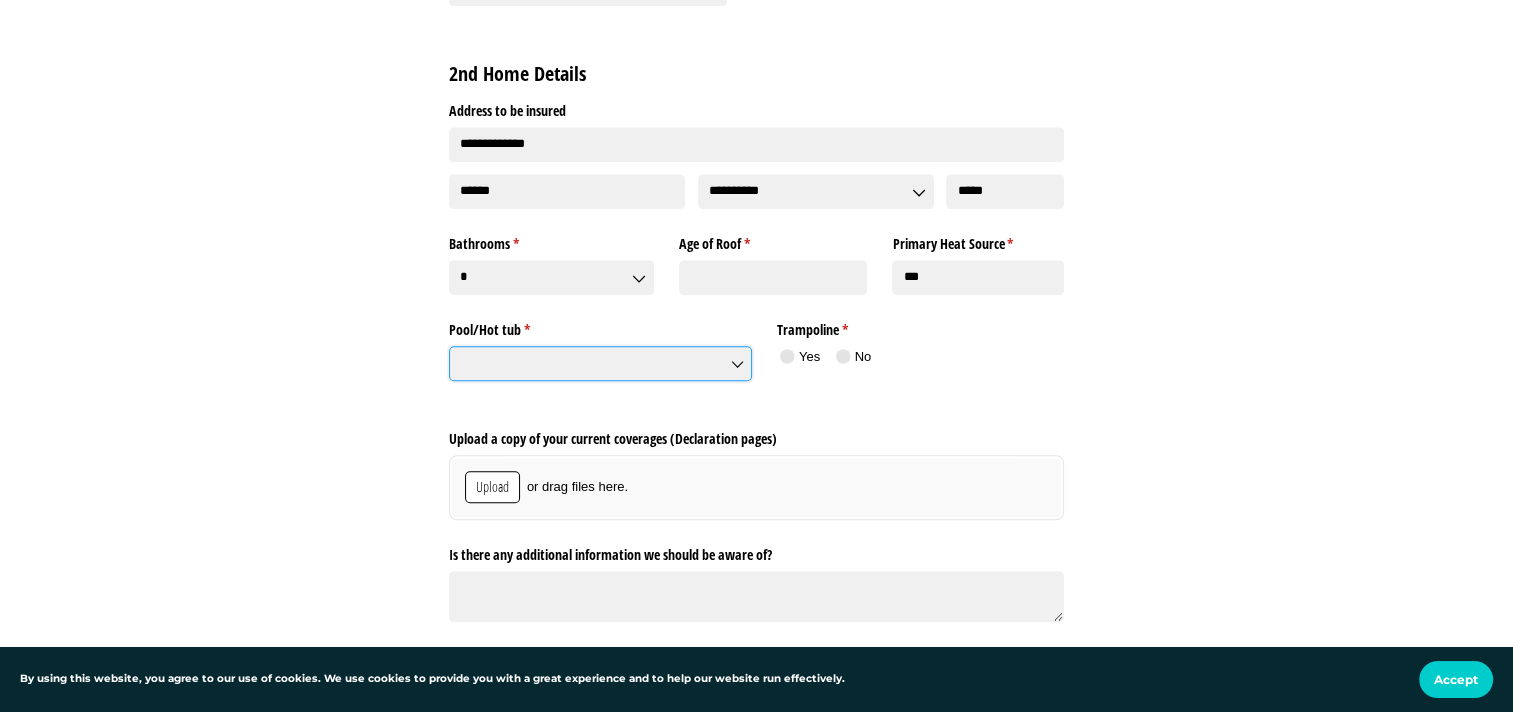 click on "Pool/​Hot tub *   (required)" 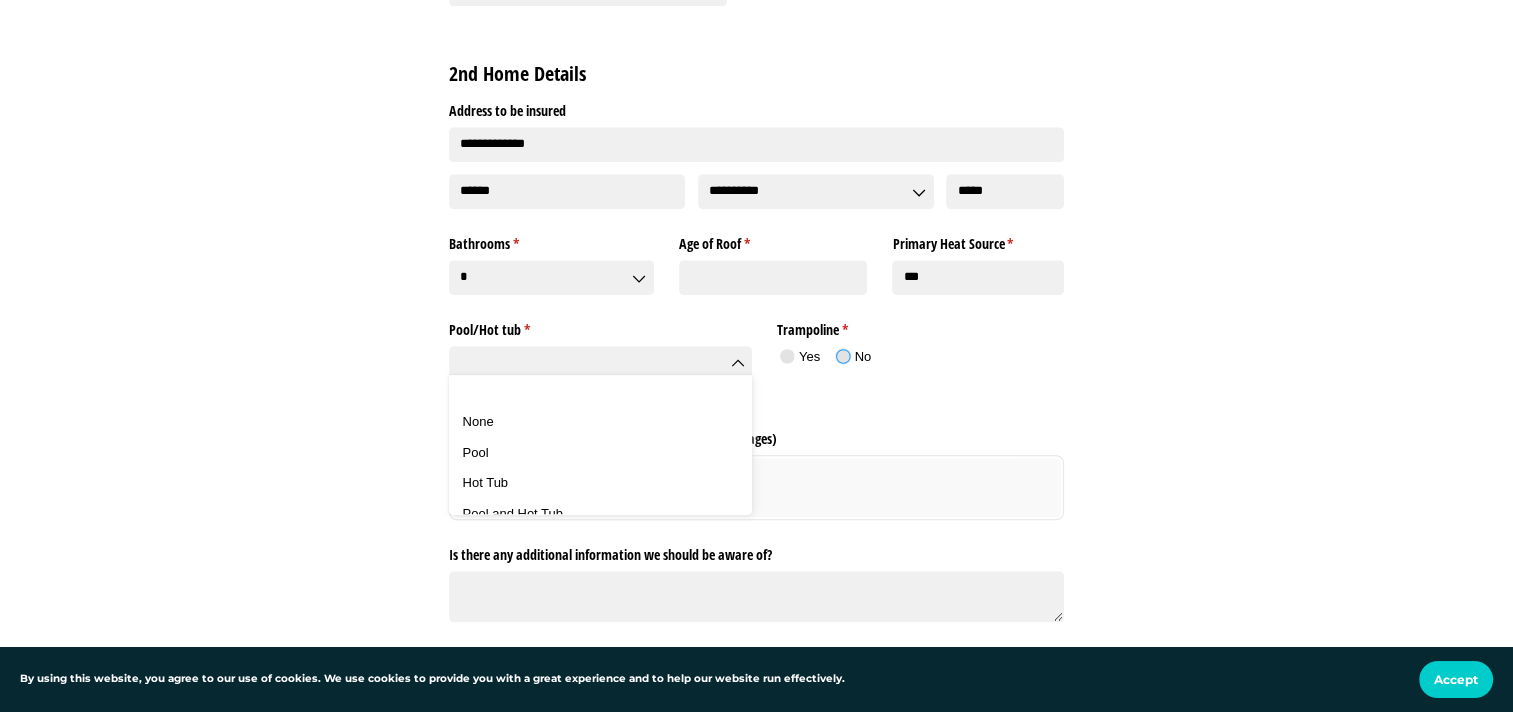 click 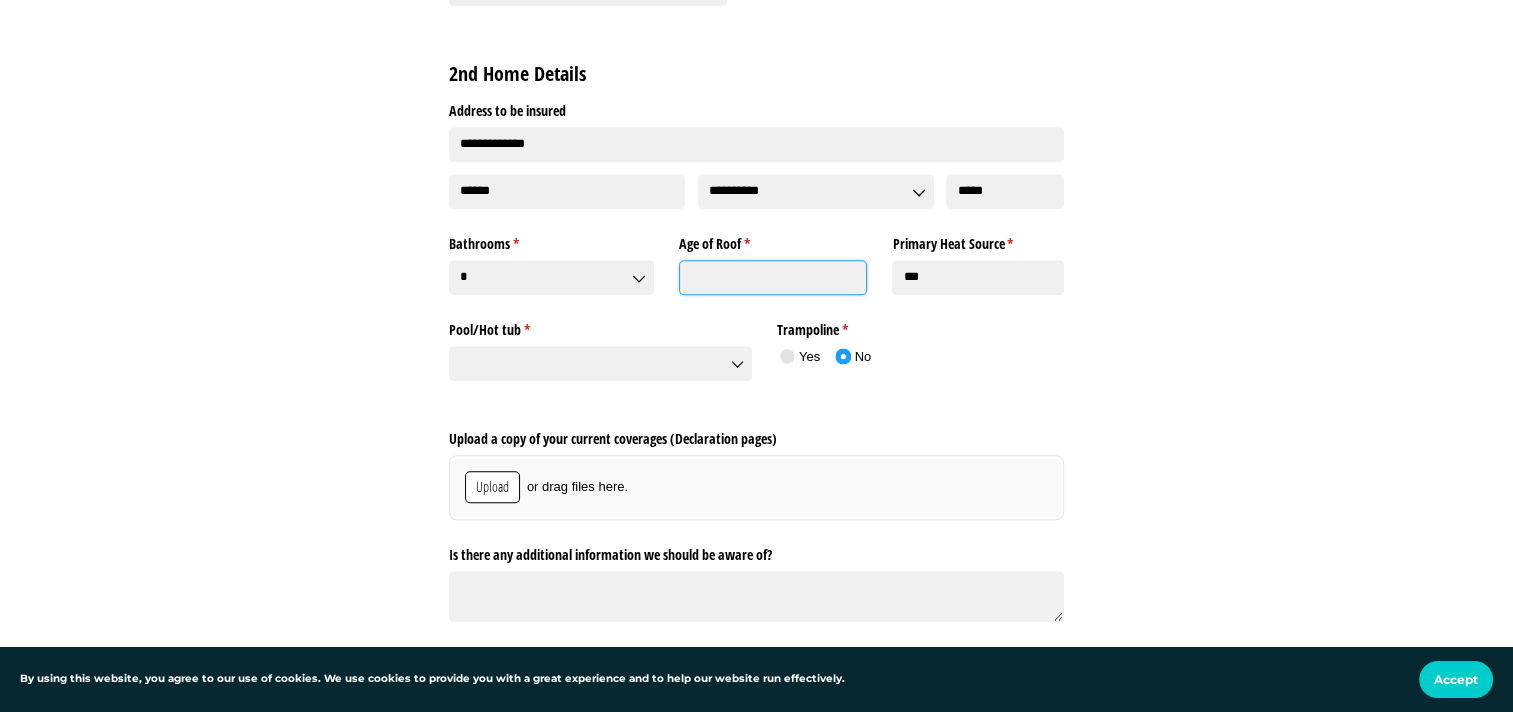 click on "Age of Roof *   (required)" 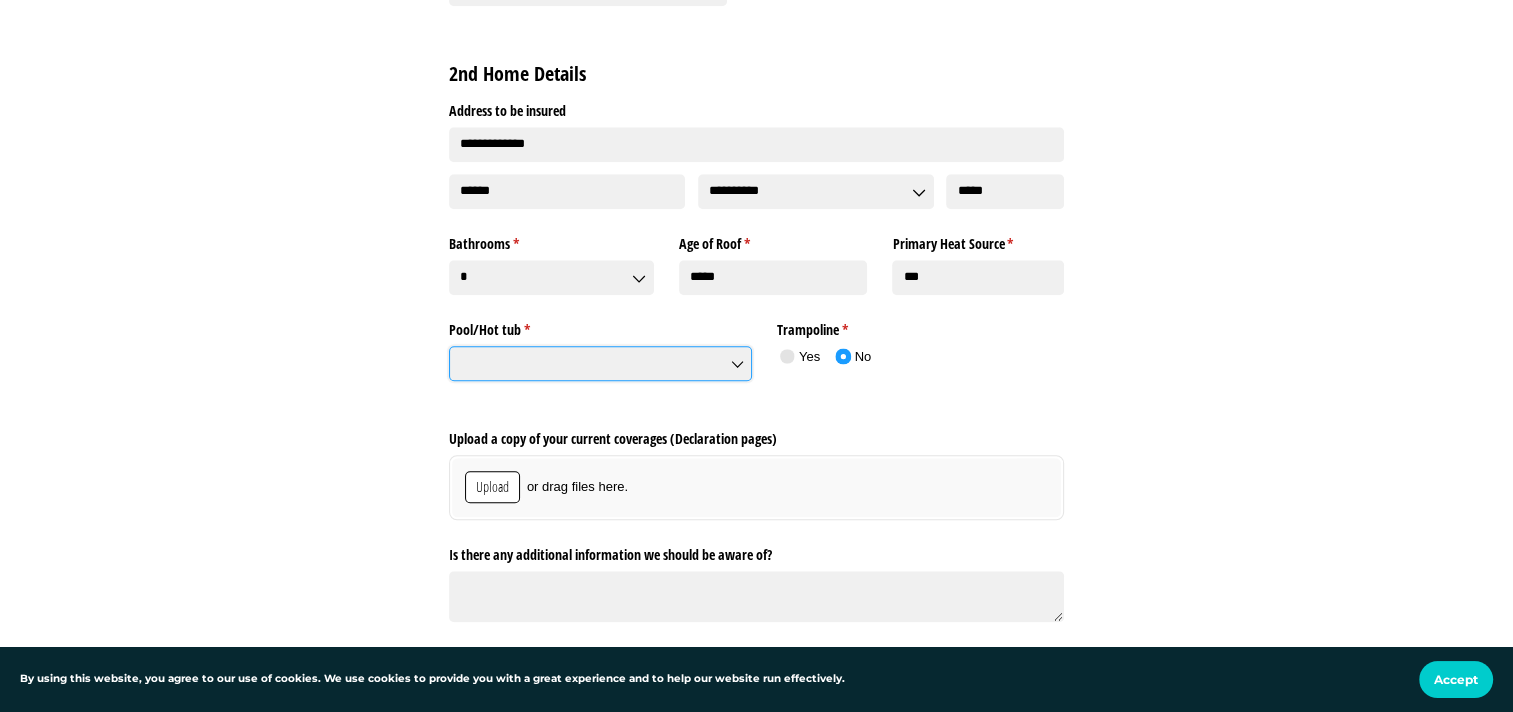 type on "****" 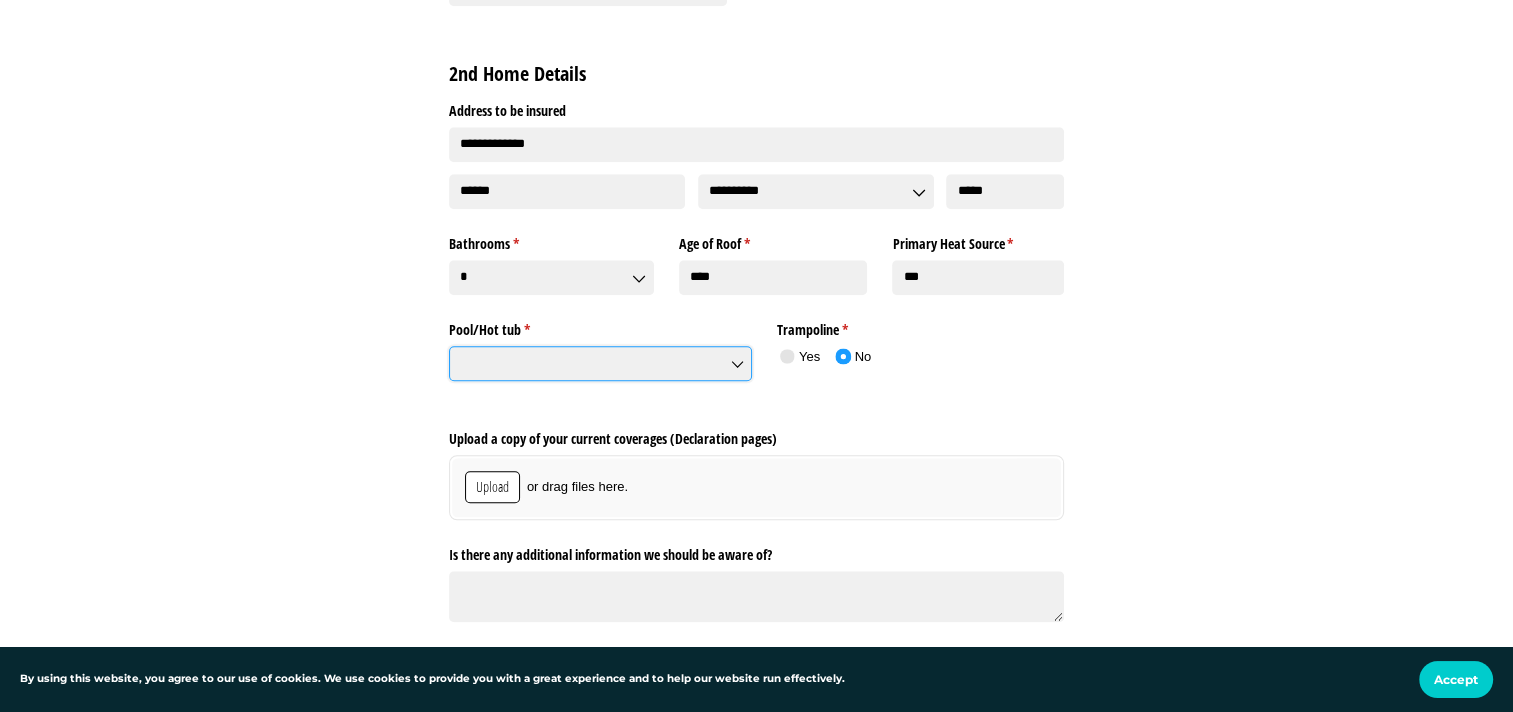 click on "Pool/​Hot tub *   (required)" 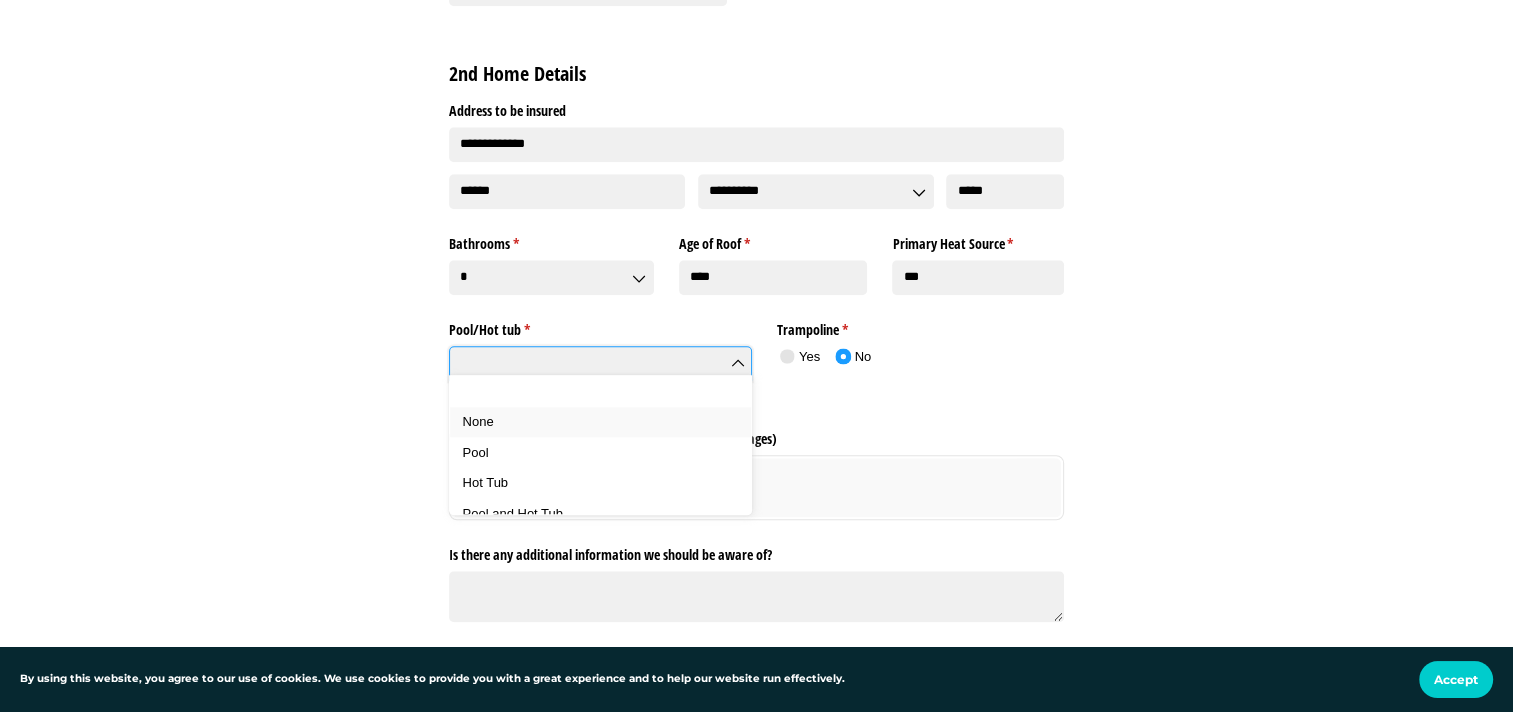 click on "None" at bounding box center (608, 422) 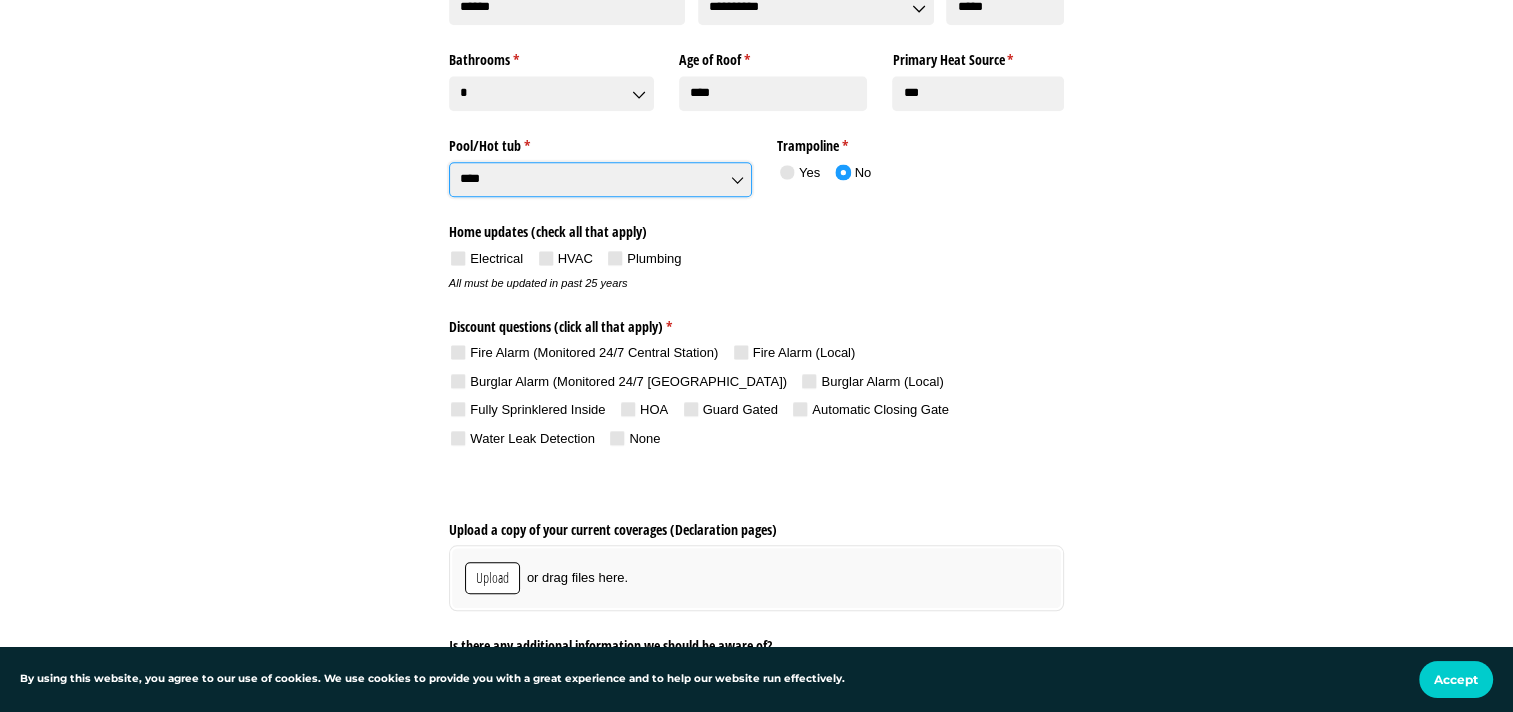 scroll, scrollTop: 1806, scrollLeft: 0, axis: vertical 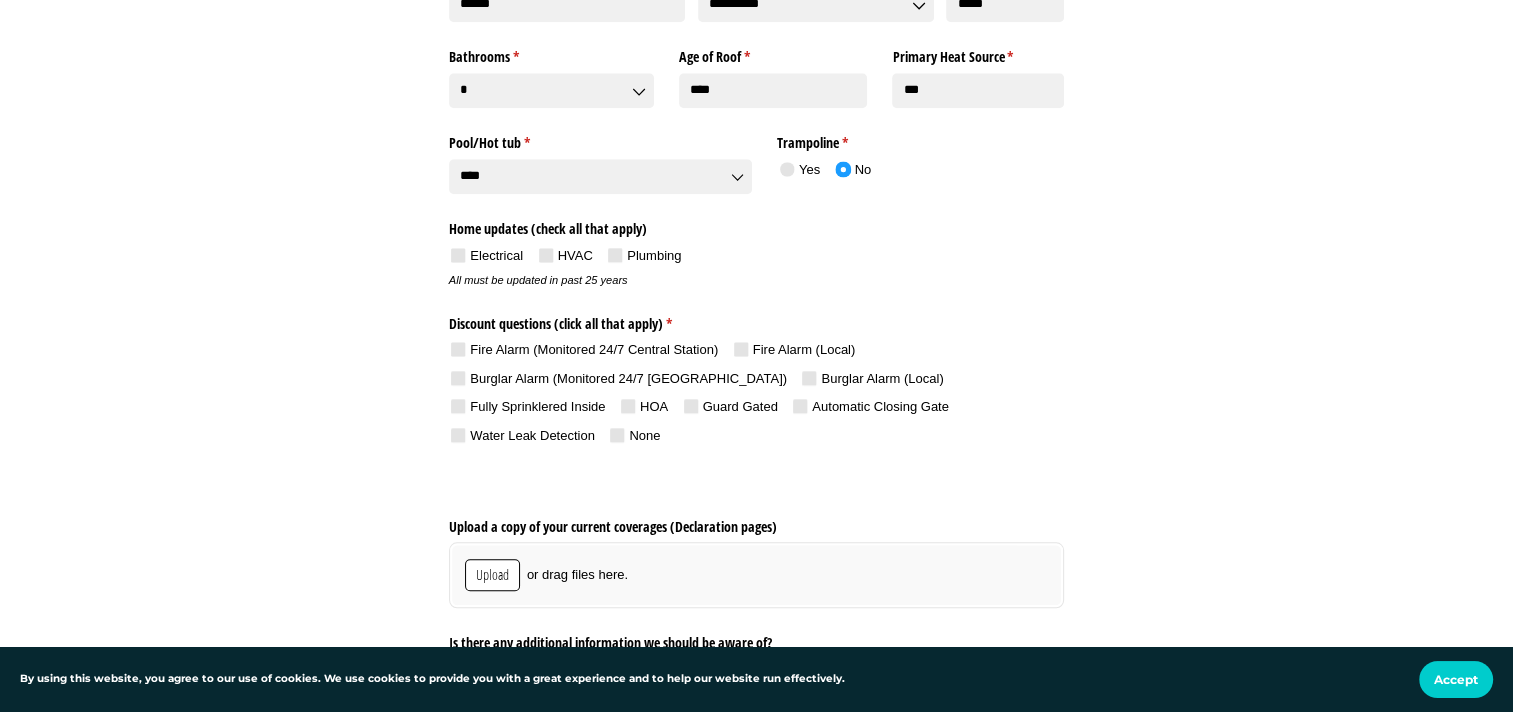 click 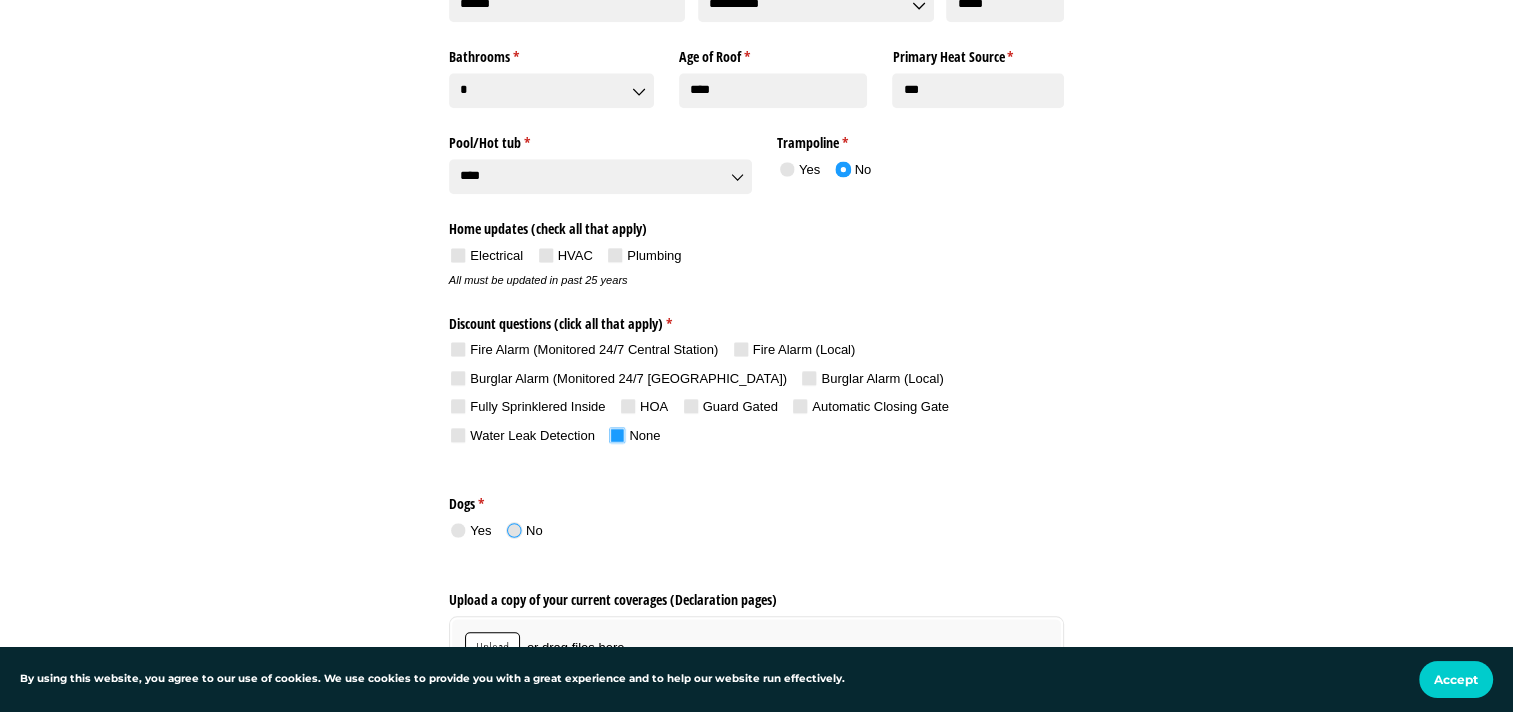 click 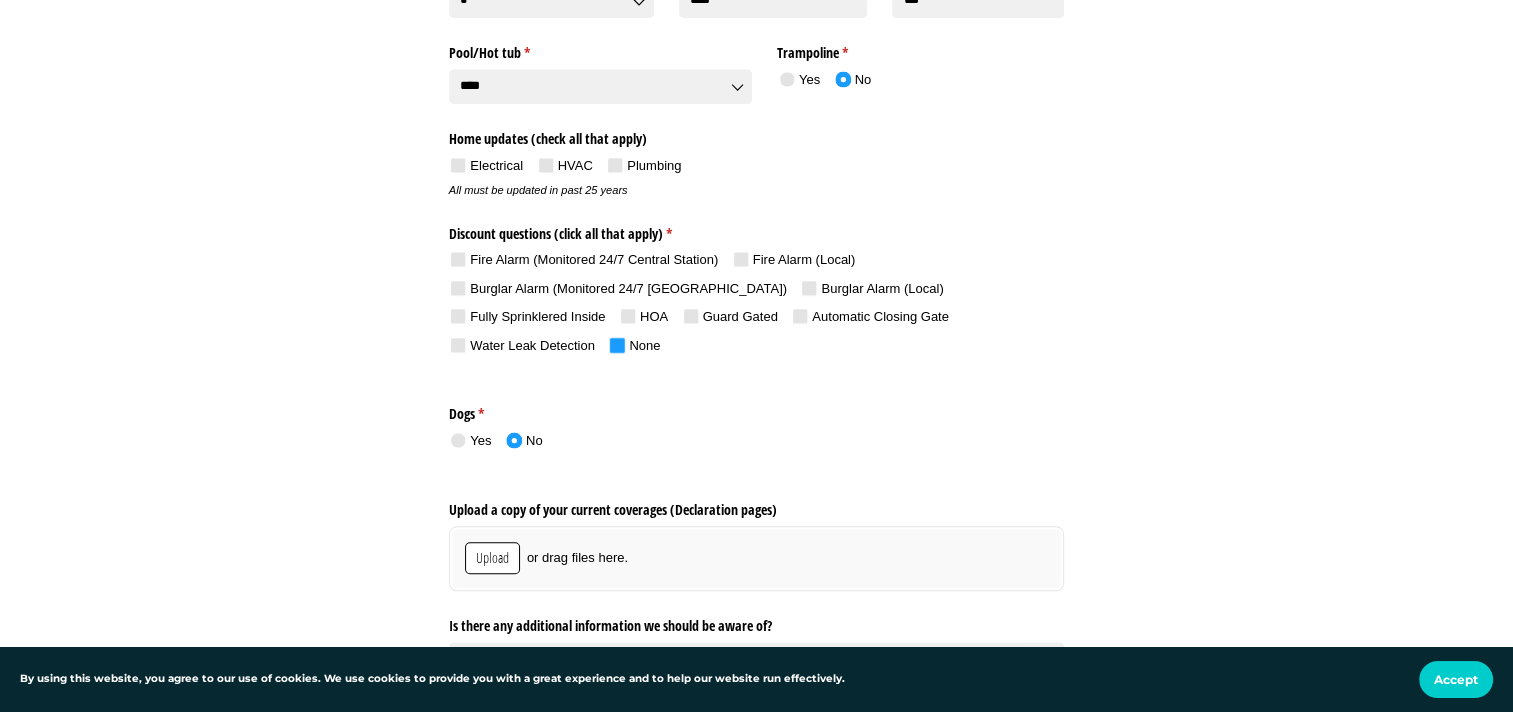 scroll, scrollTop: 1896, scrollLeft: 0, axis: vertical 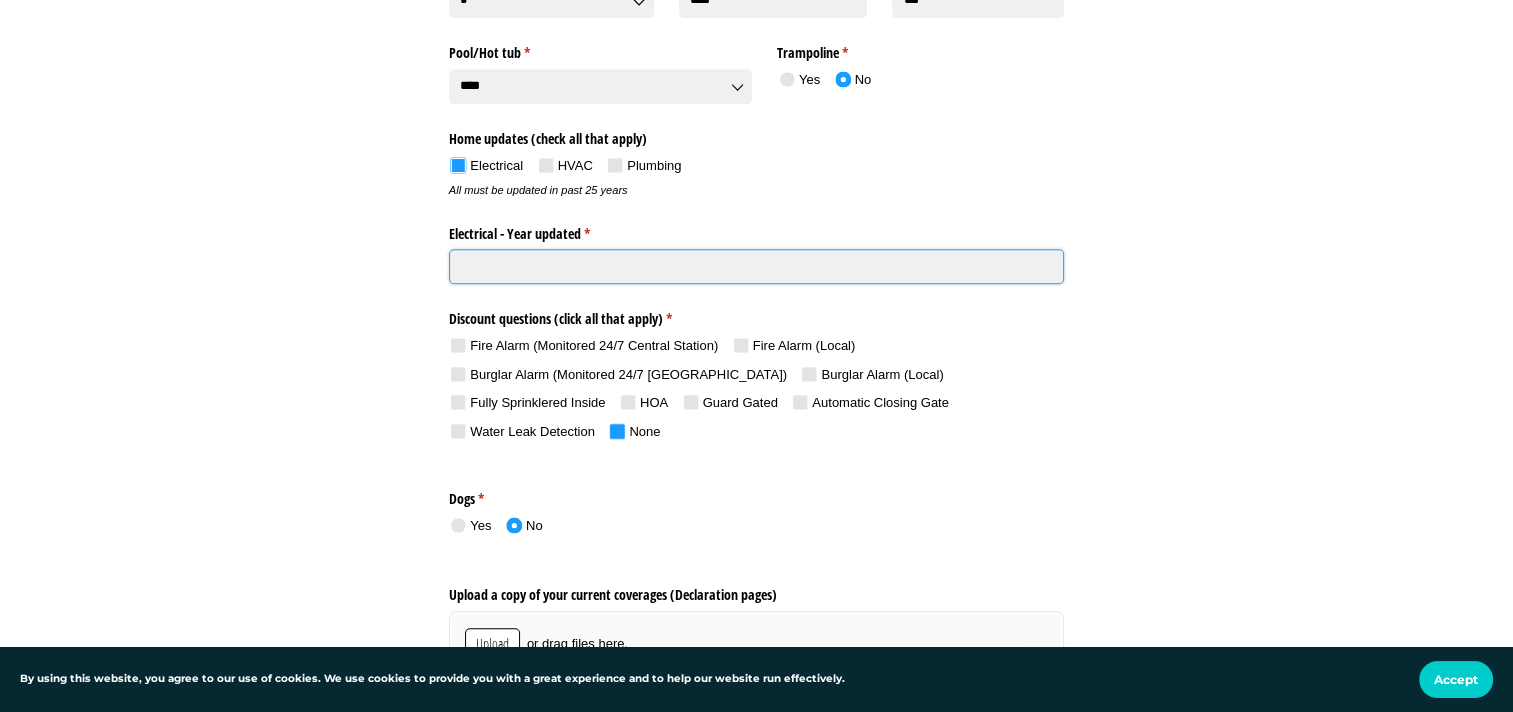 click on "Electrical - Year updated *   (required)" 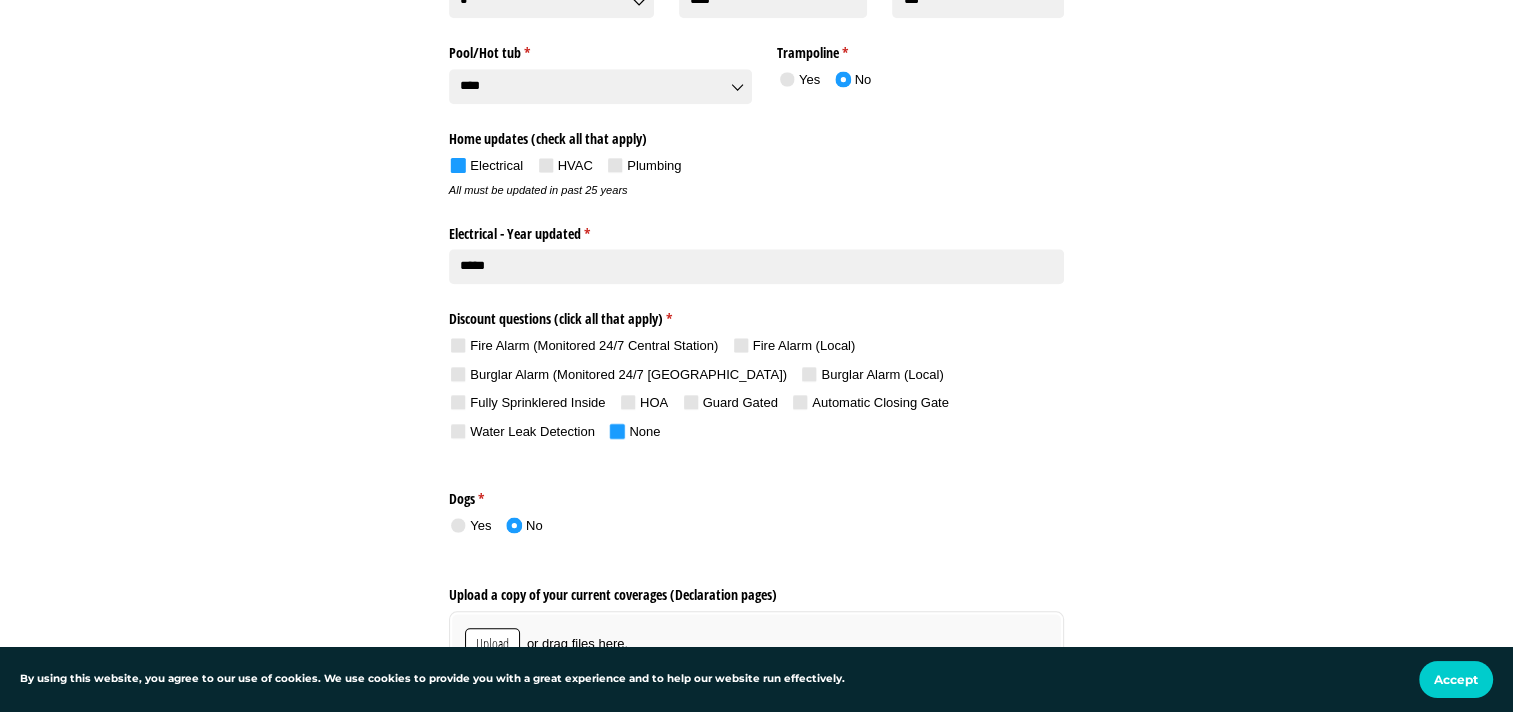 type on "****" 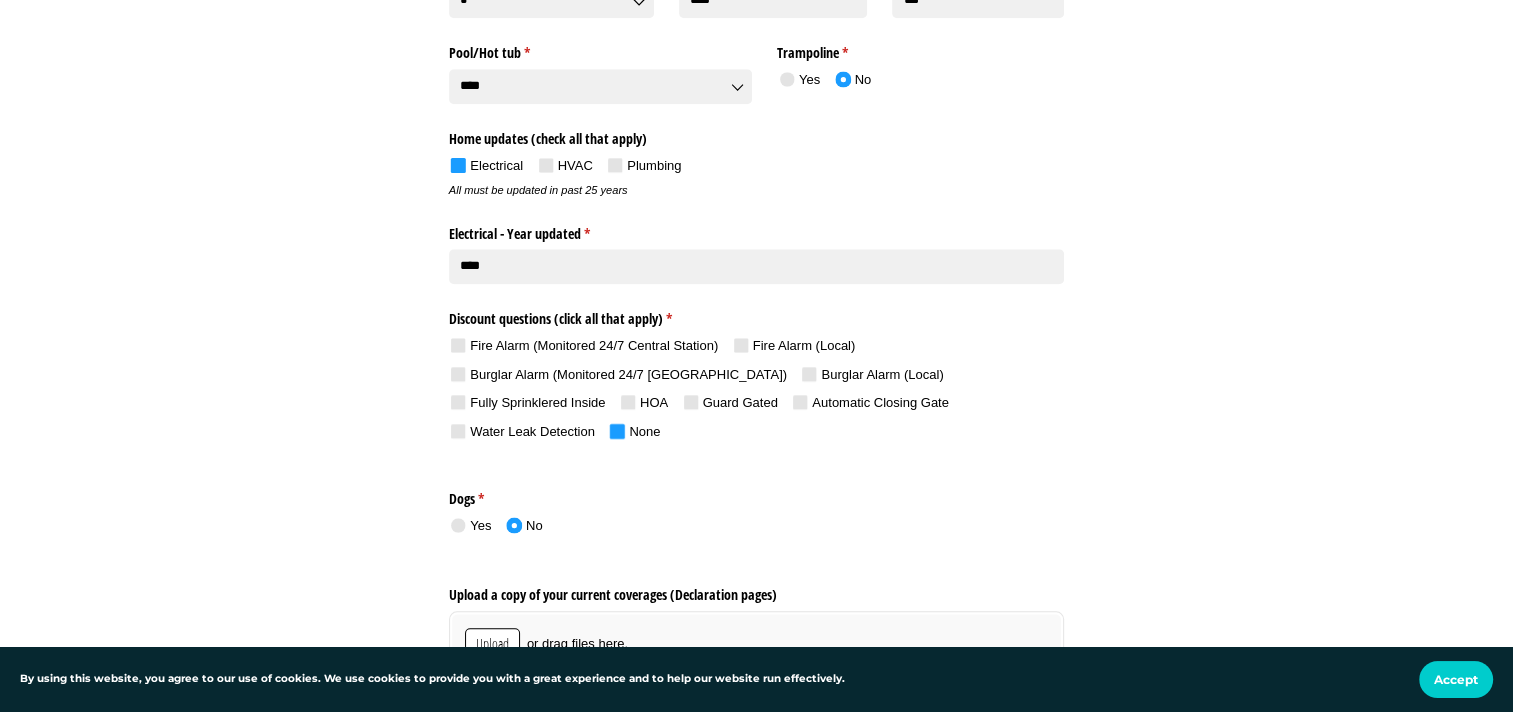 click on "**********" at bounding box center [756, -341] 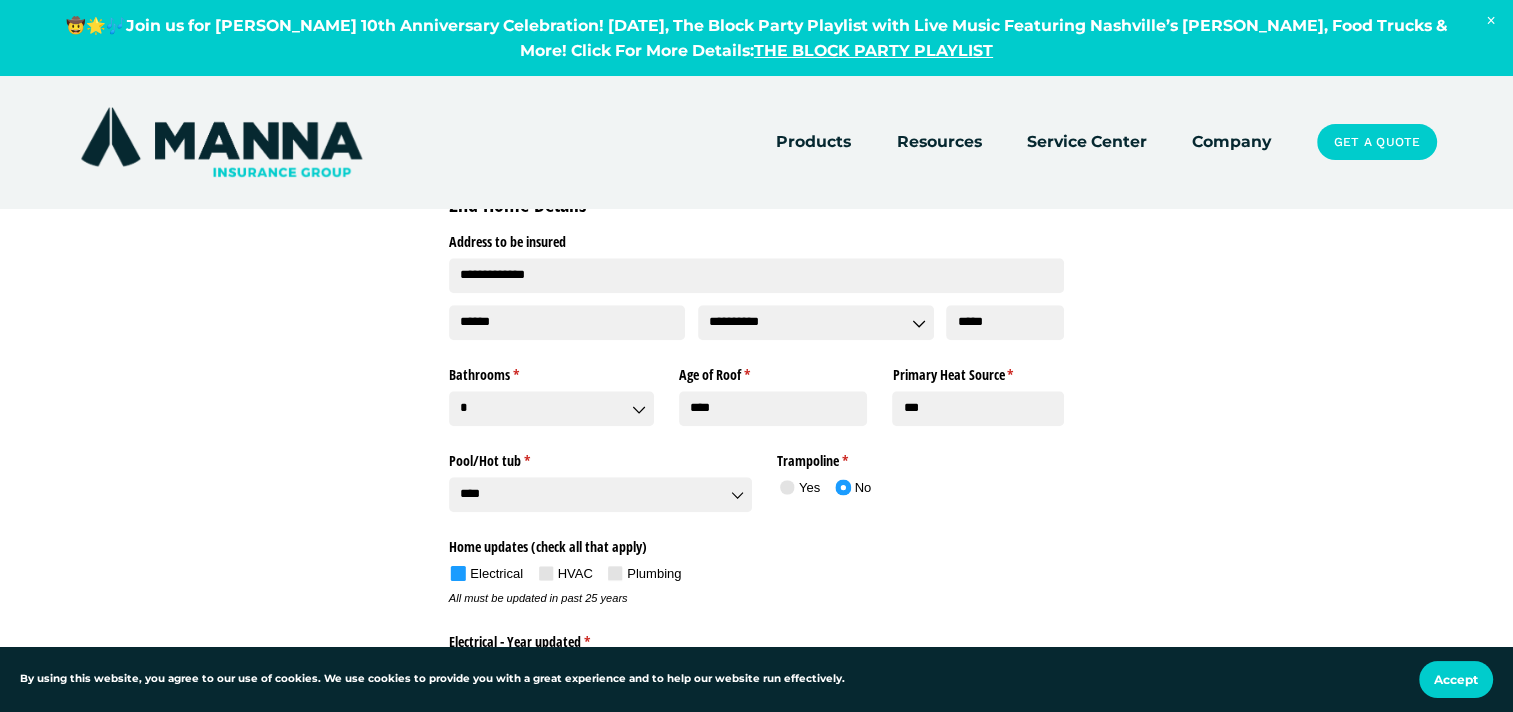 scroll, scrollTop: 1487, scrollLeft: 0, axis: vertical 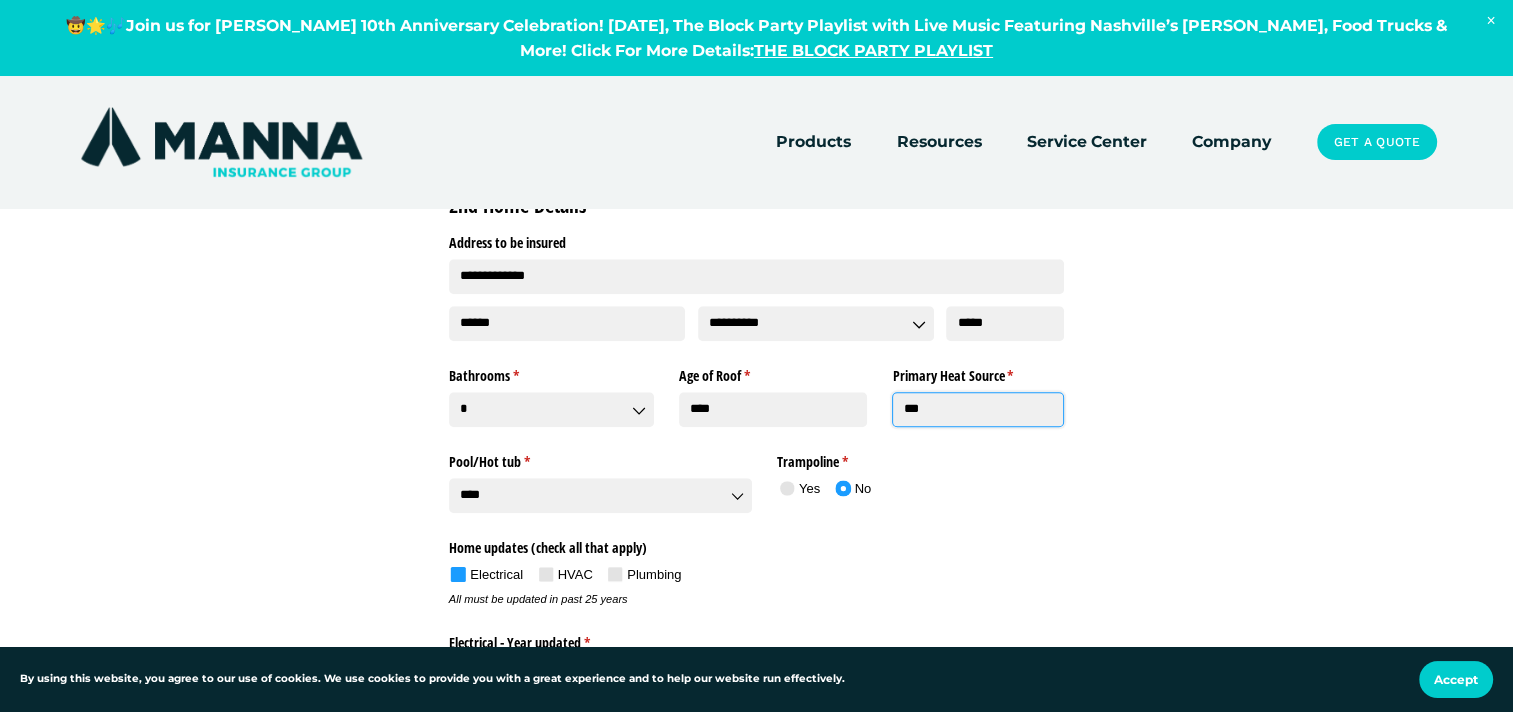 click on "***" 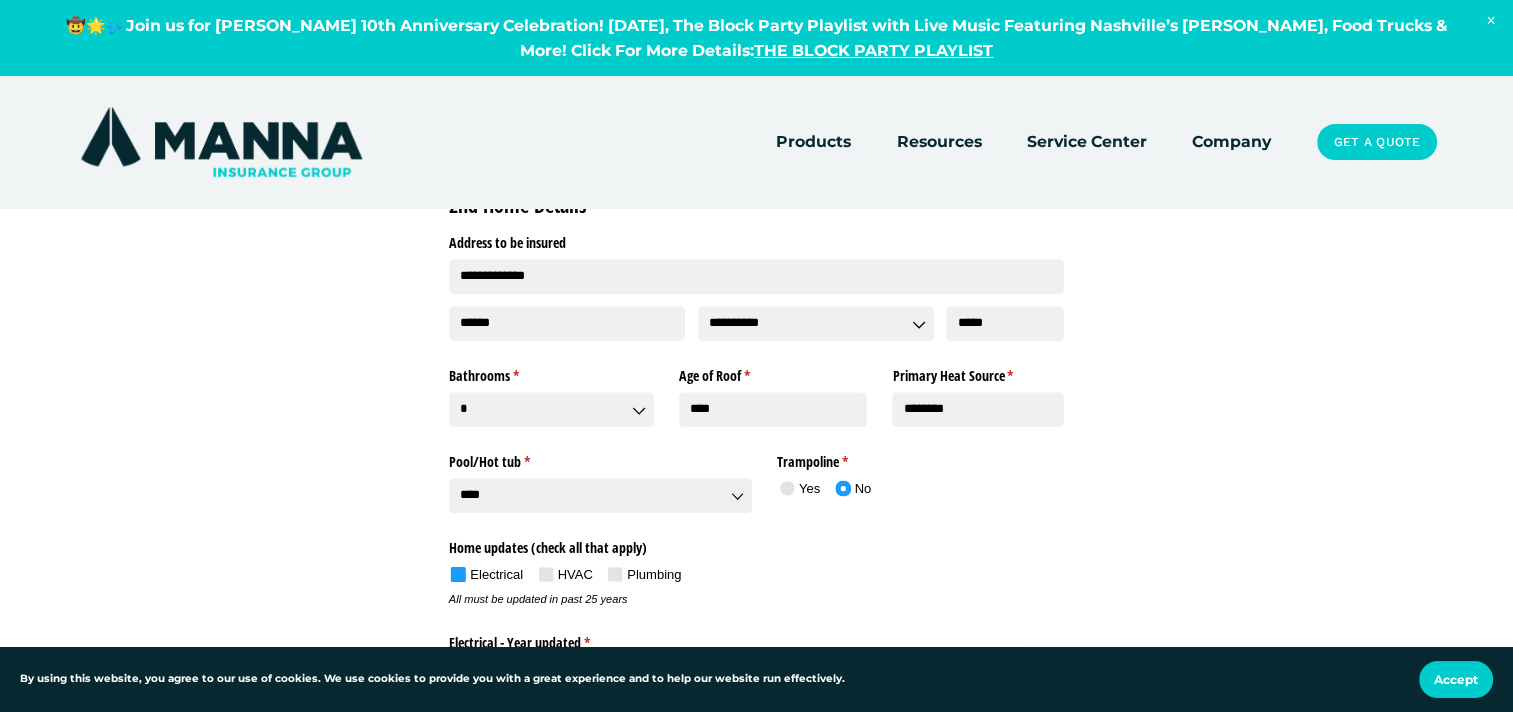 type on "*******" 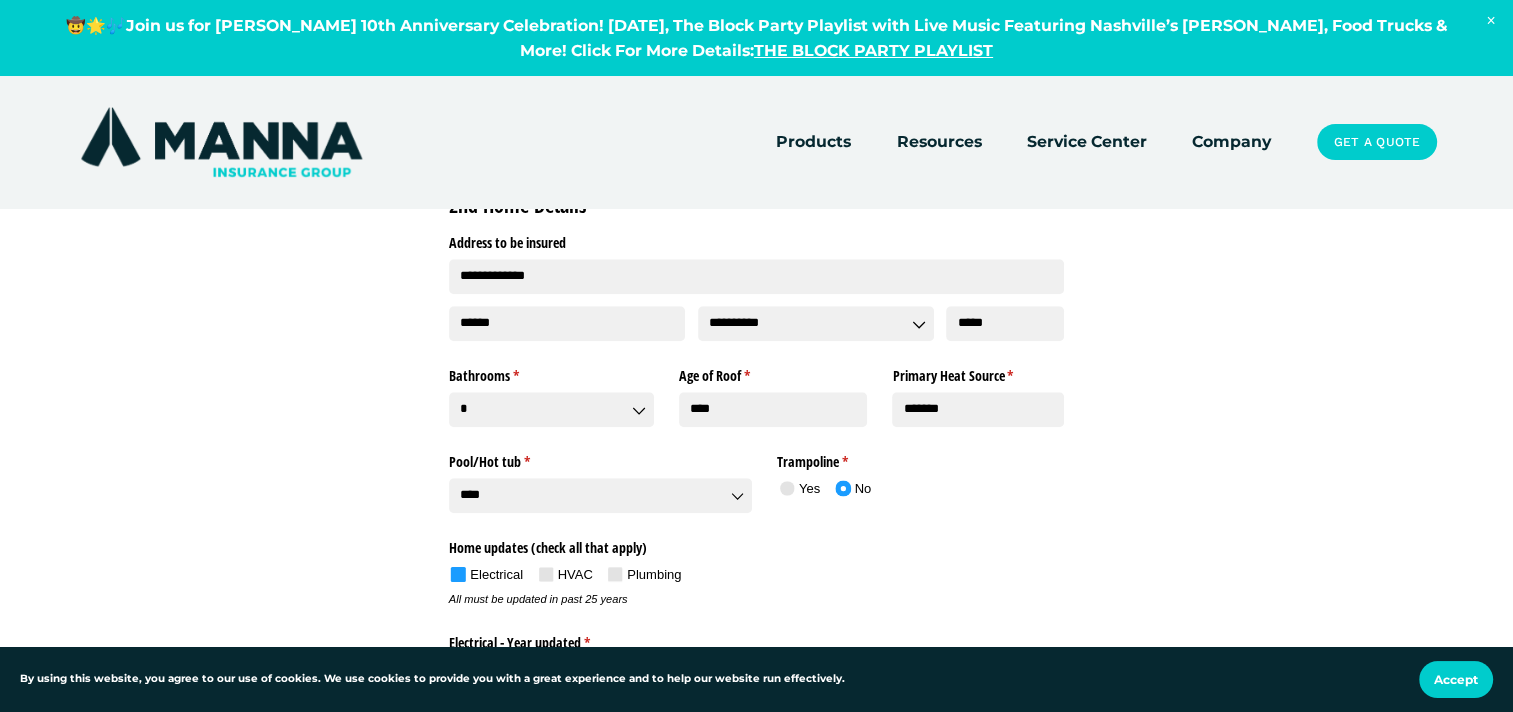 click on "Yes
No" 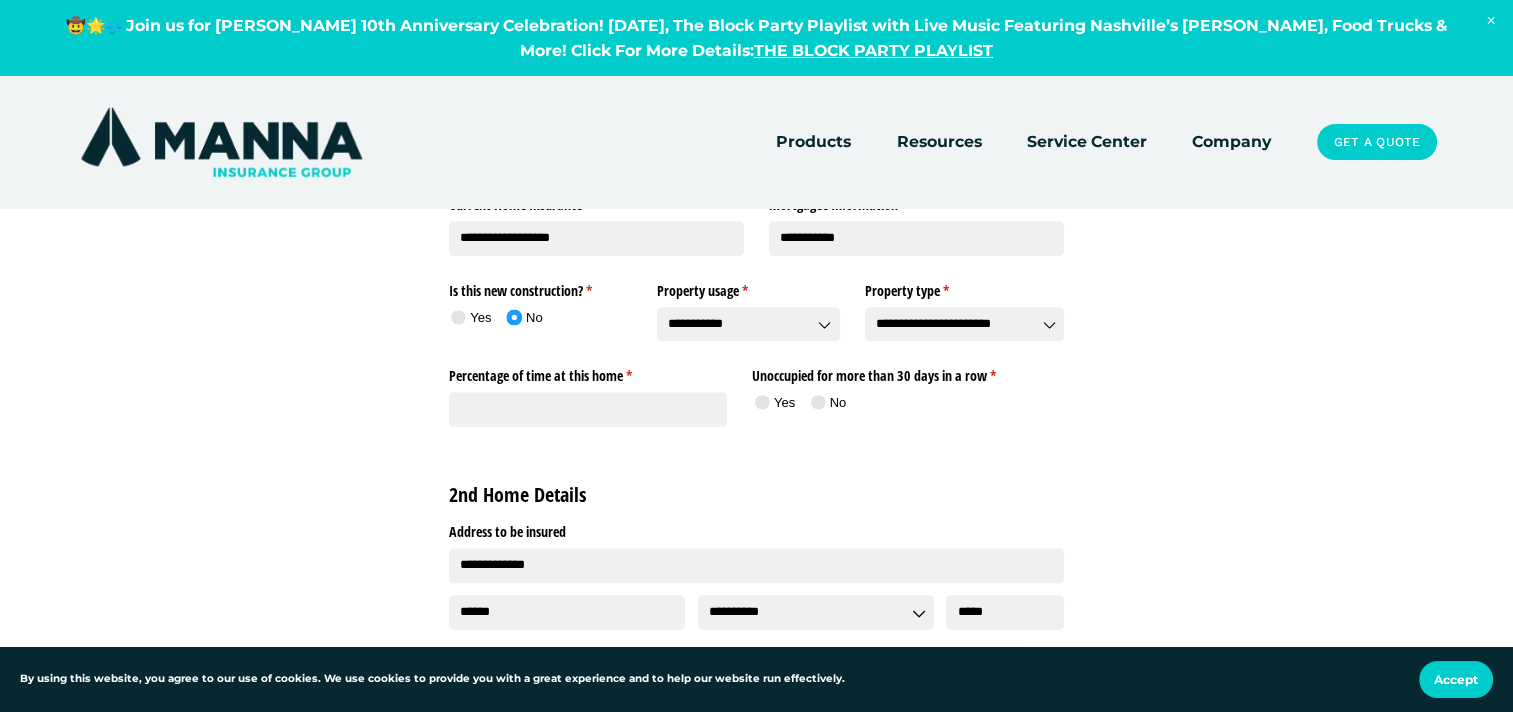 scroll, scrollTop: 1196, scrollLeft: 0, axis: vertical 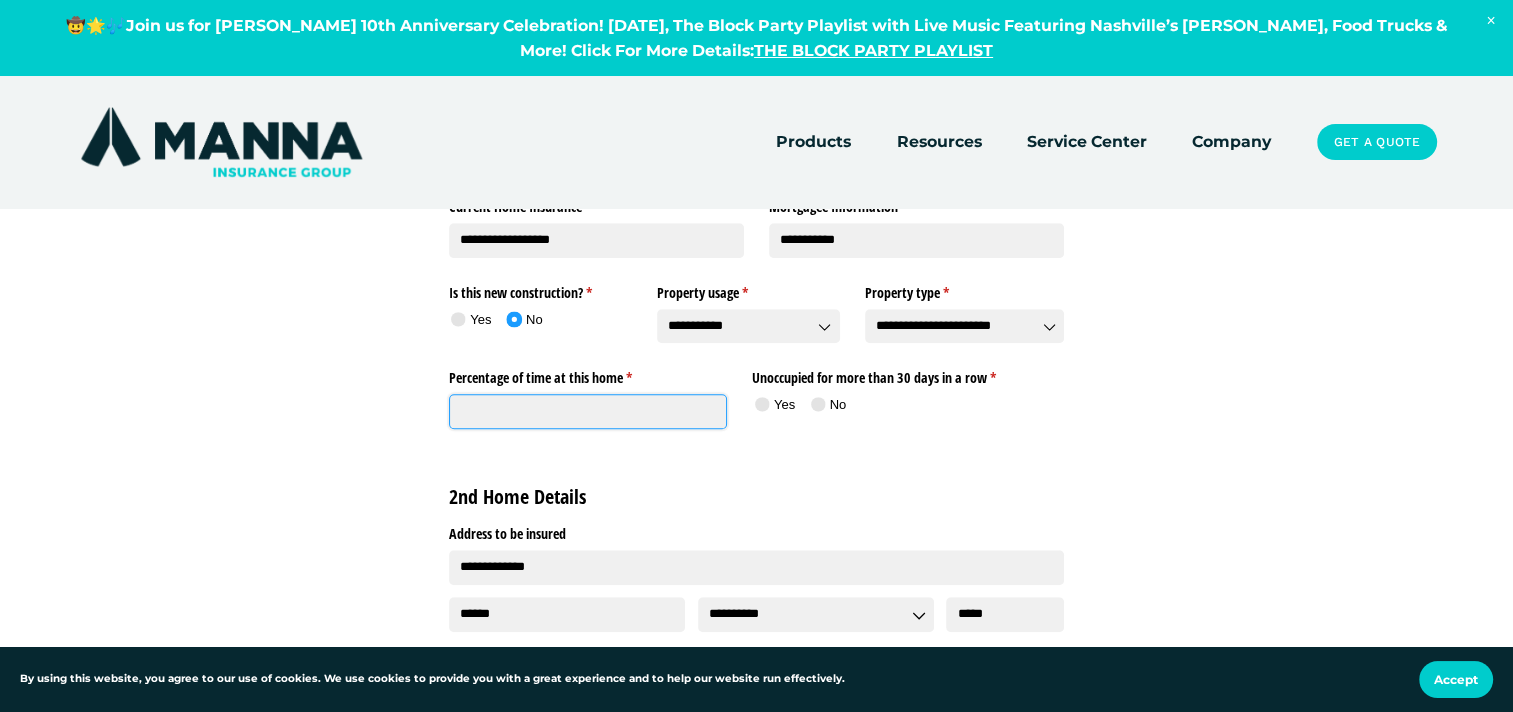 click on "Percentage of time at this home *   (required)" 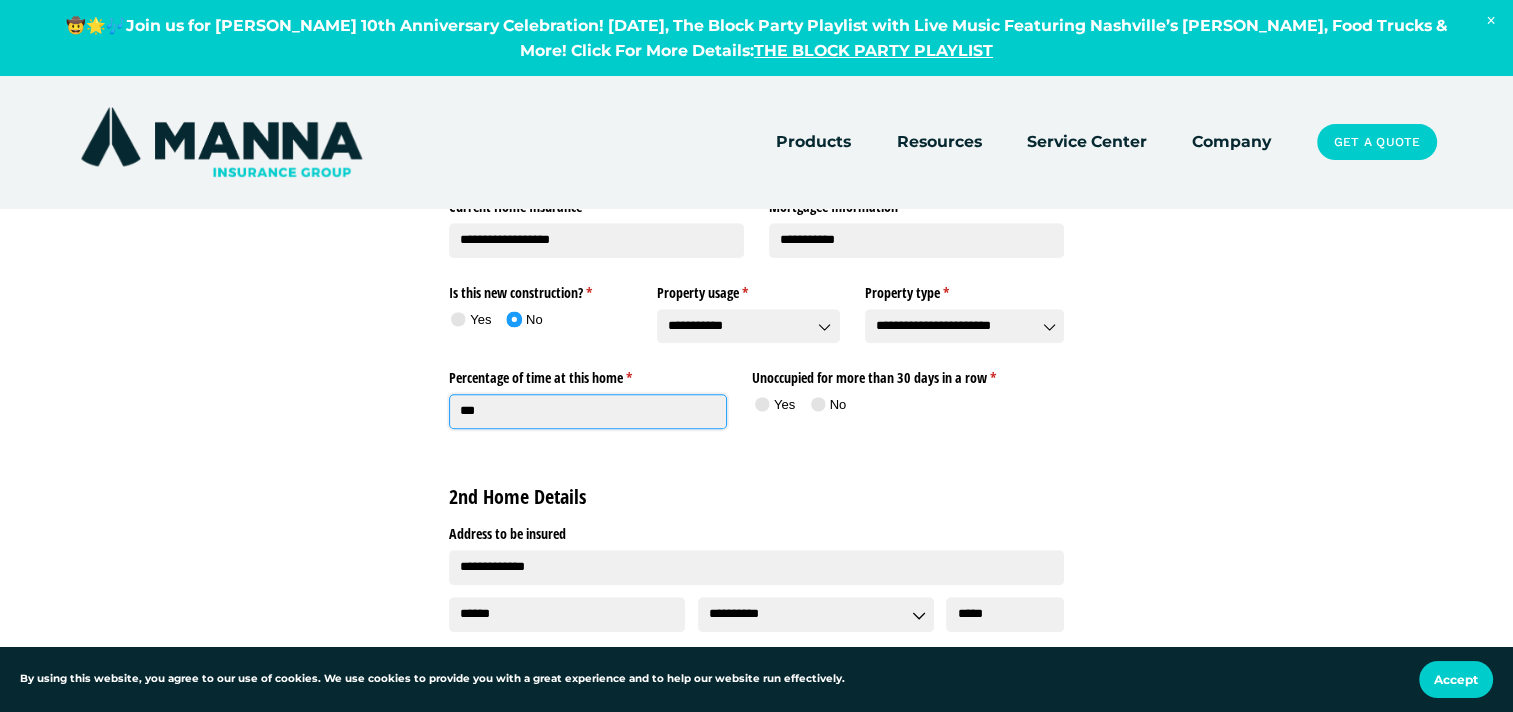 type on "***" 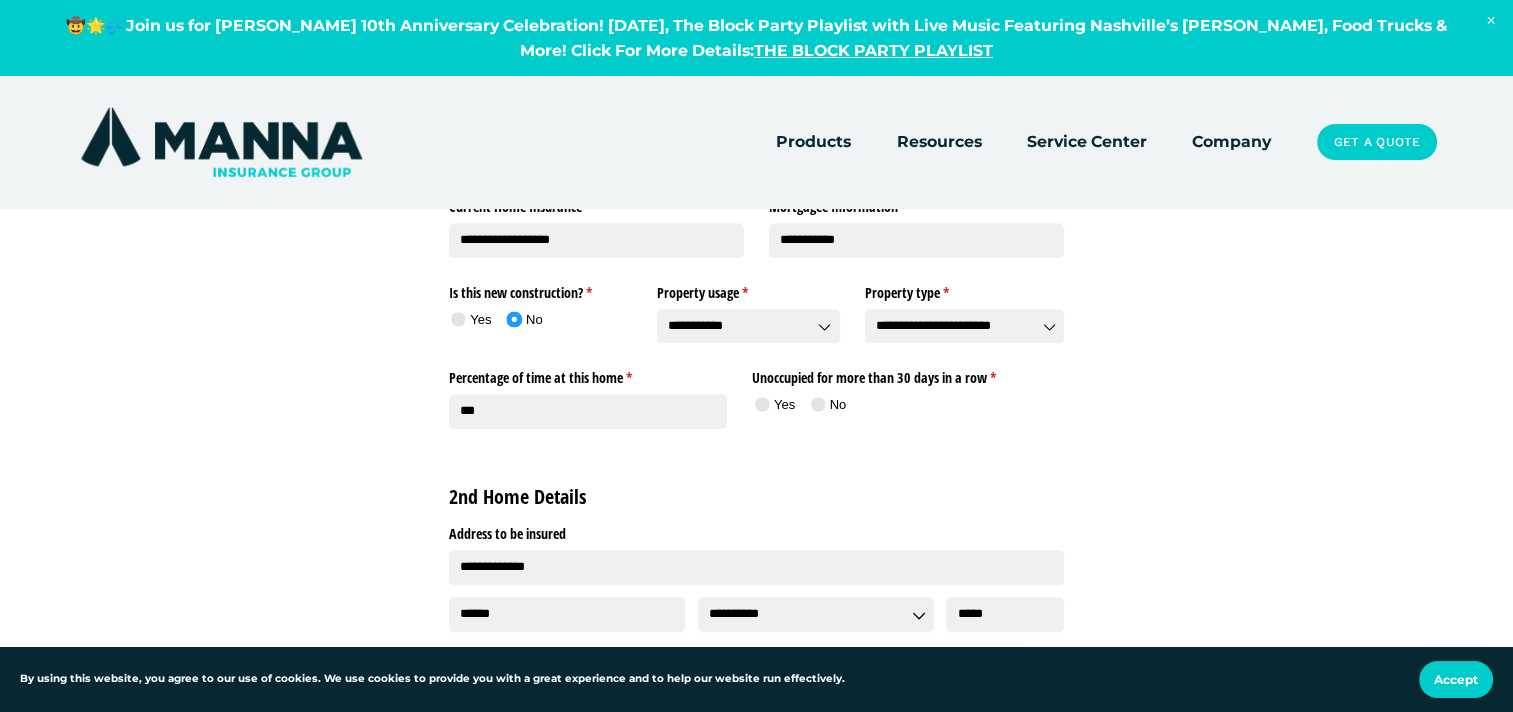 click on "Percentage of time at this home *   (required)     ***
Unoccupied for more than 30 days in a row *   (required)
Yes
No
Yes No" 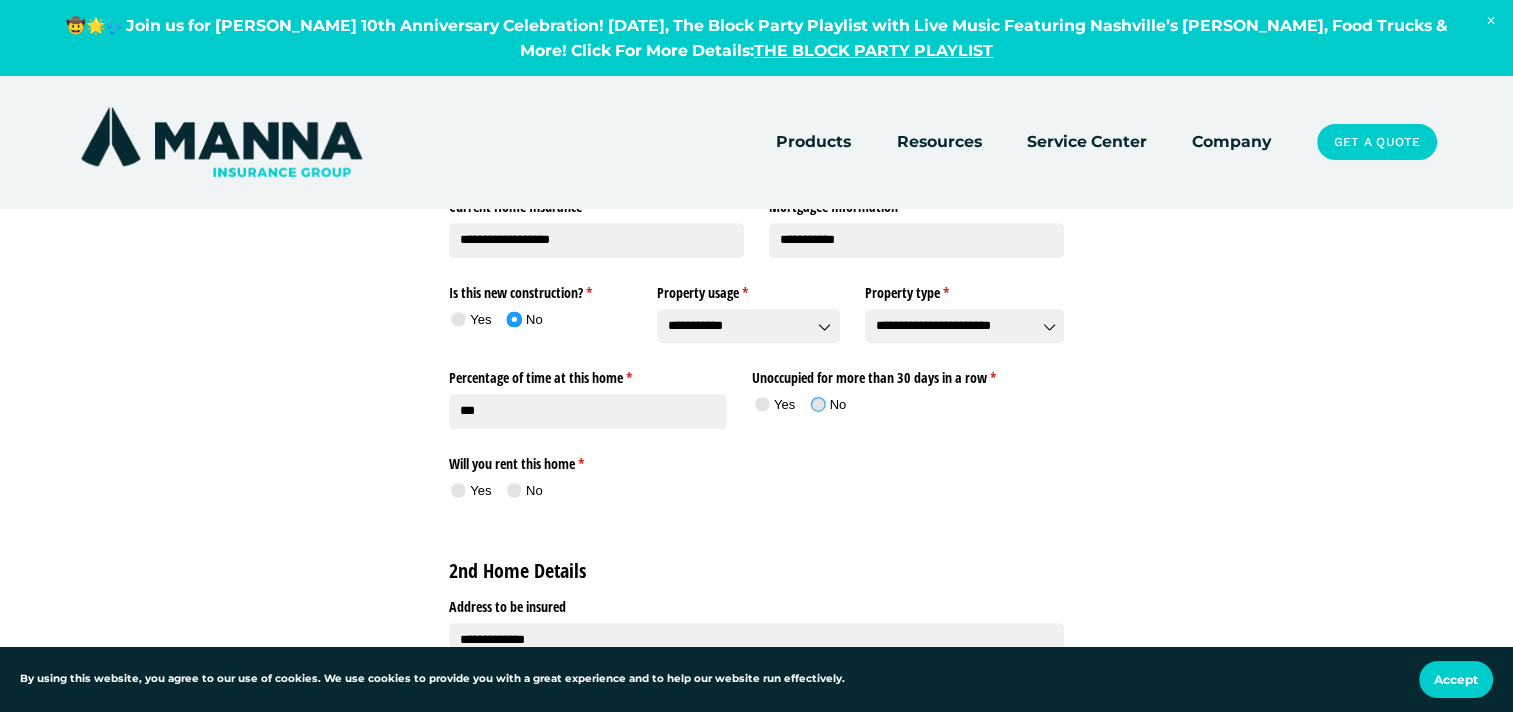 click 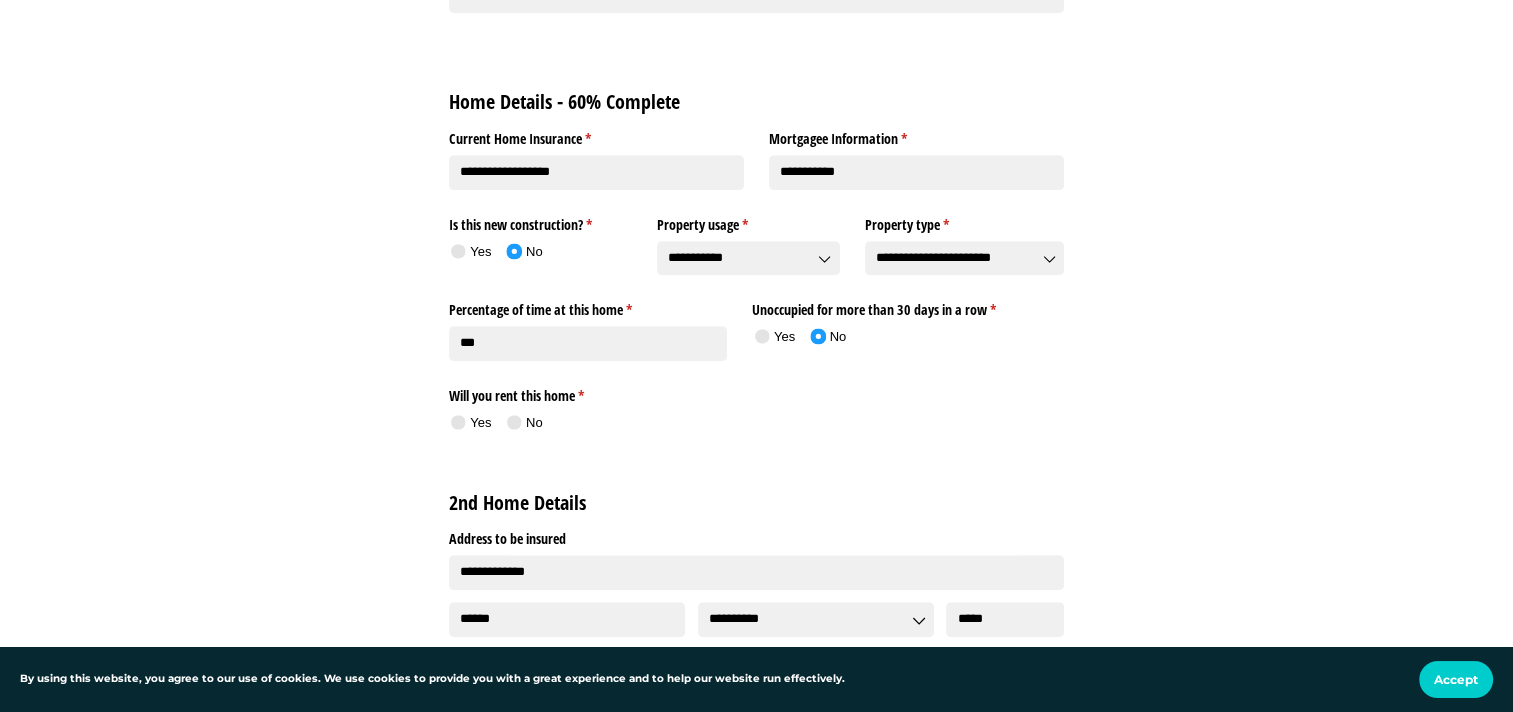 scroll, scrollTop: 1266, scrollLeft: 0, axis: vertical 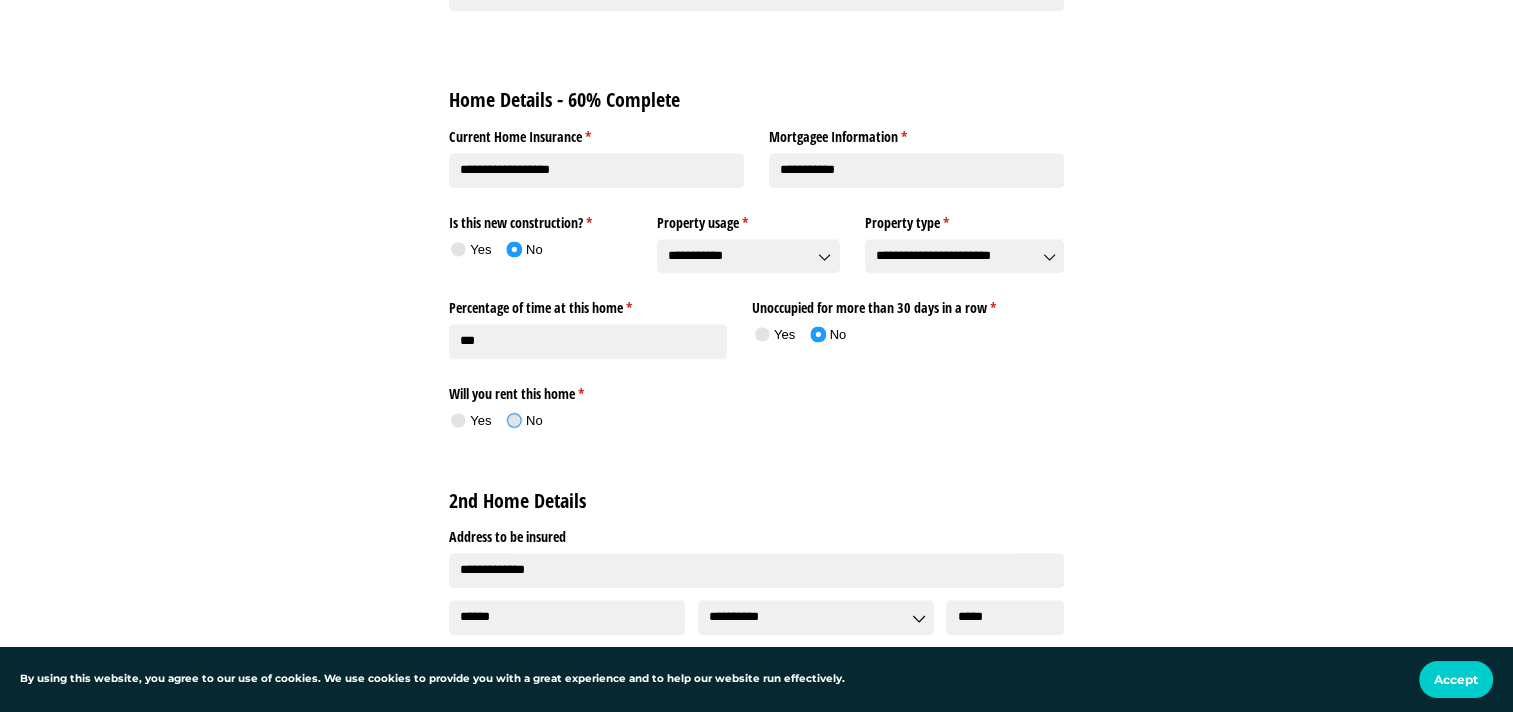click 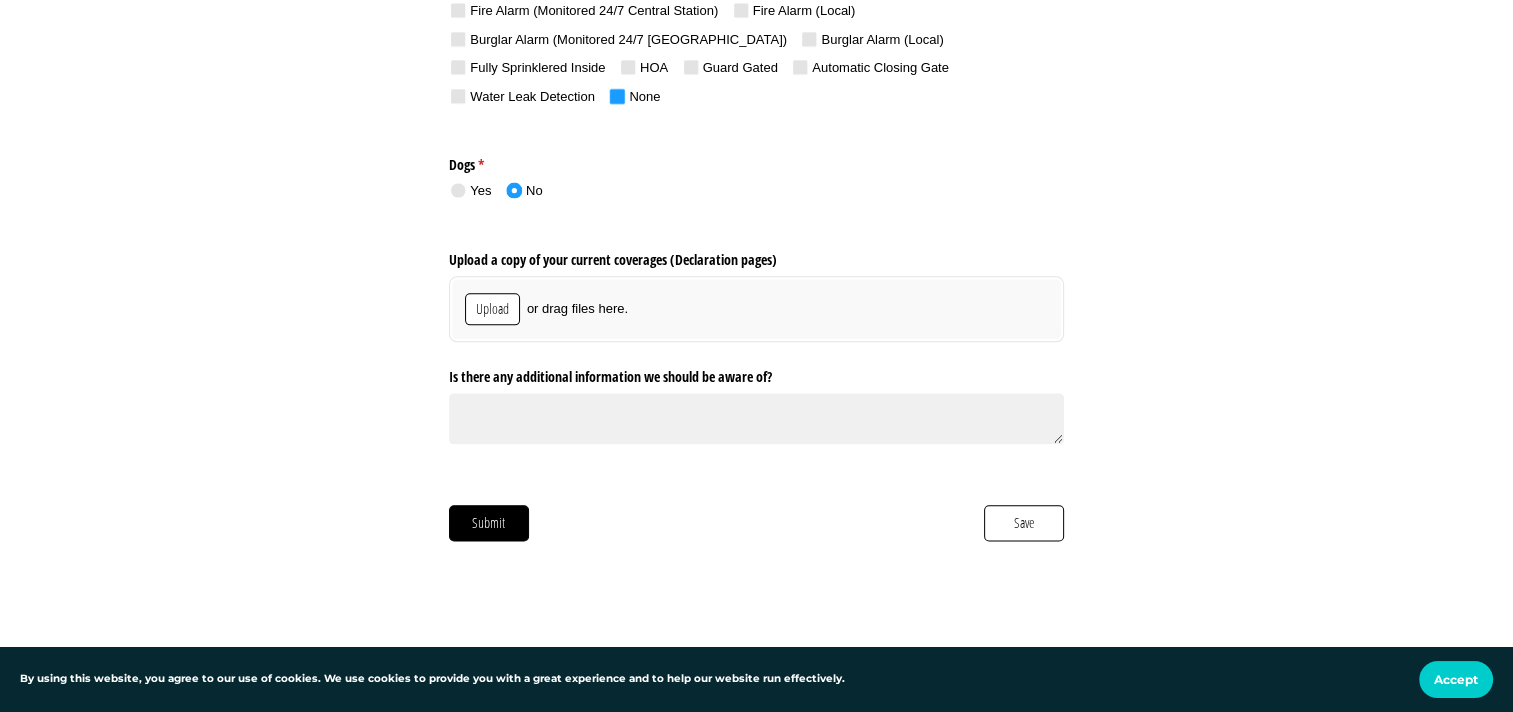 scroll, scrollTop: 2306, scrollLeft: 0, axis: vertical 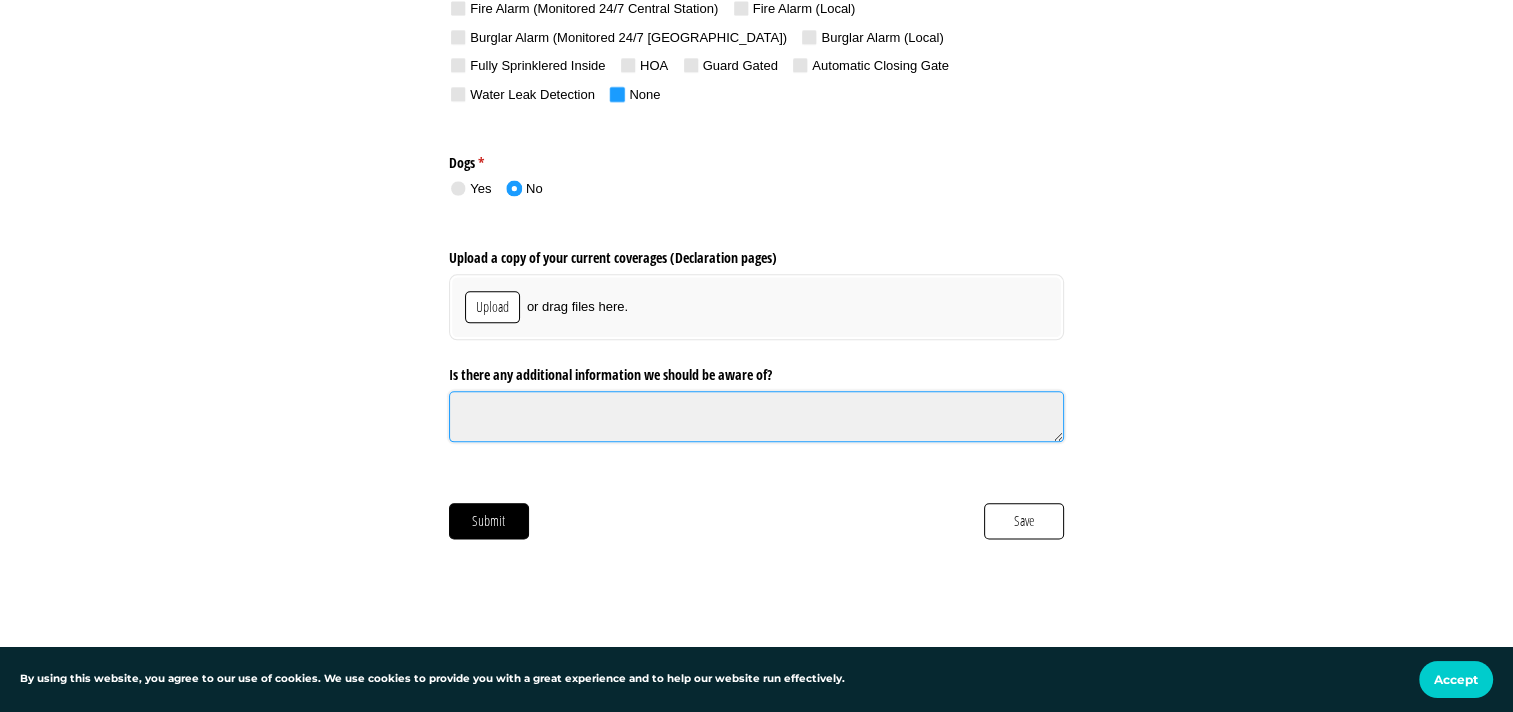 click on "Is there any additional information we should be aware of?" 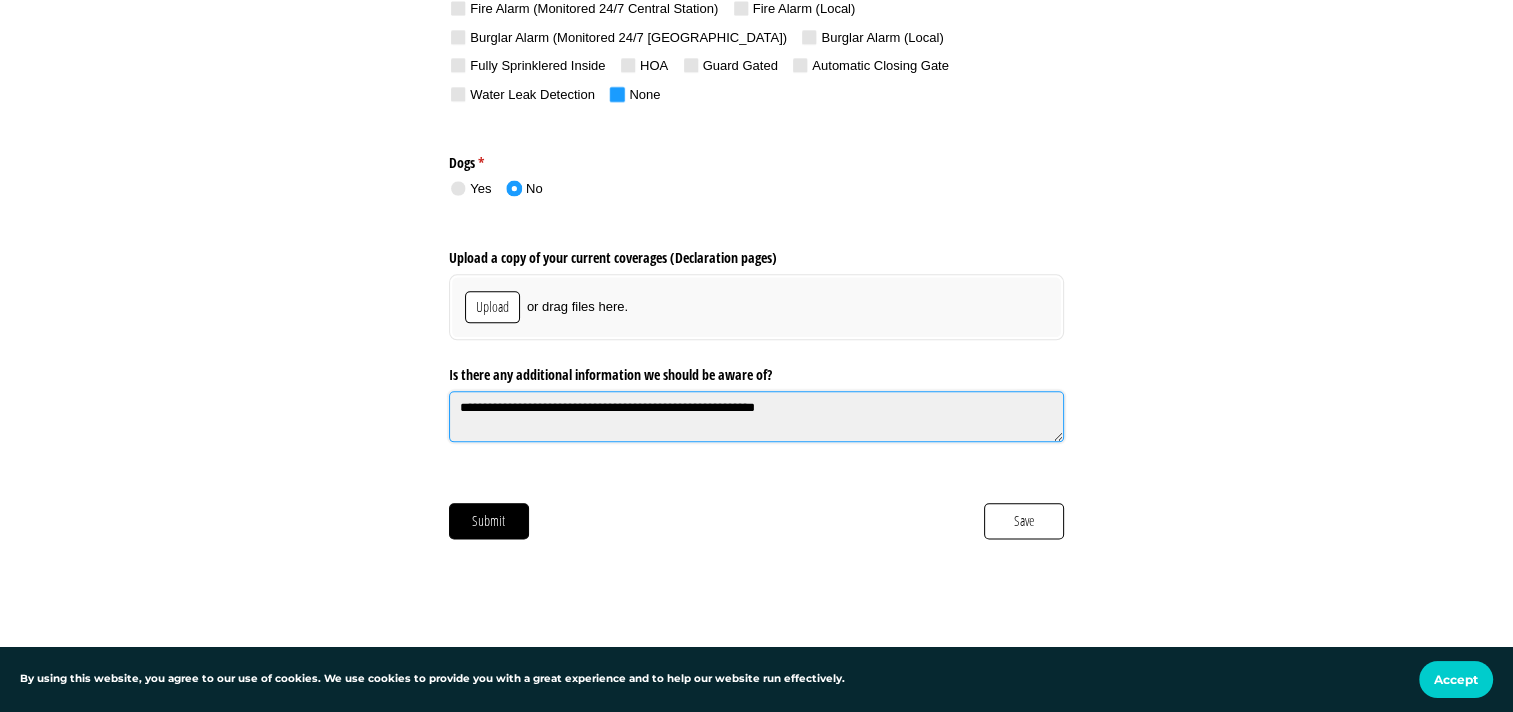 click on "**********" 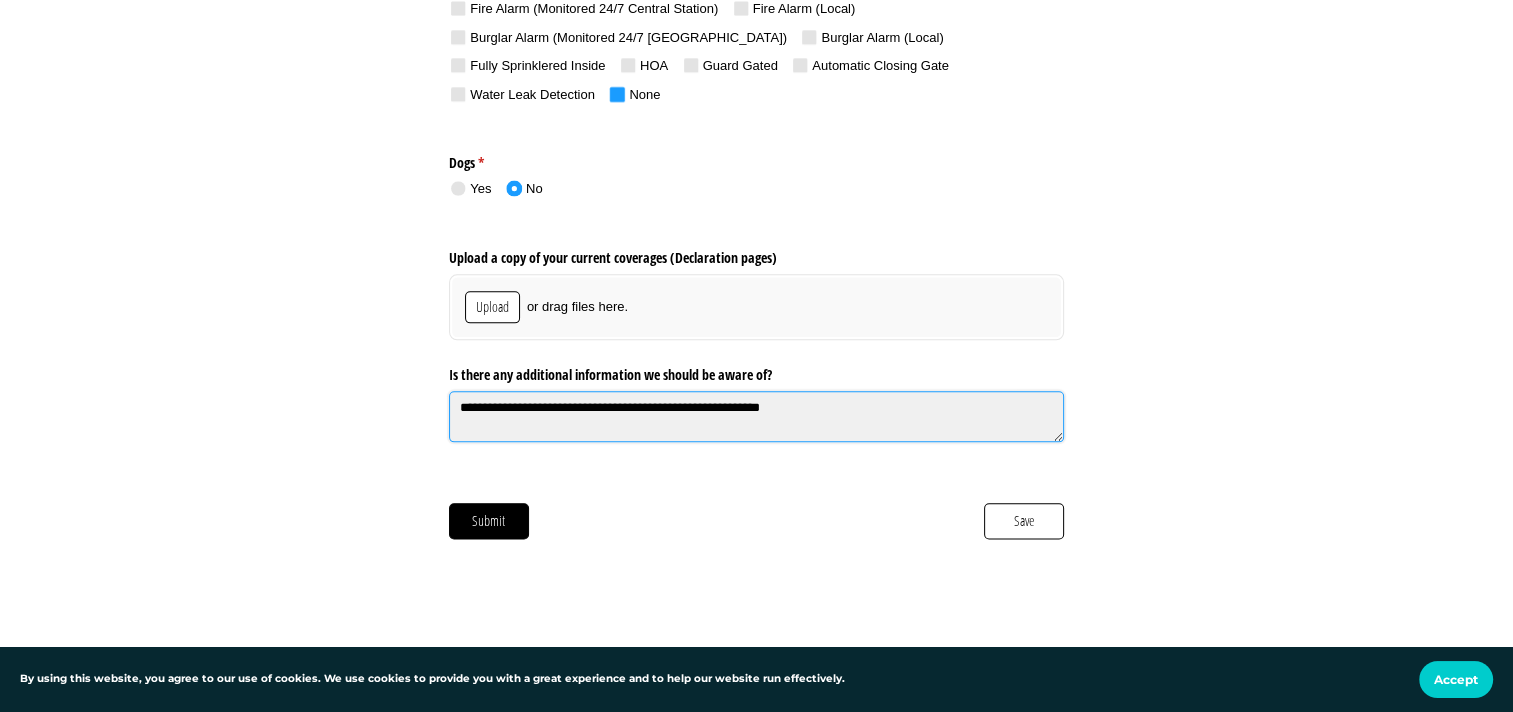 click on "**********" 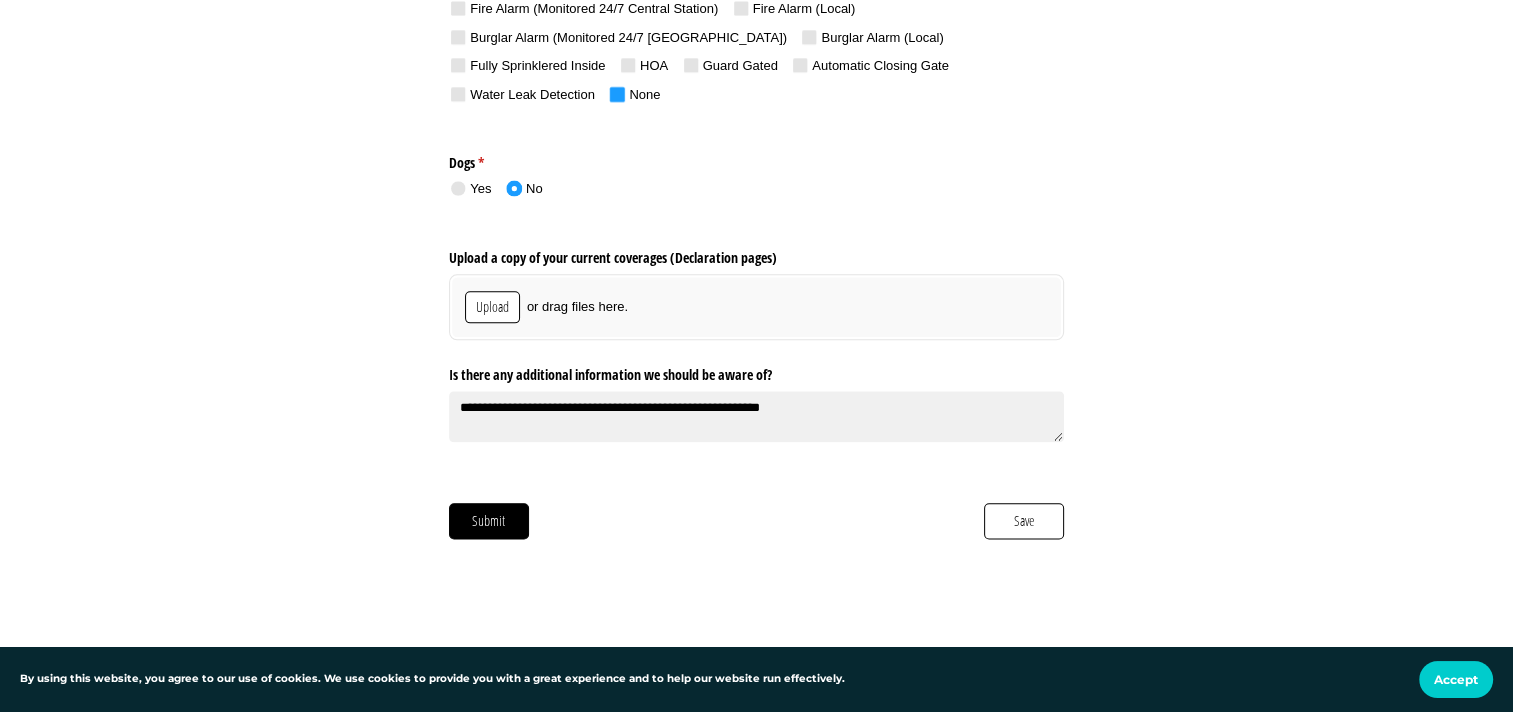 type on "**********" 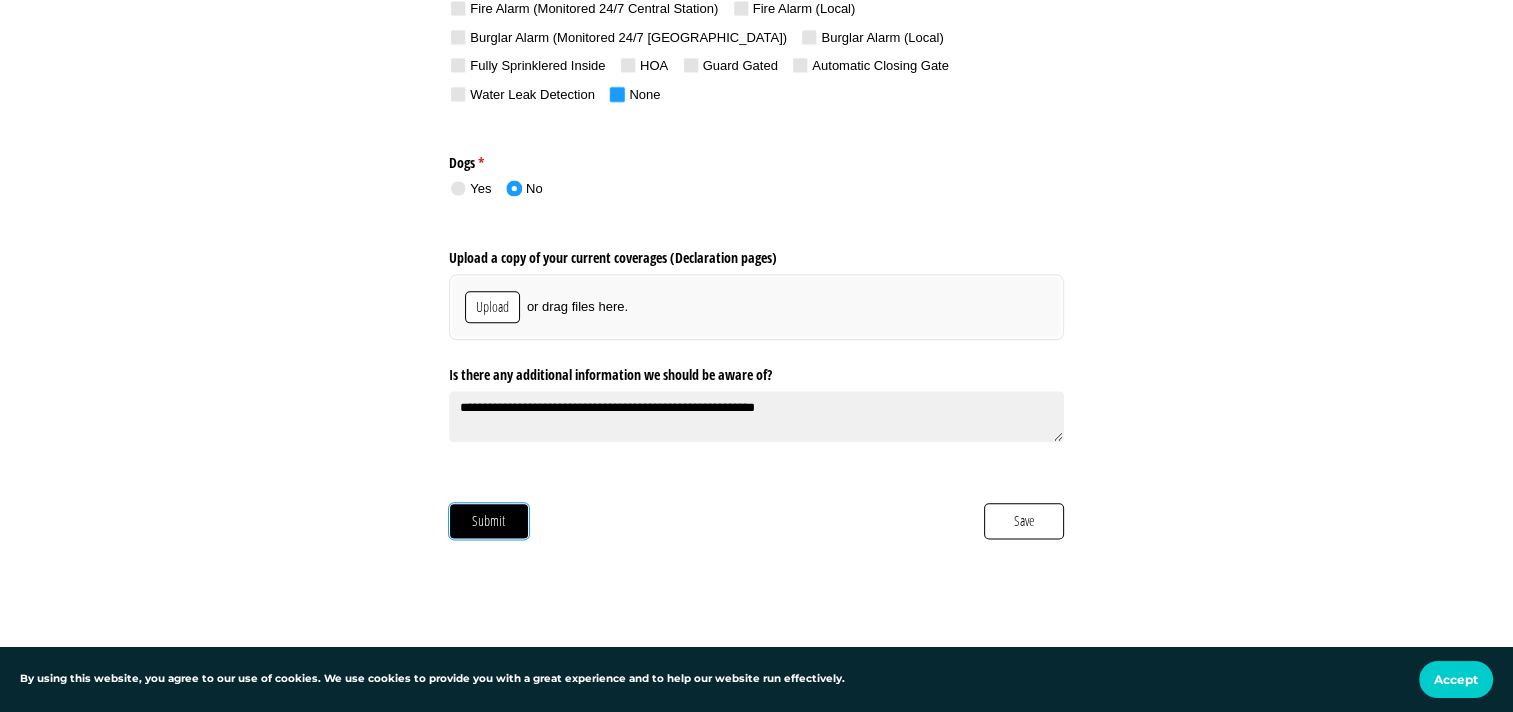 click on "Submit" 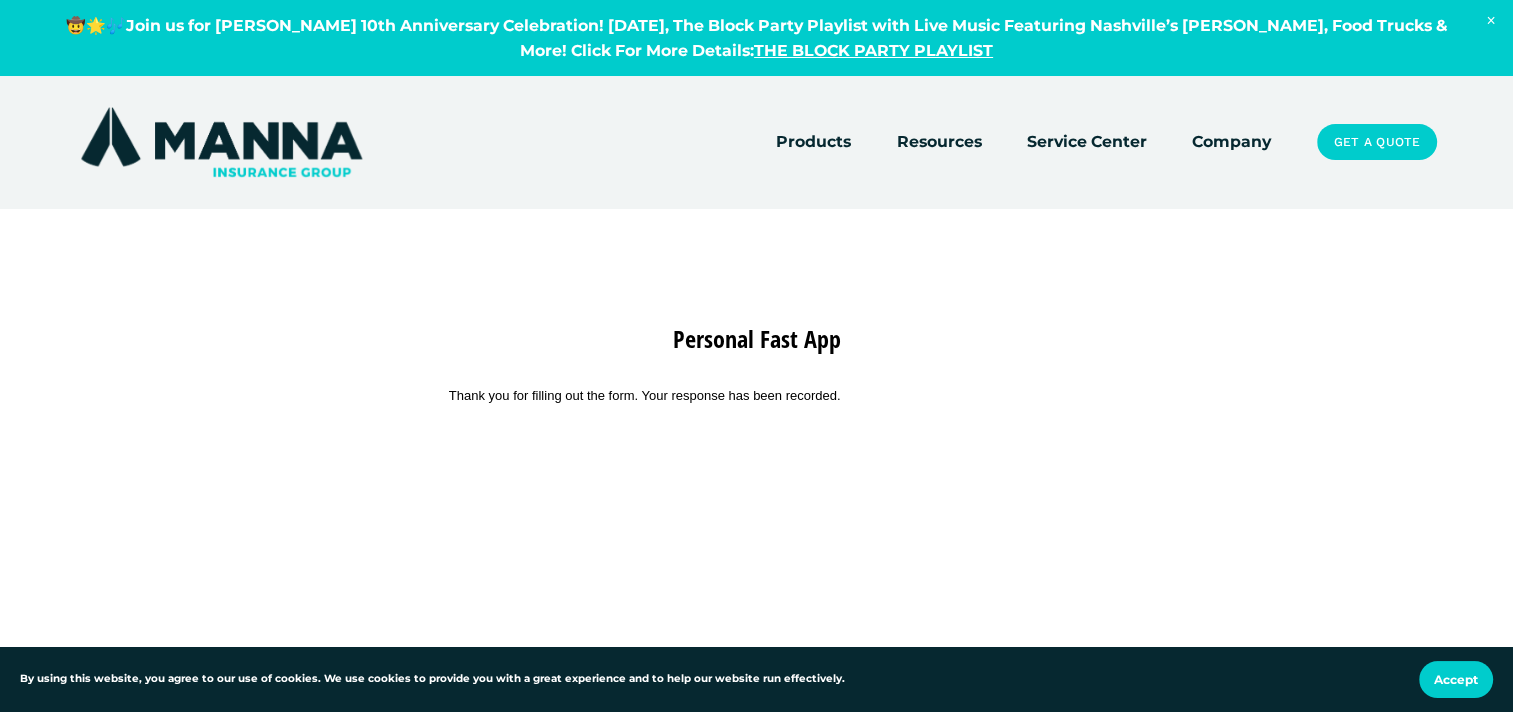 scroll, scrollTop: 0, scrollLeft: 0, axis: both 